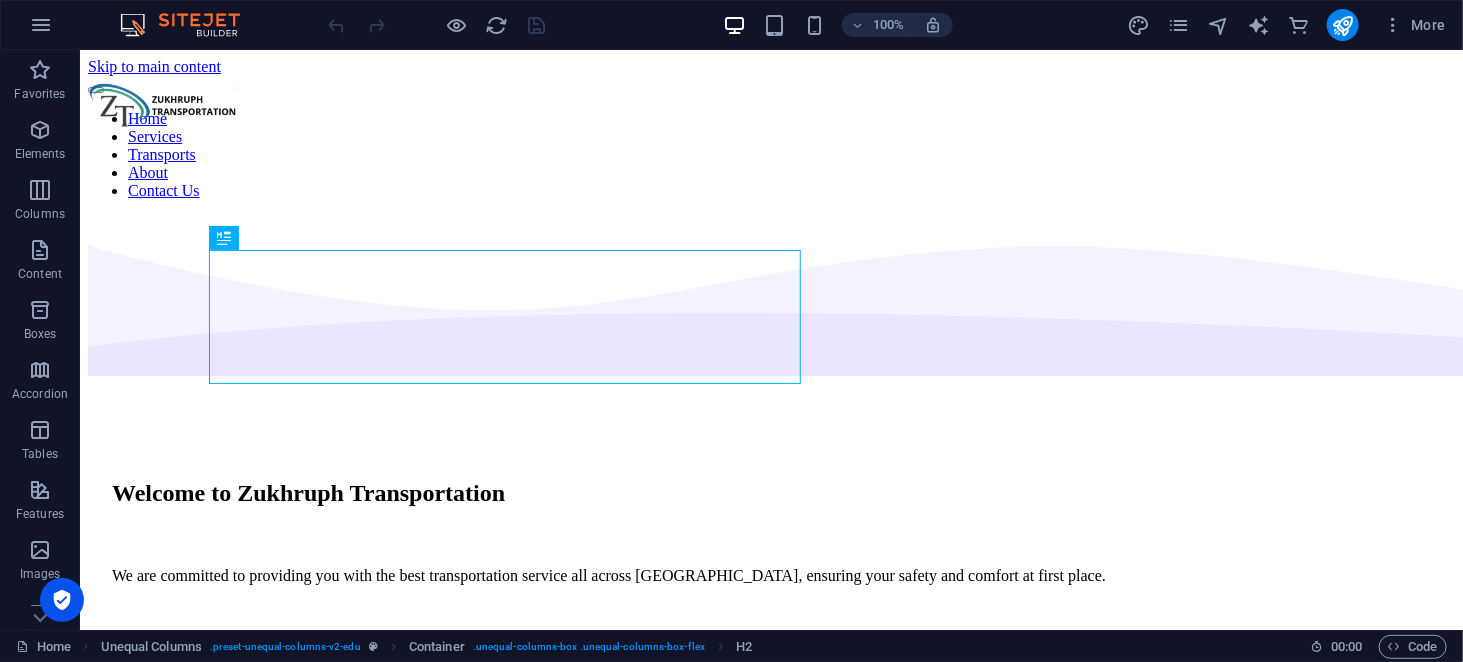 scroll, scrollTop: 0, scrollLeft: 0, axis: both 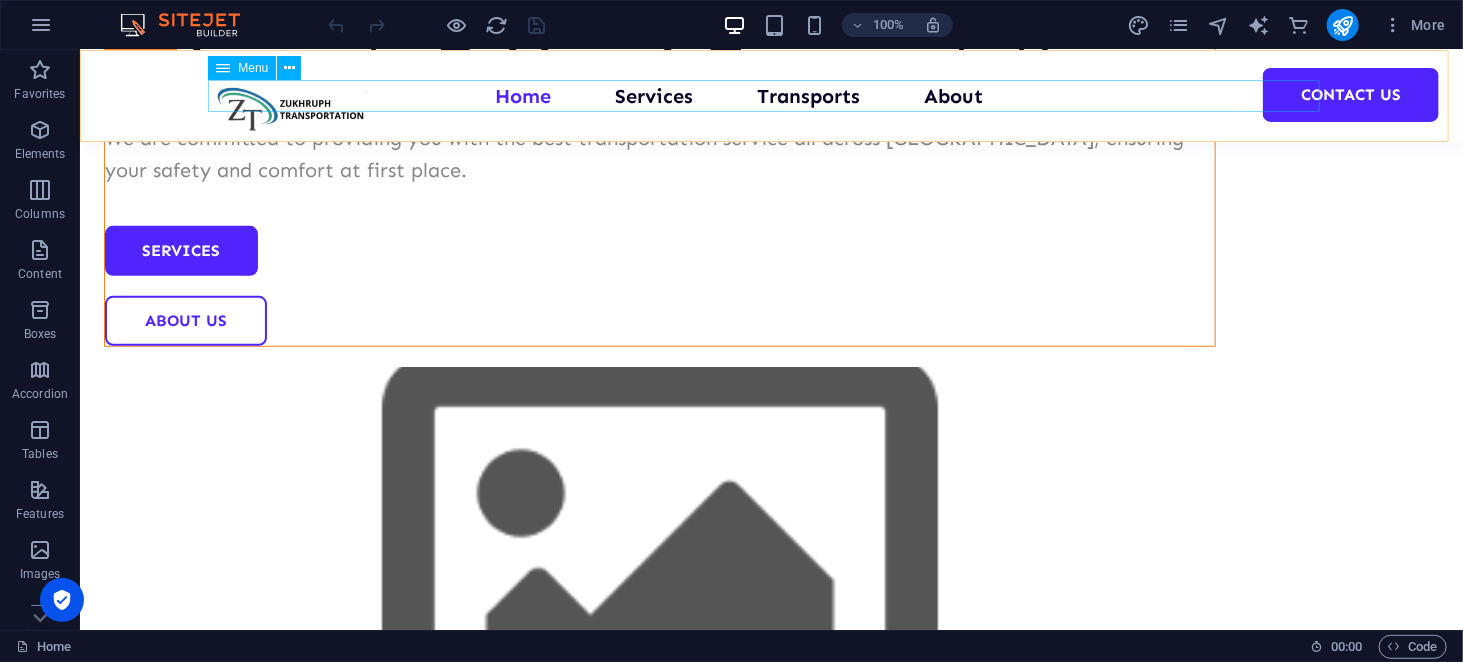 click on "Home Services Transports About Contact Us" at bounding box center [771, 95] 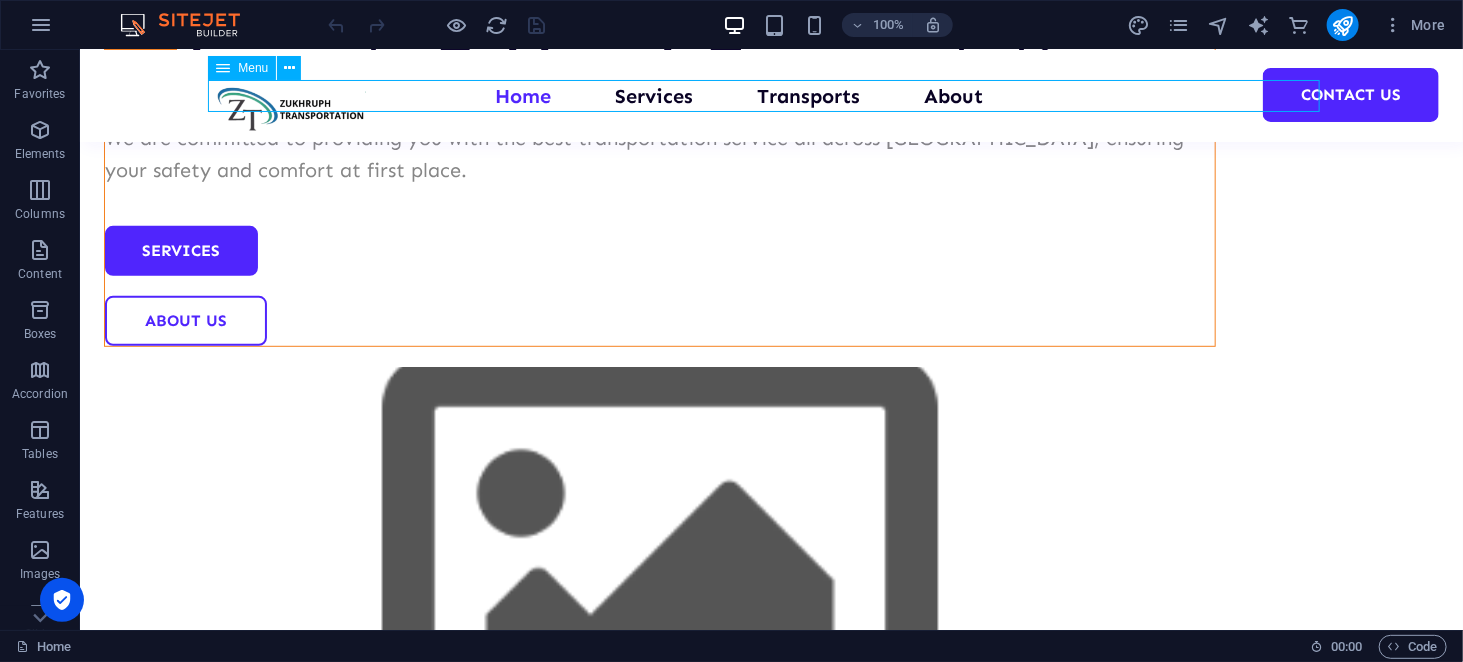 click on "Home Services Transports About Contact Us" at bounding box center (771, 95) 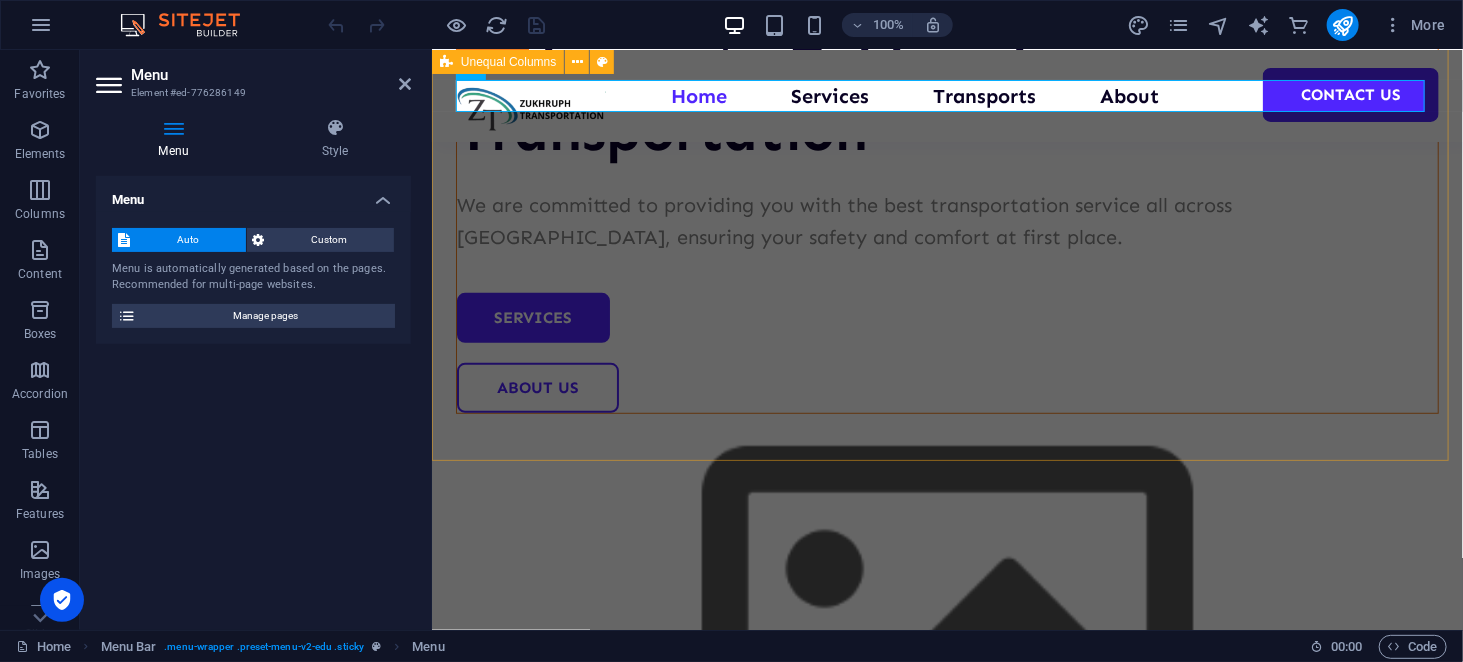 scroll, scrollTop: 445, scrollLeft: 0, axis: vertical 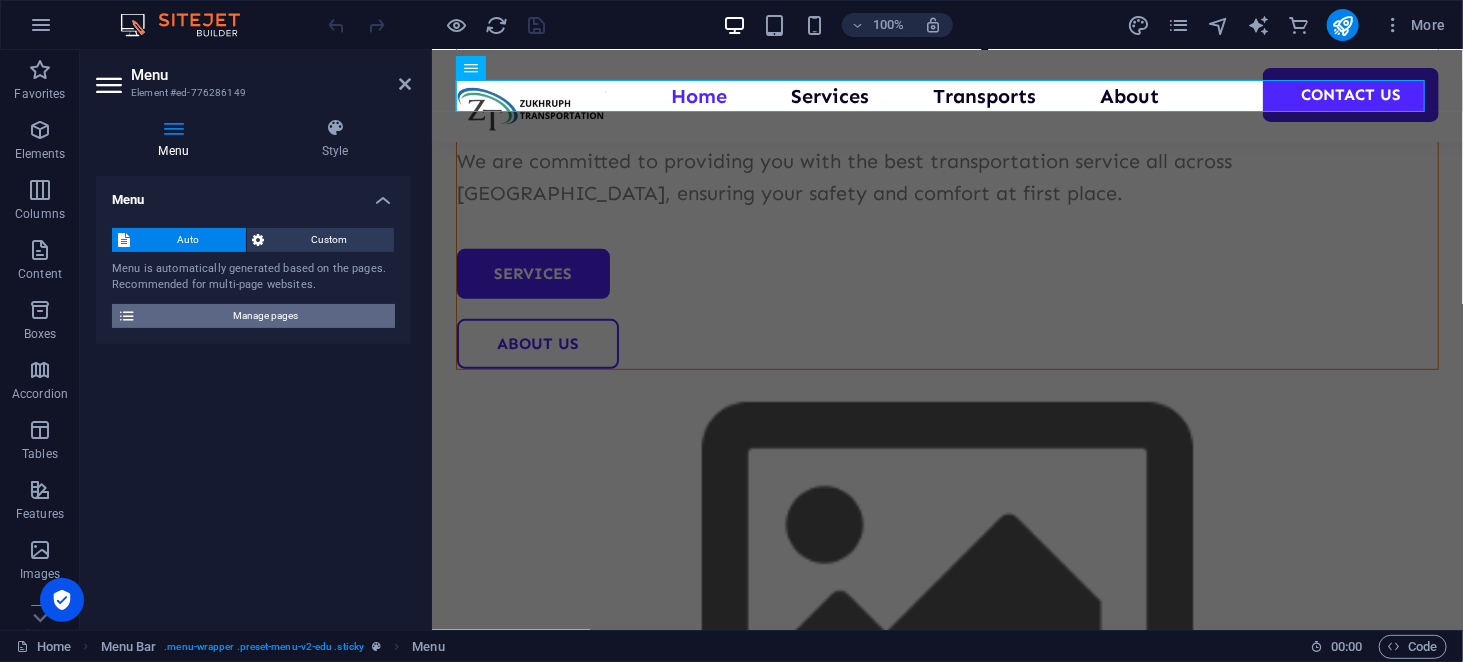 click on "Manage pages" at bounding box center (265, 316) 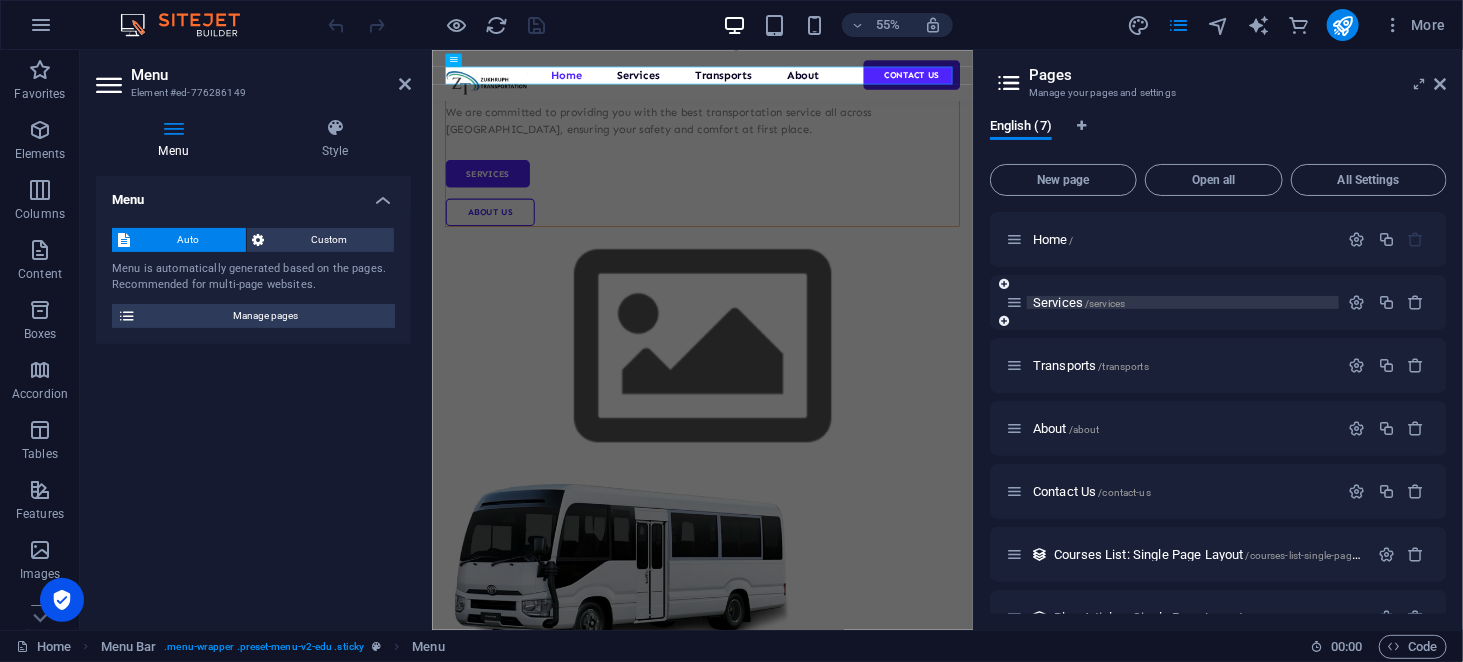 click on "Services /services" at bounding box center [1079, 302] 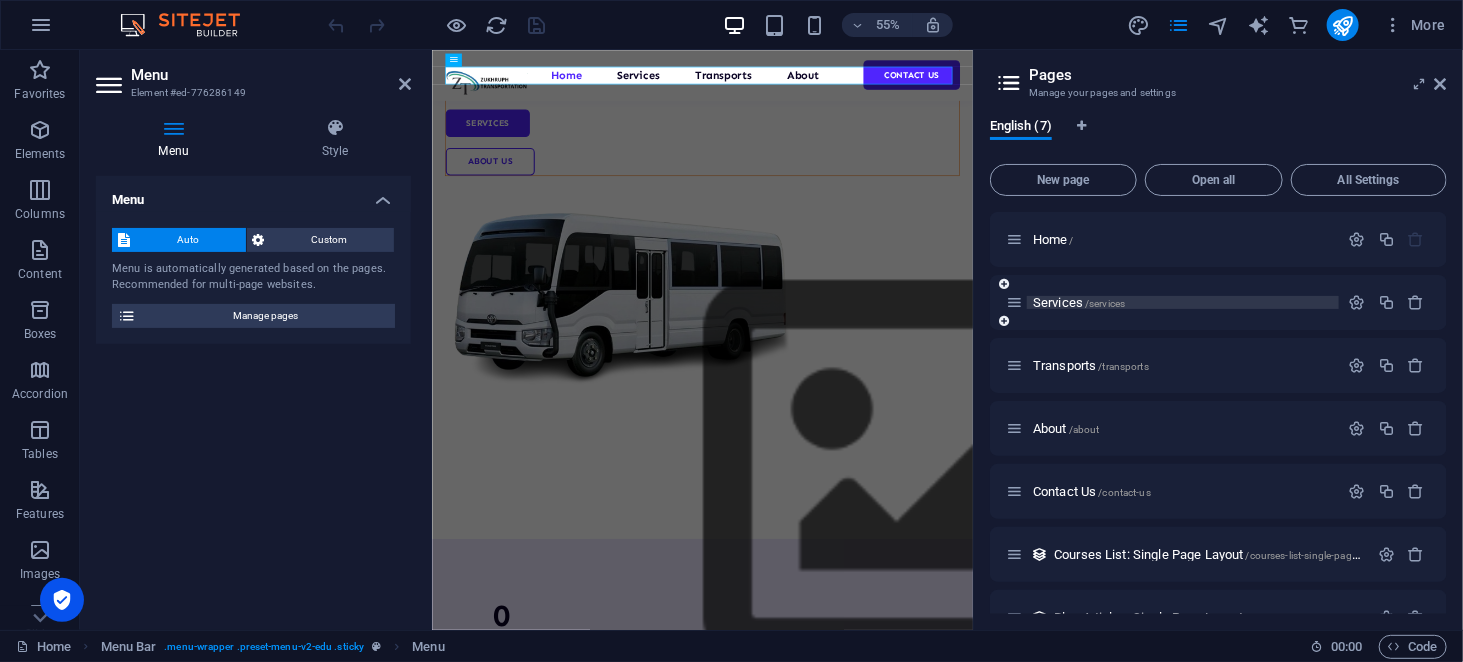 scroll, scrollTop: 0, scrollLeft: 0, axis: both 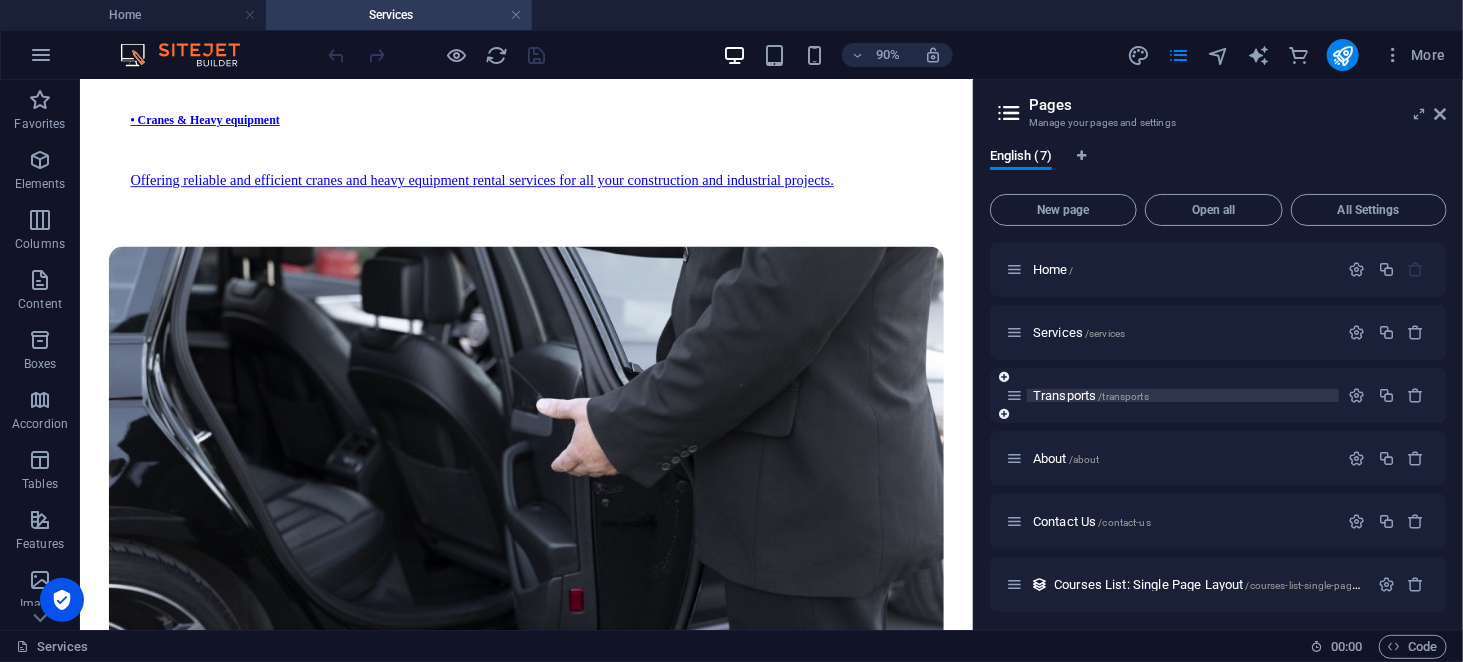 click on "Transports /transports" at bounding box center [1091, 395] 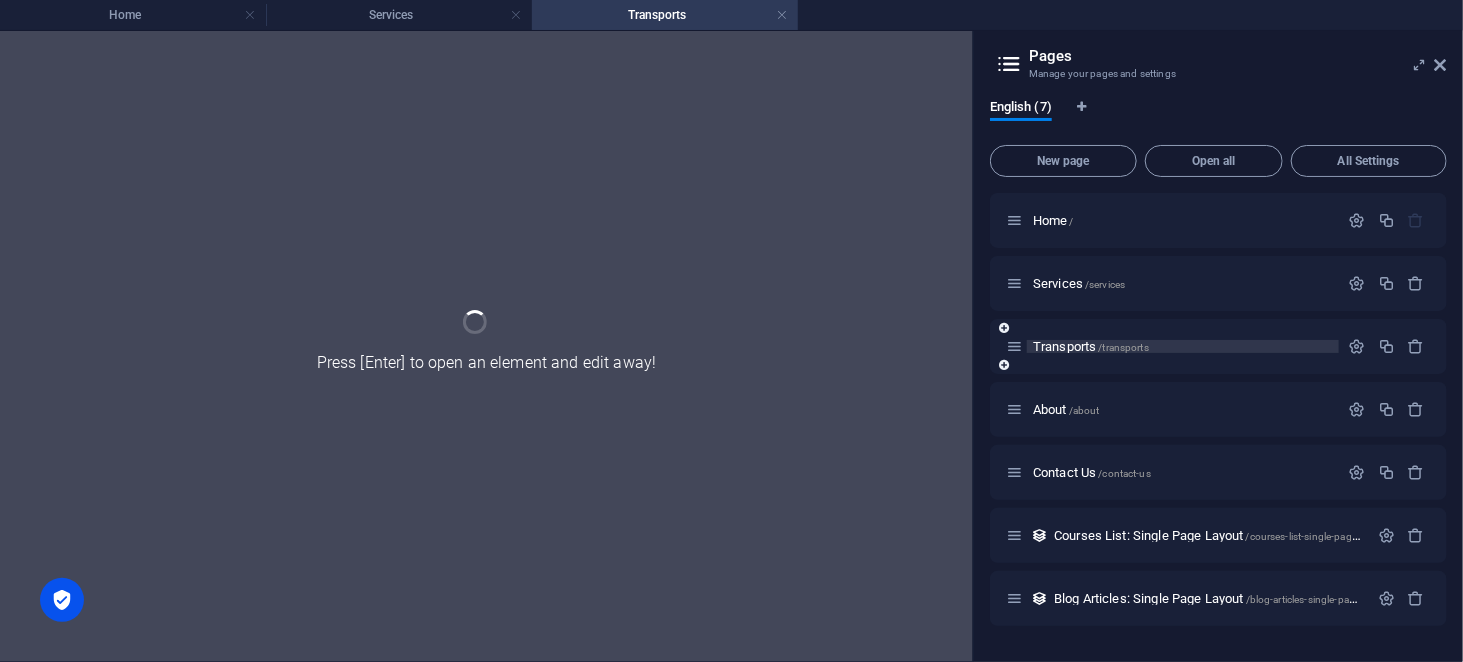 scroll, scrollTop: 0, scrollLeft: 0, axis: both 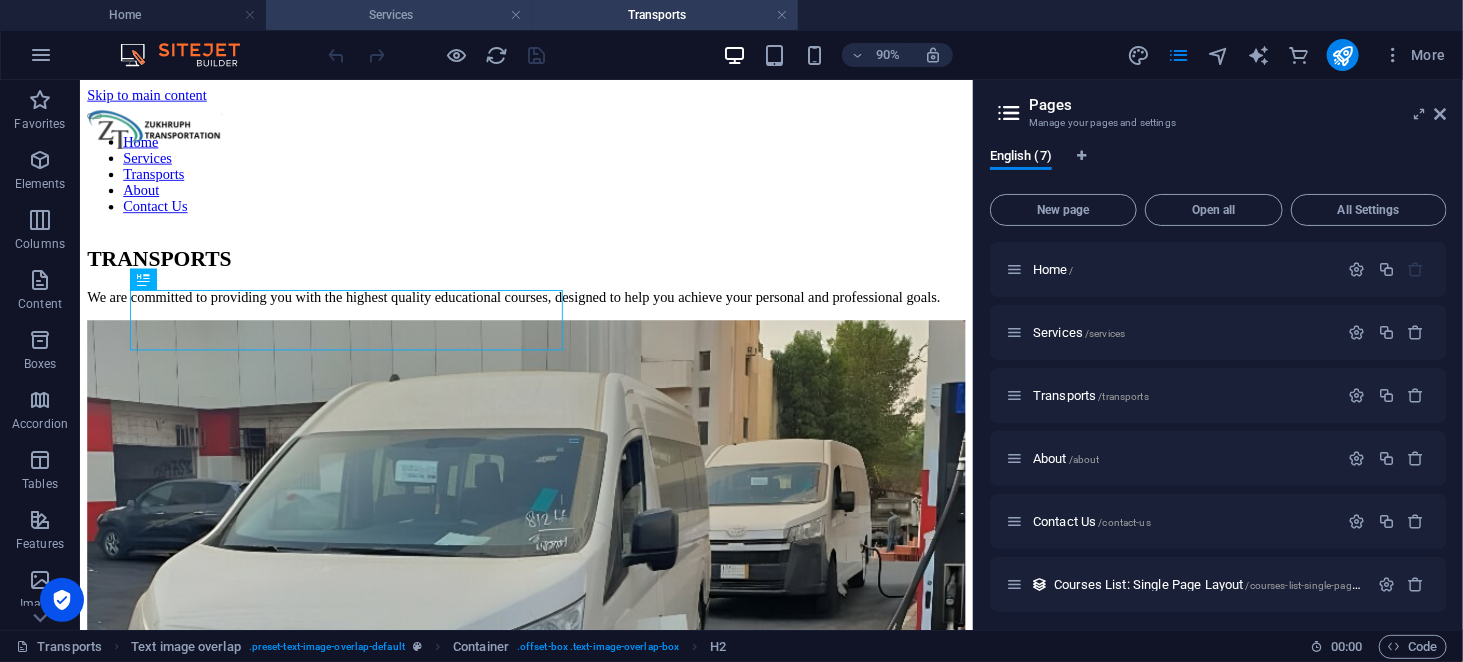 click on "Services" at bounding box center [399, 15] 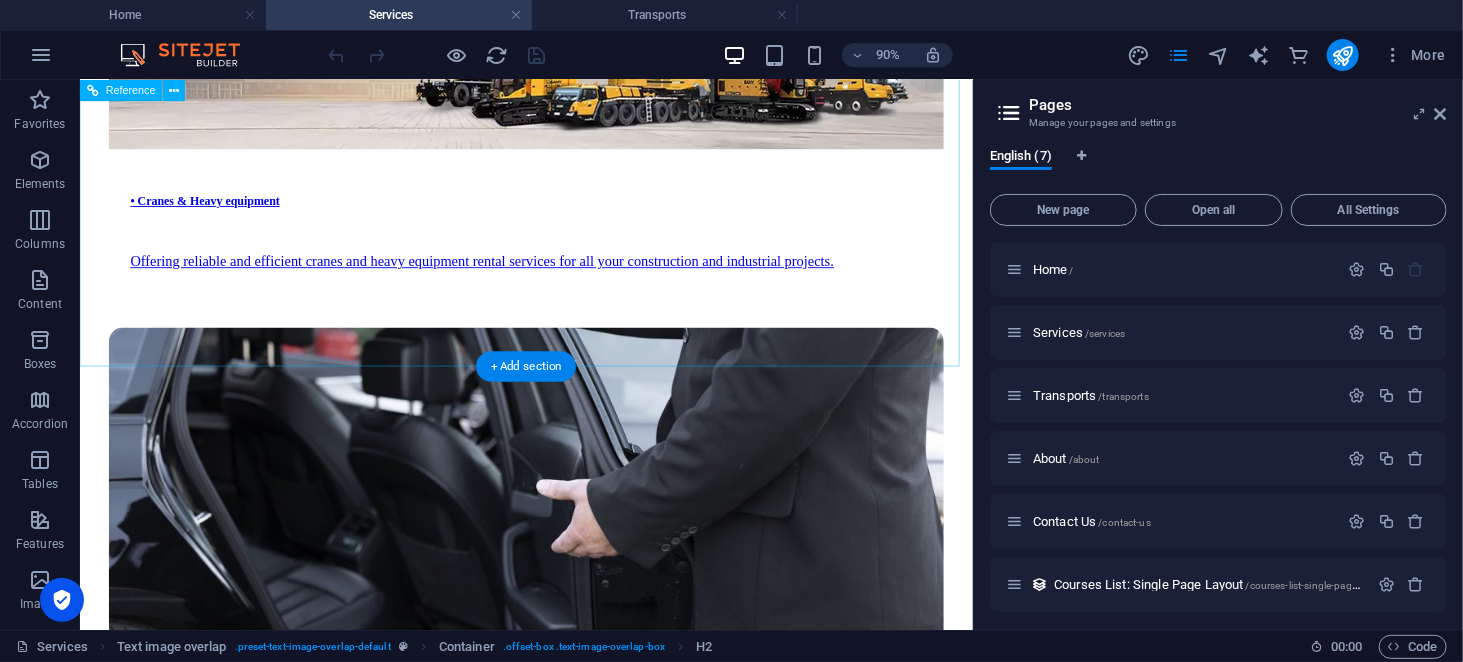 scroll, scrollTop: 3888, scrollLeft: 0, axis: vertical 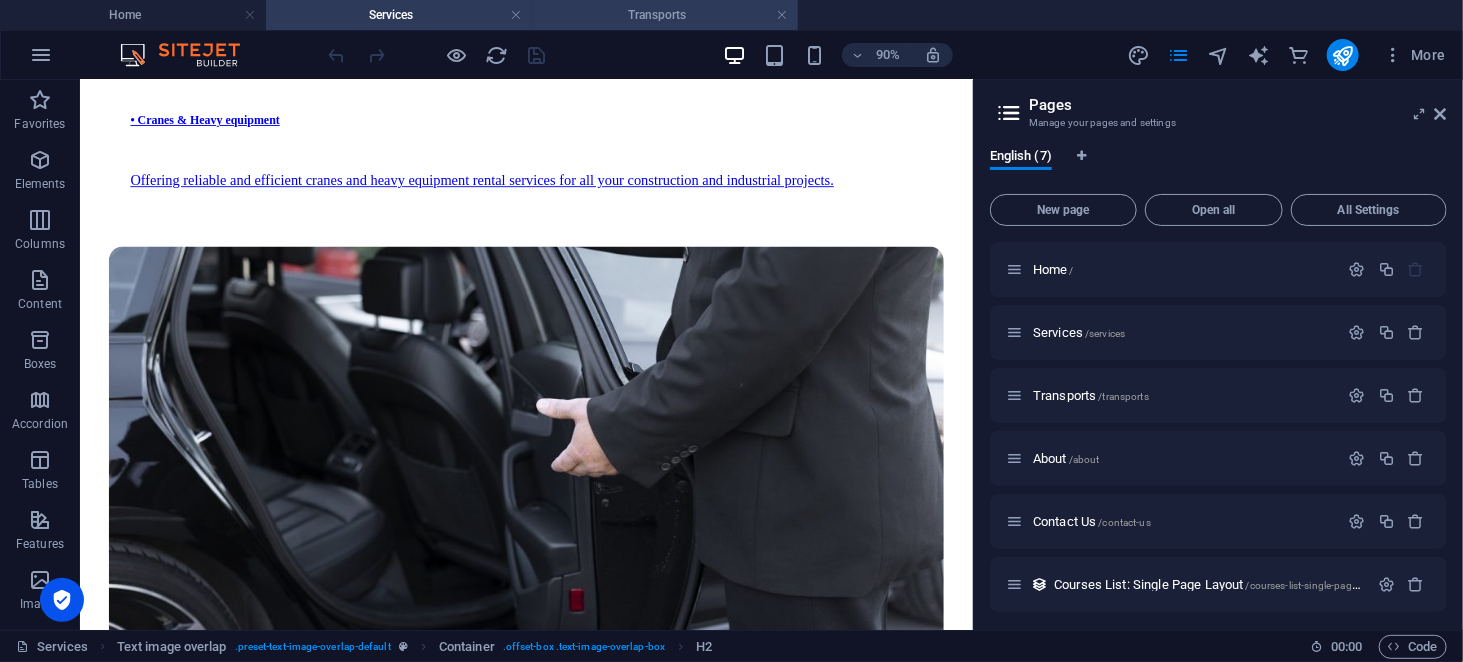 click on "Transports" at bounding box center (665, 15) 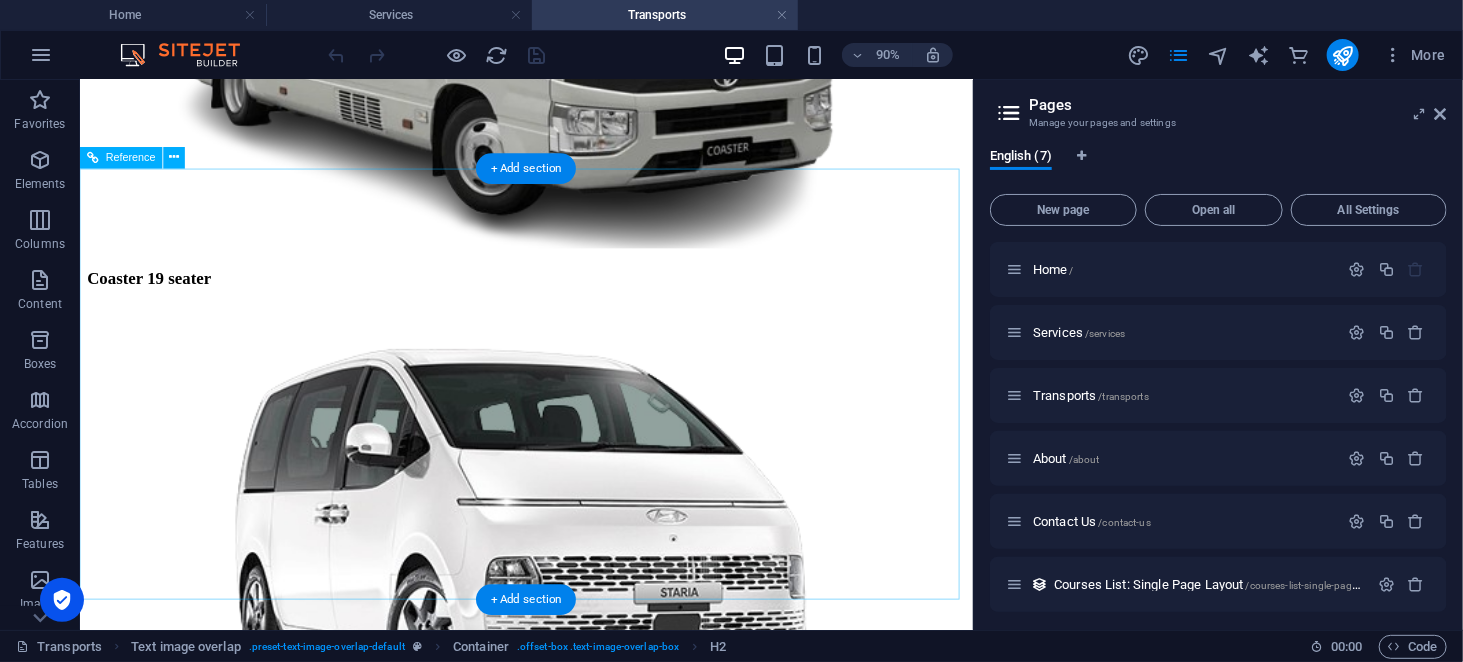 scroll, scrollTop: 2281, scrollLeft: 0, axis: vertical 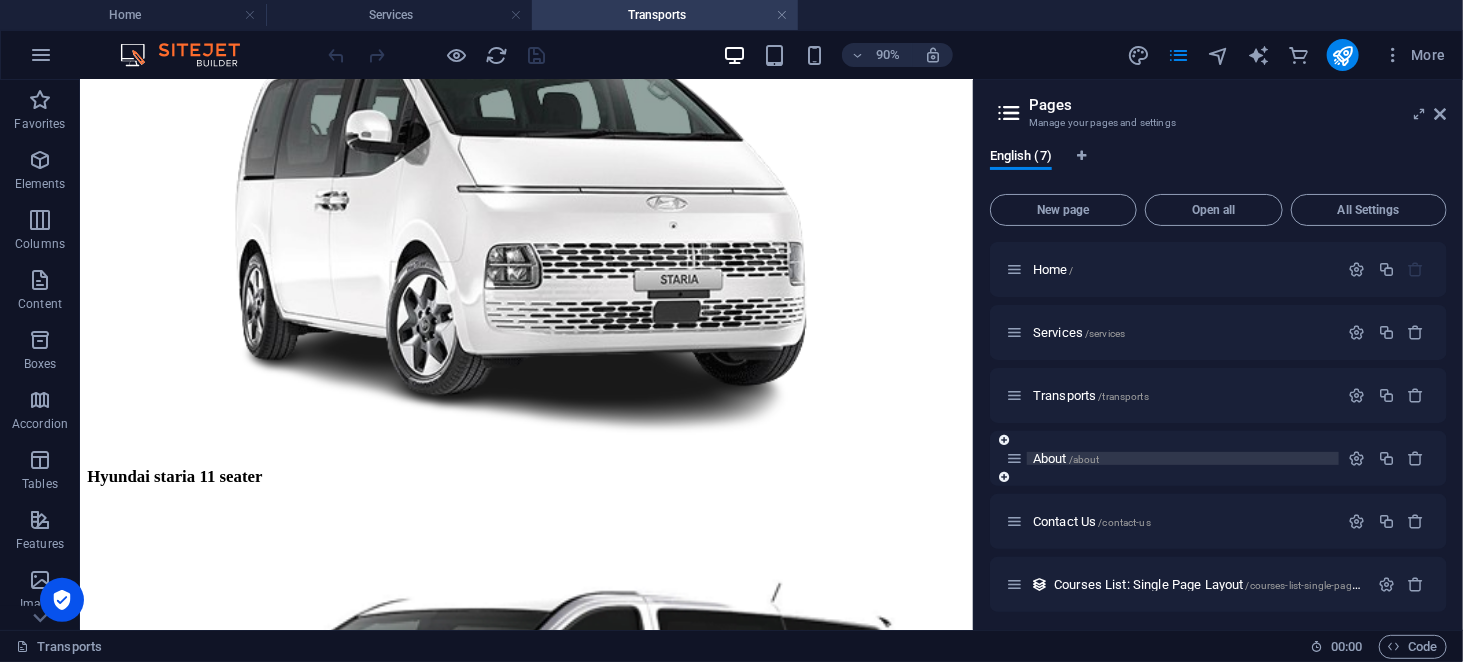 click on "About /about" at bounding box center [1172, 458] 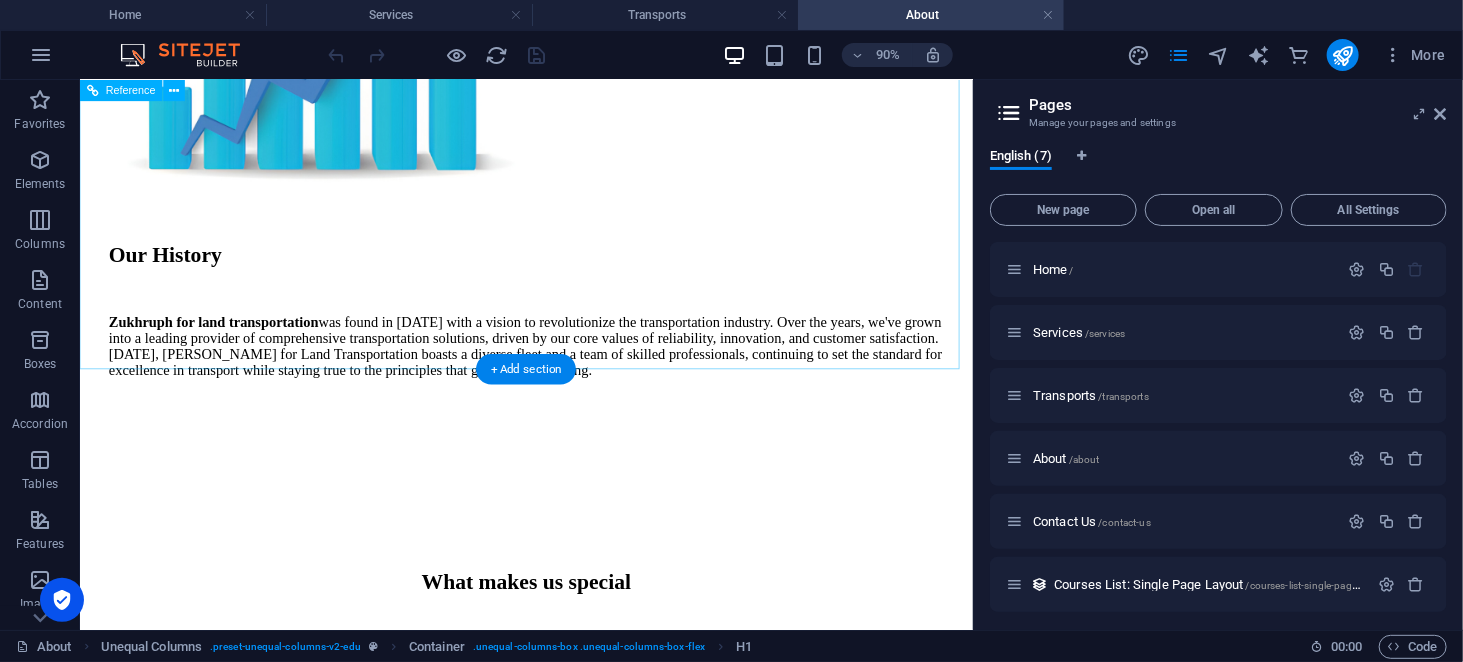 scroll, scrollTop: 3009, scrollLeft: 0, axis: vertical 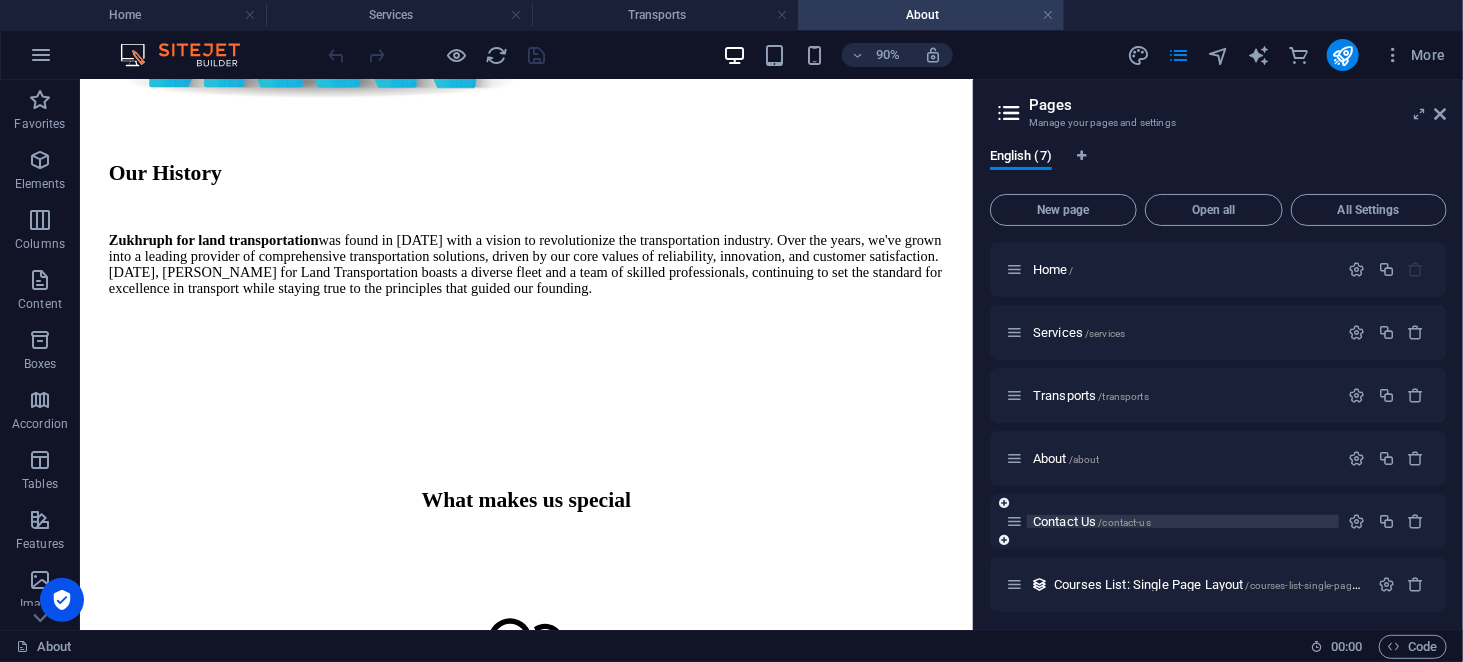 click on "Contact Us /contact-us" at bounding box center (1092, 521) 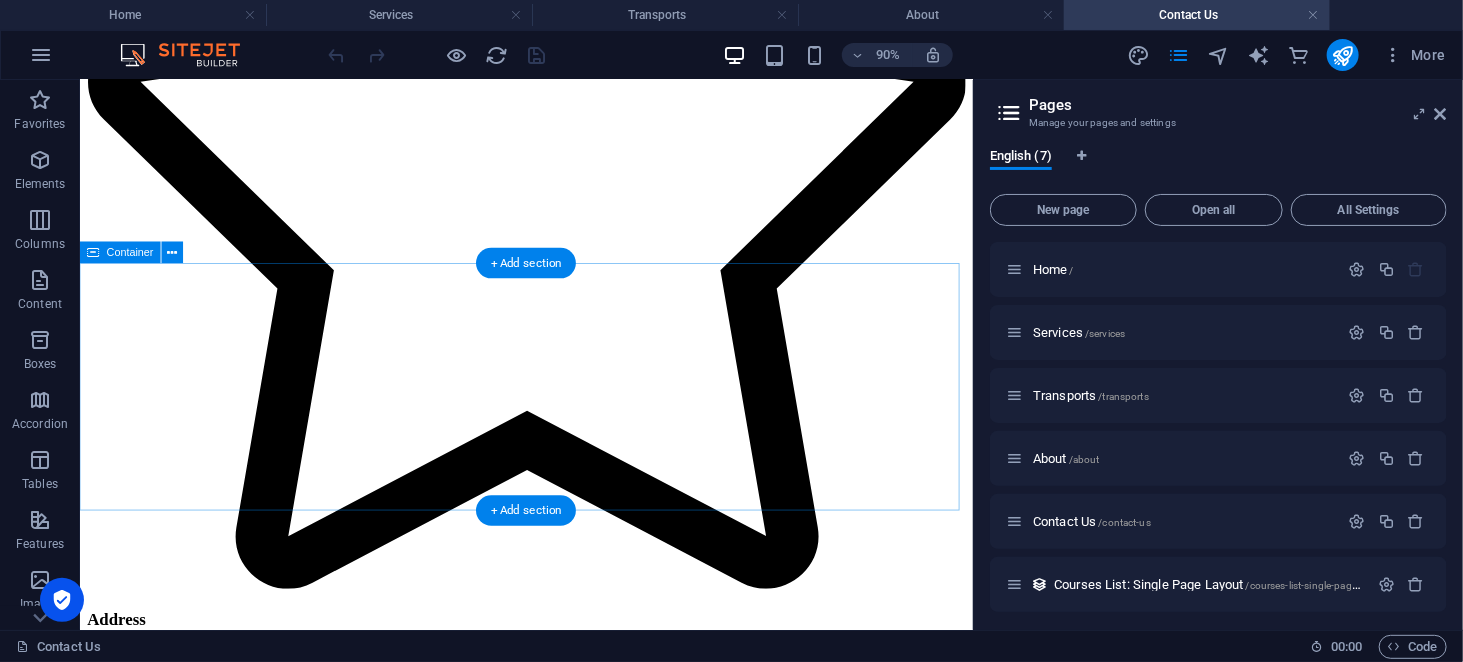 scroll, scrollTop: 3763, scrollLeft: 0, axis: vertical 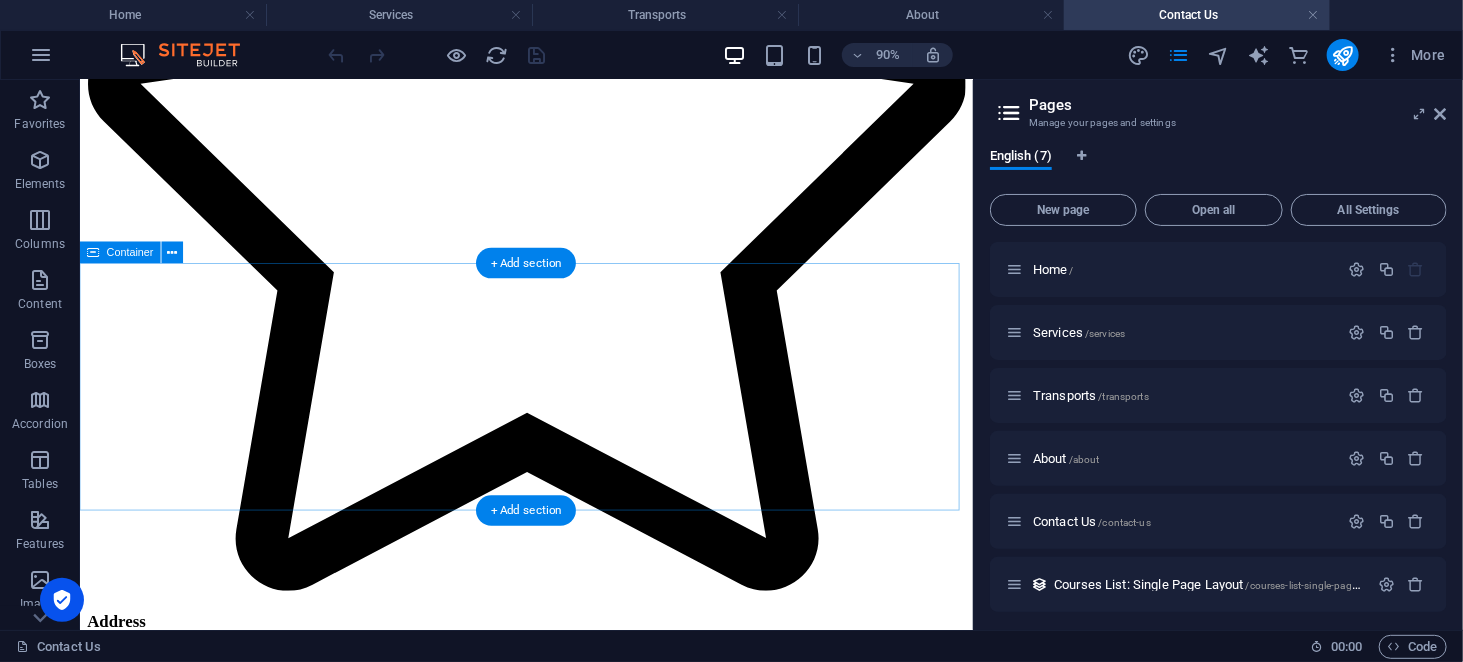 click on "Get in touch [DATE]! ZUKHRUPH FOR LAND TRANSPORTATION" at bounding box center [575, 925] 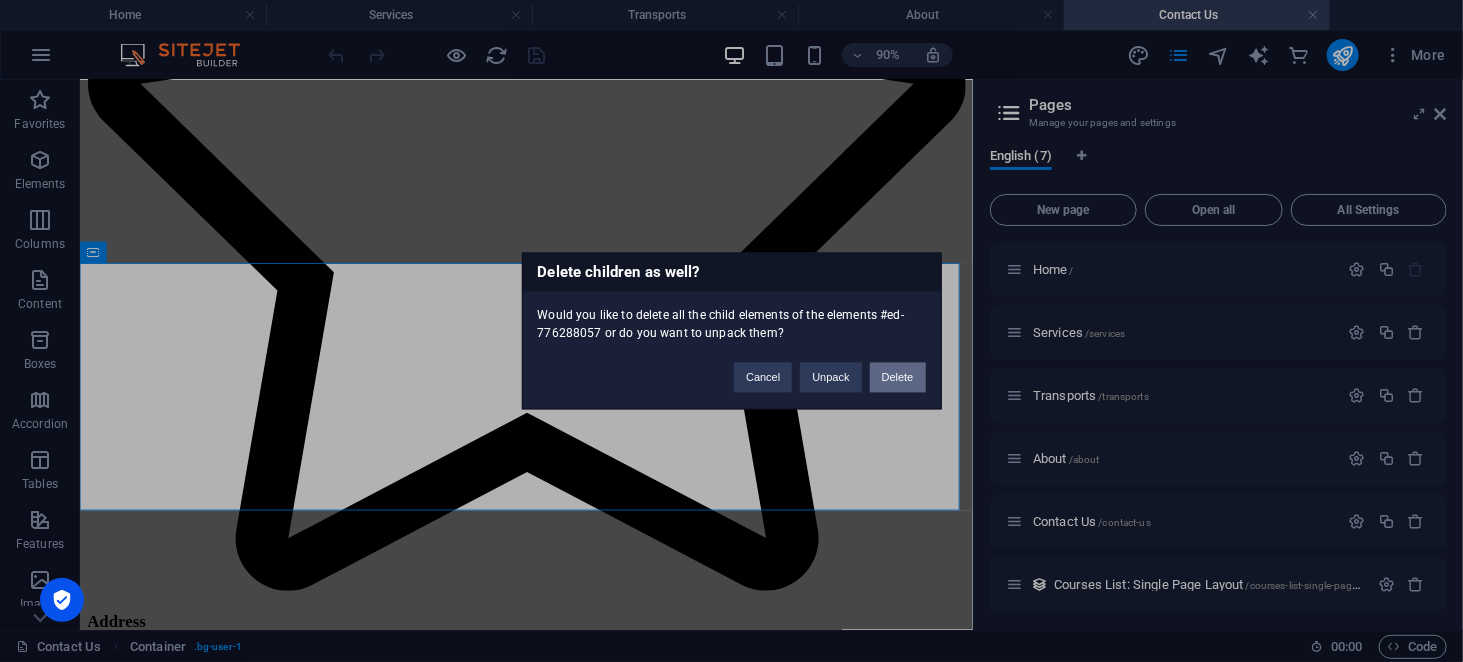 click on "Delete" at bounding box center [898, 378] 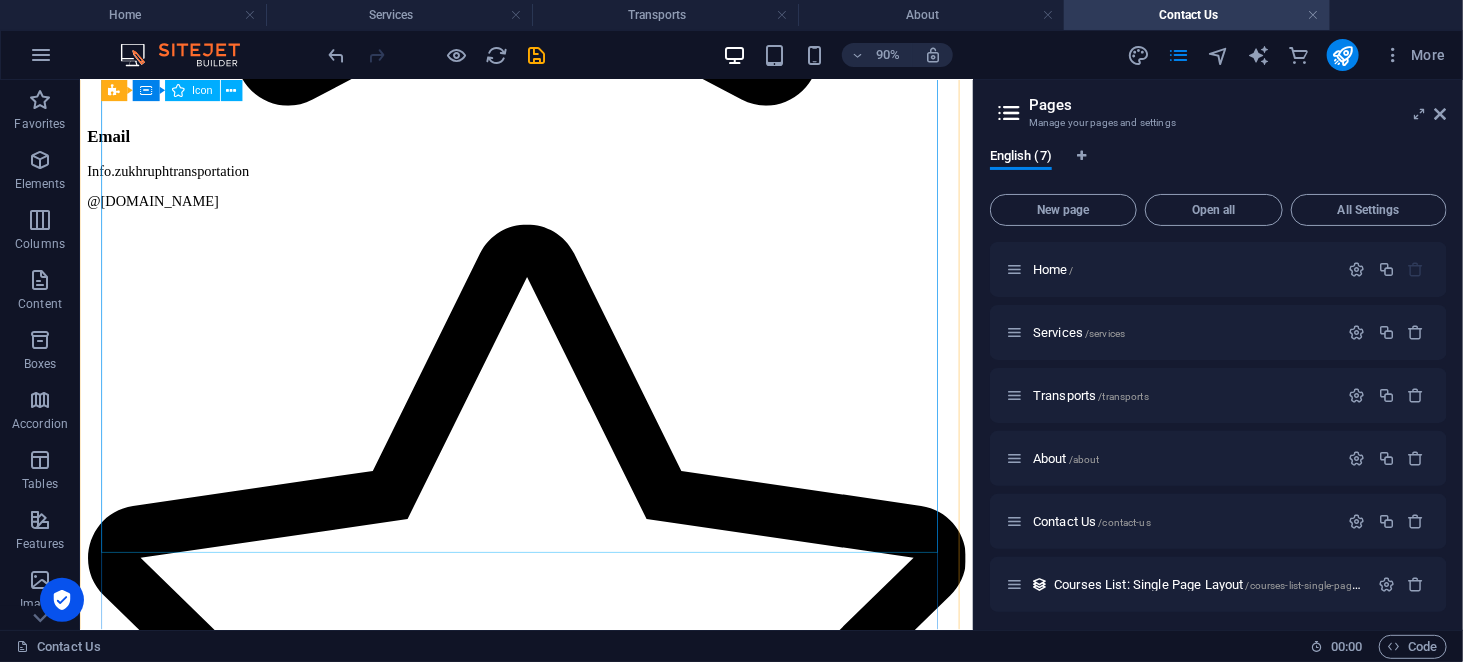 scroll, scrollTop: 3236, scrollLeft: 0, axis: vertical 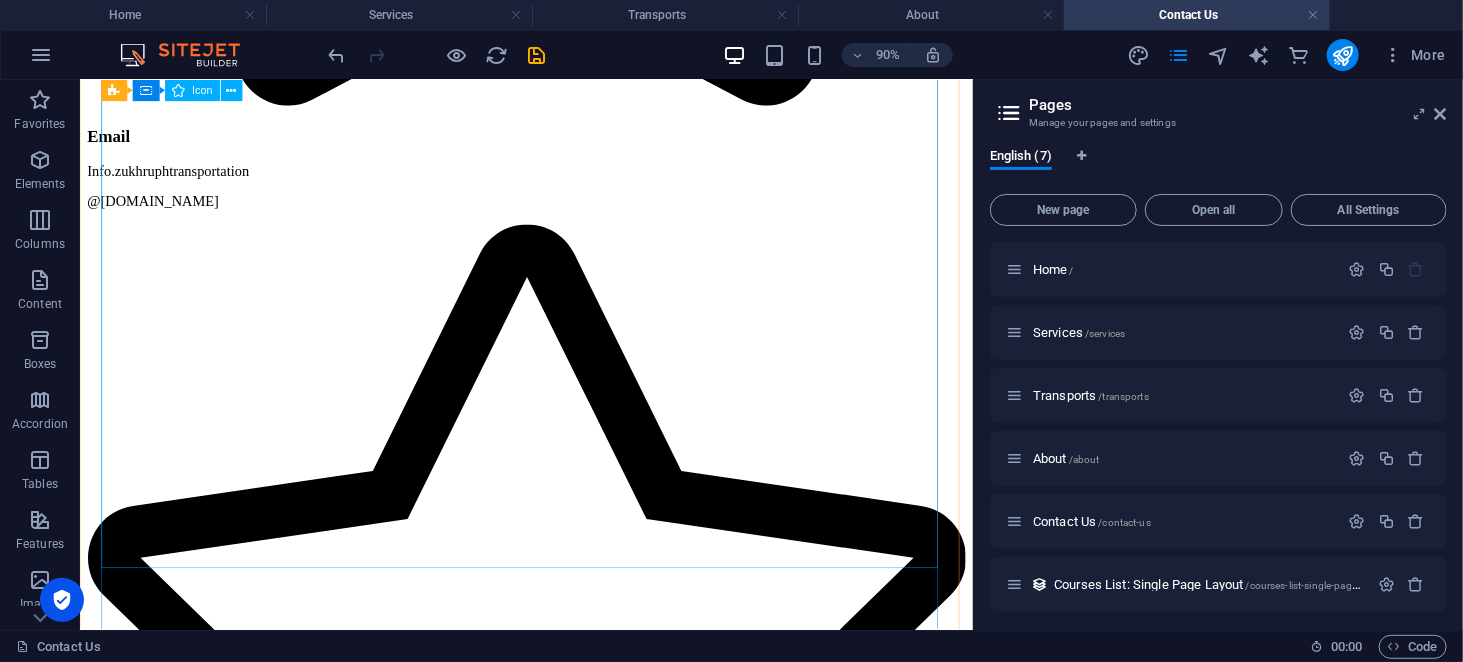 click at bounding box center (575, 710) 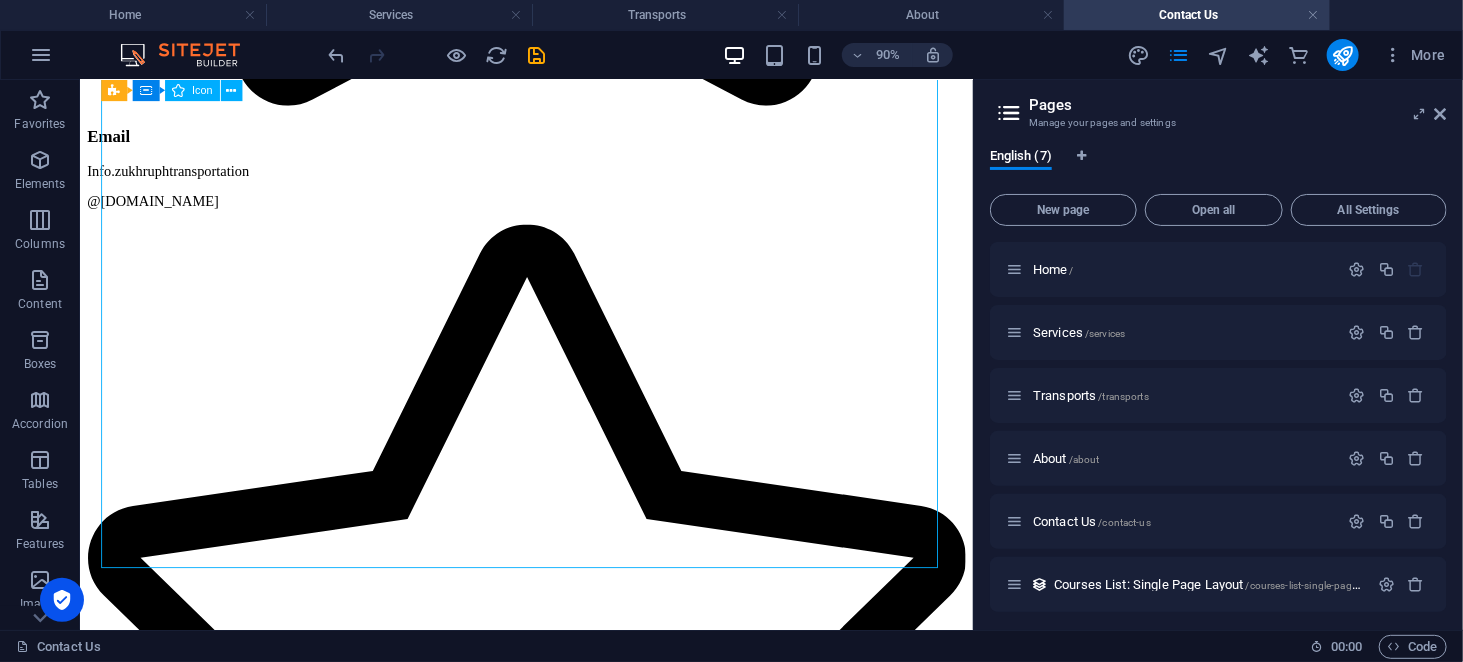 click at bounding box center [575, 710] 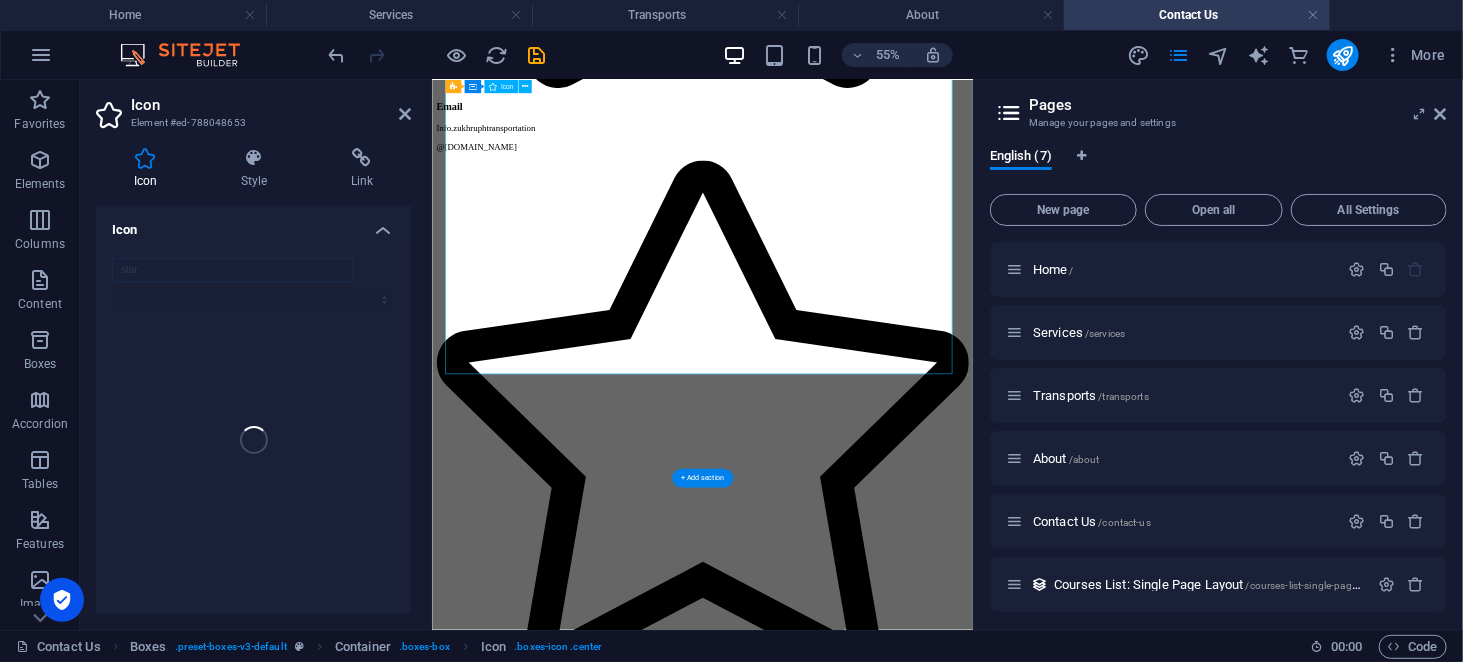 scroll, scrollTop: 3220, scrollLeft: 0, axis: vertical 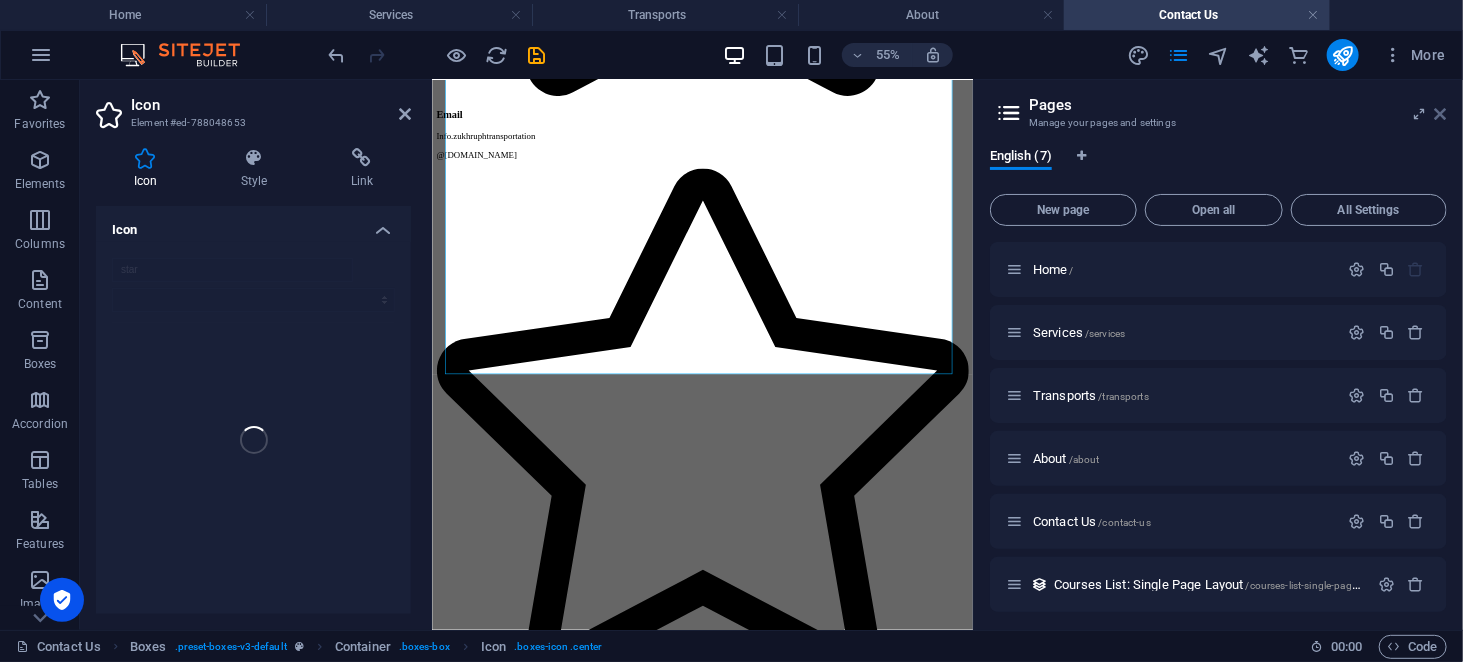 click at bounding box center [1441, 114] 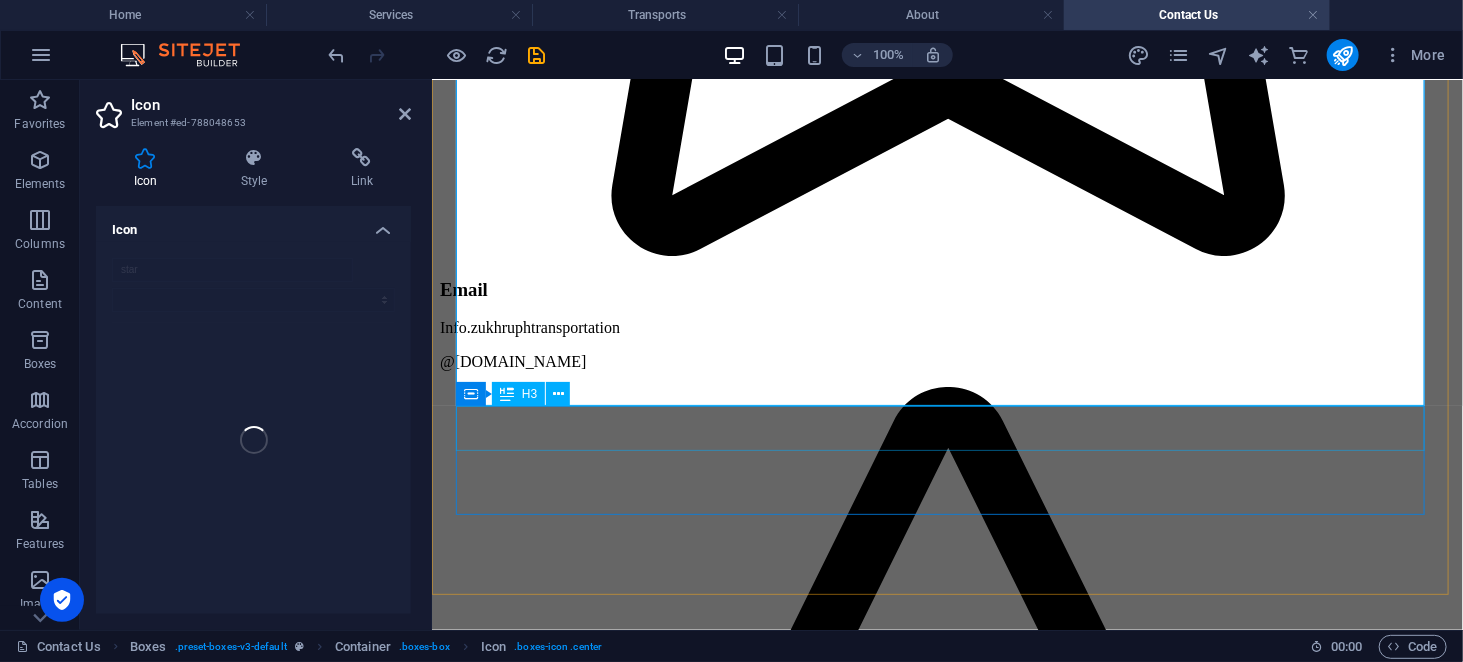 scroll, scrollTop: 3911, scrollLeft: 0, axis: vertical 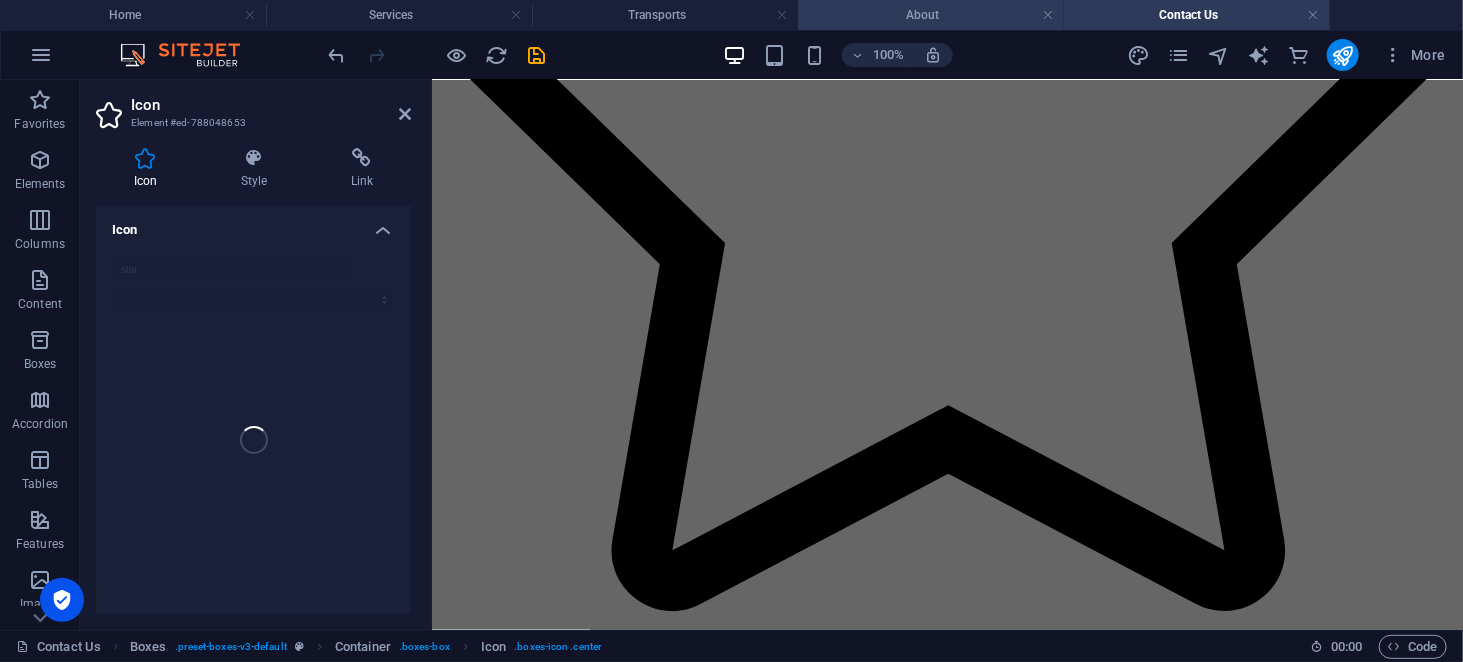 click on "About" at bounding box center [931, 15] 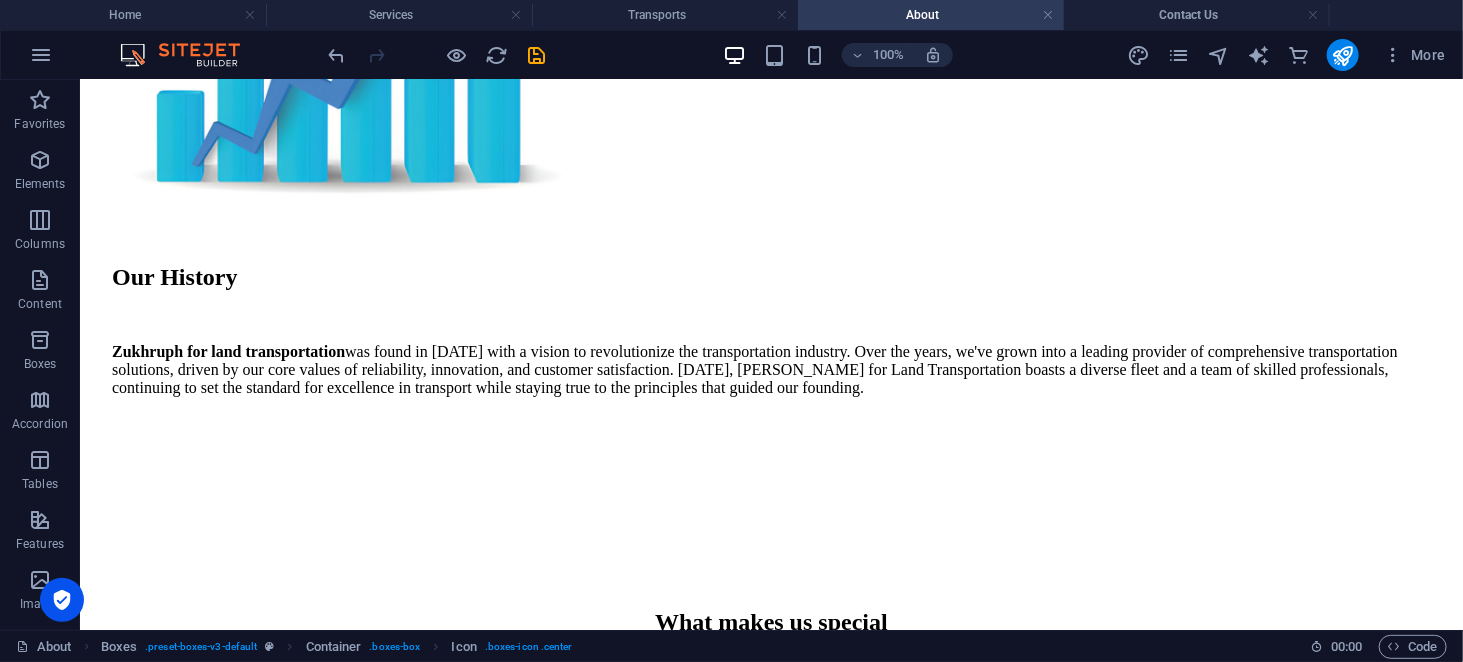 scroll, scrollTop: 0, scrollLeft: 0, axis: both 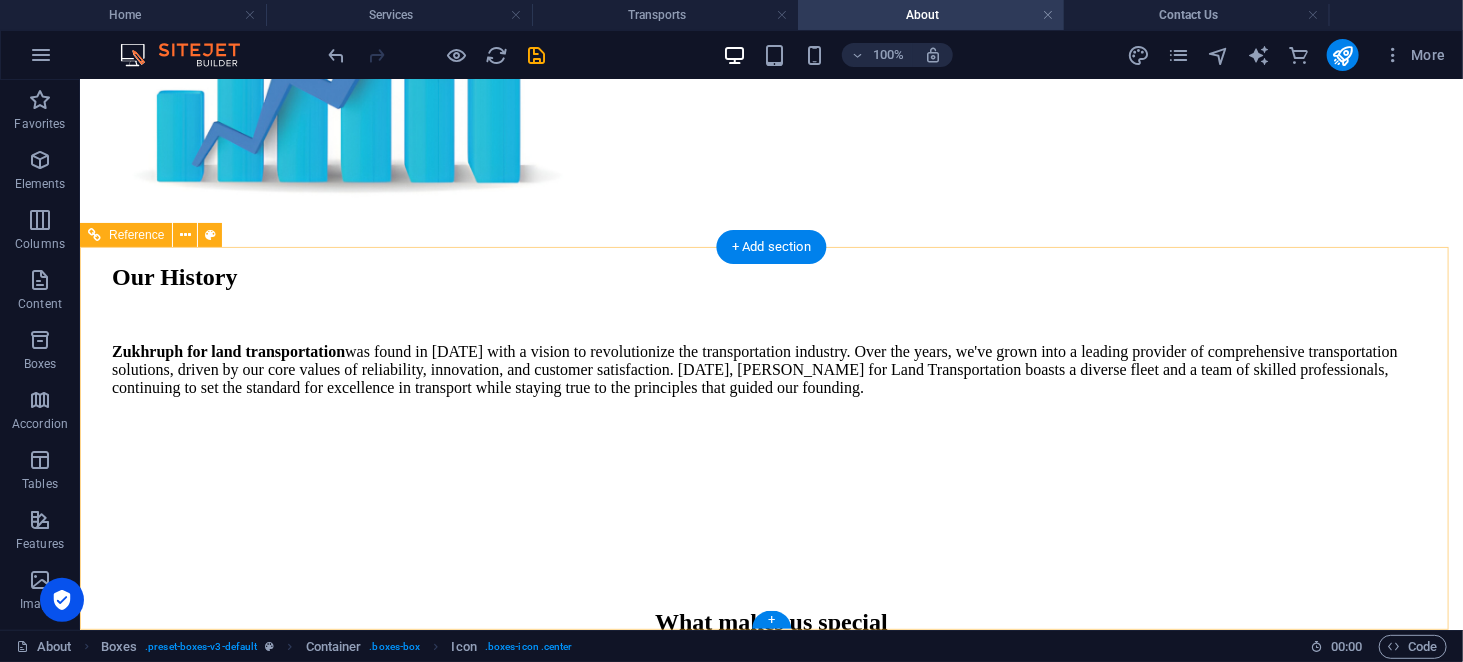 click at bounding box center [770, 5075] 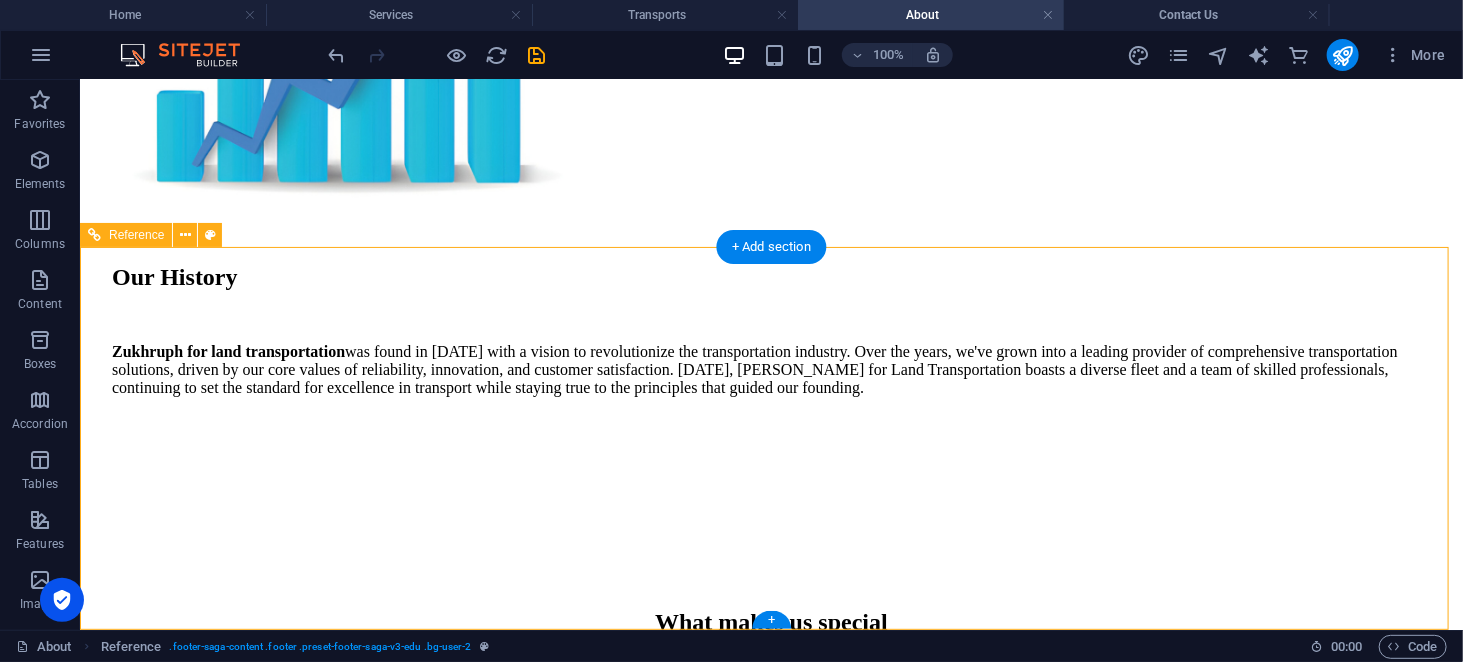 click at bounding box center (770, 5075) 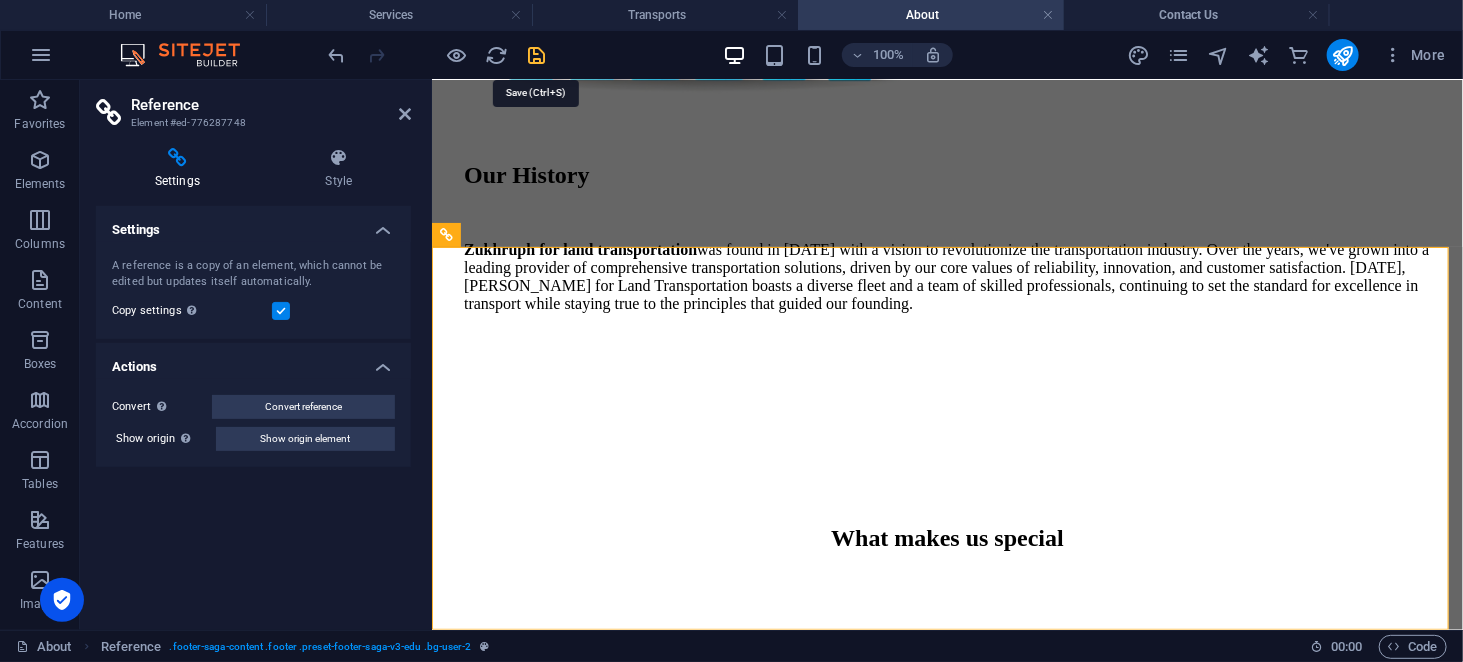 click at bounding box center [537, 55] 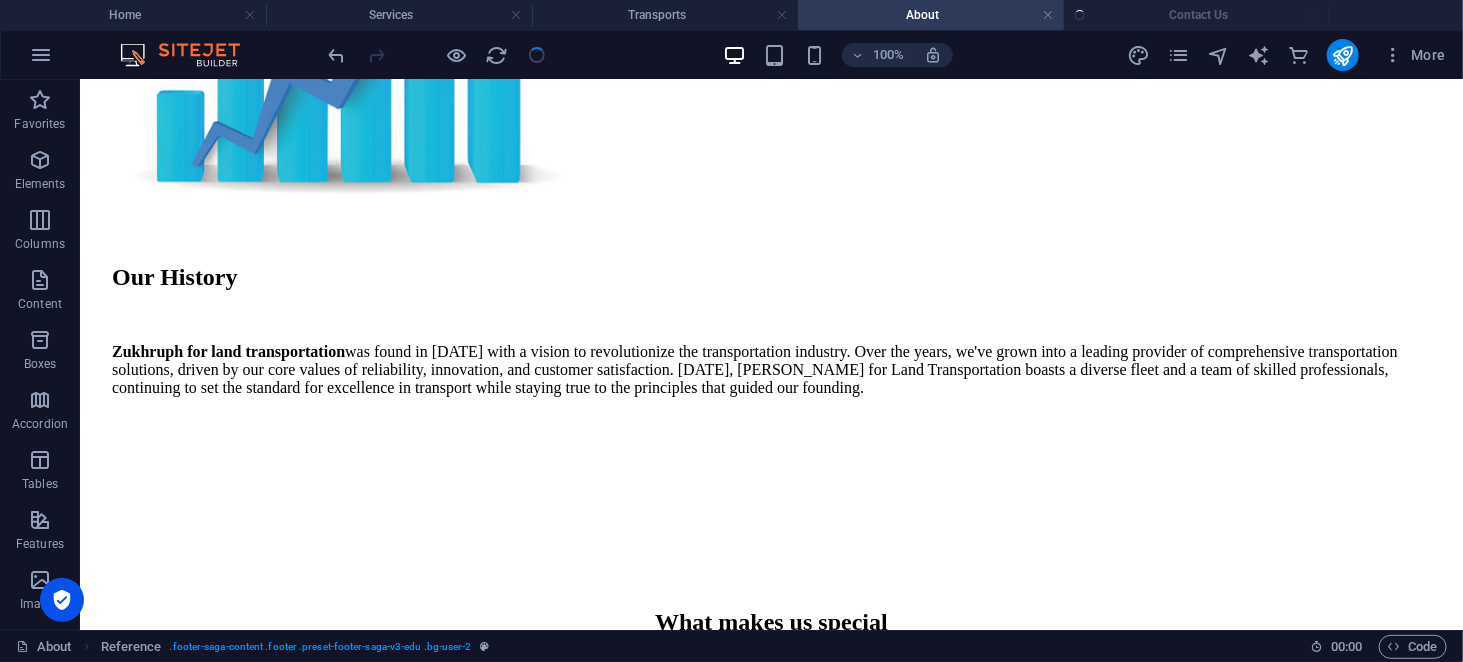 click at bounding box center [437, 55] 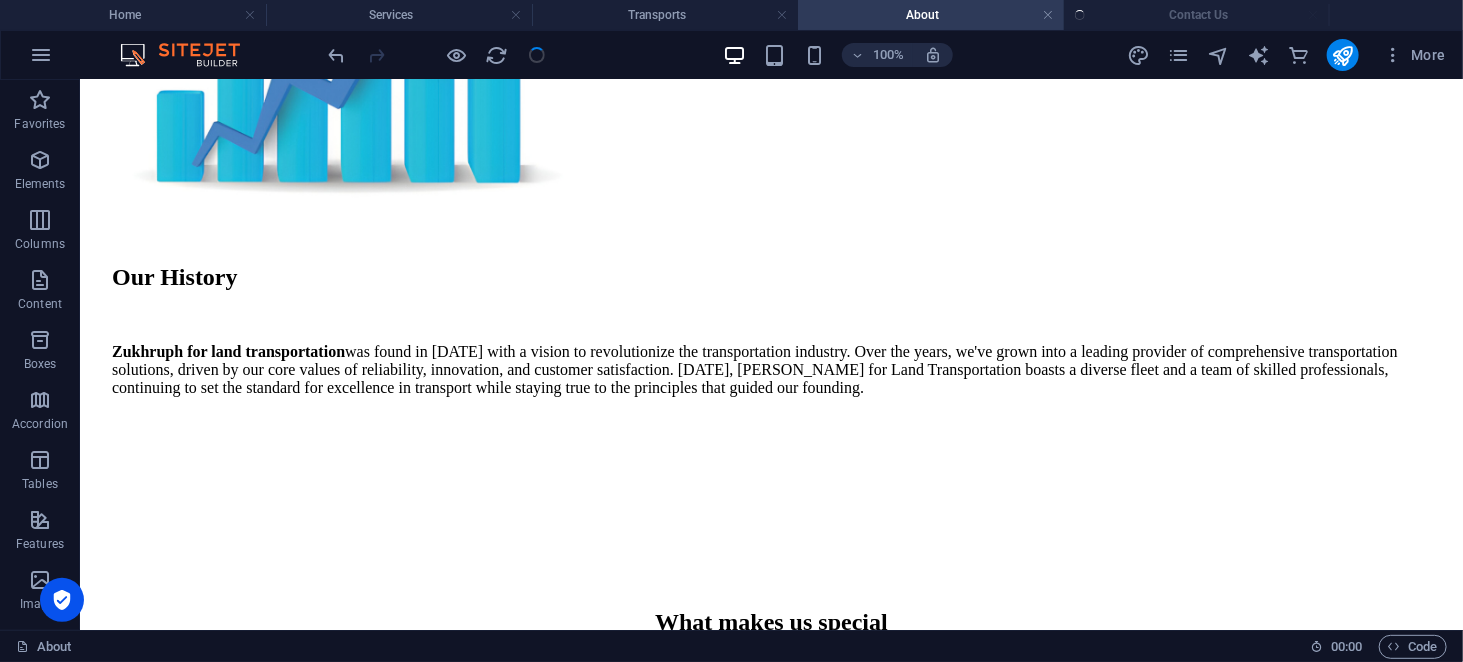 click at bounding box center (437, 55) 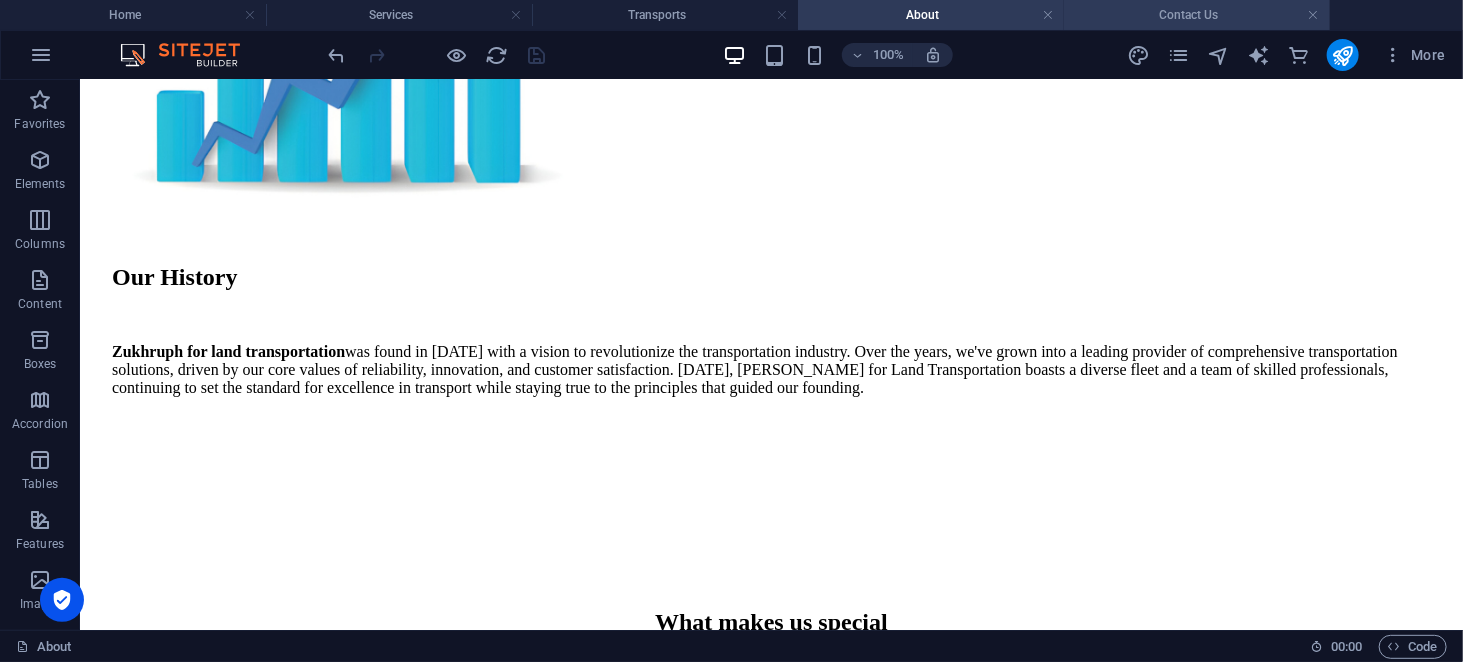 click on "Contact Us" at bounding box center (1197, 15) 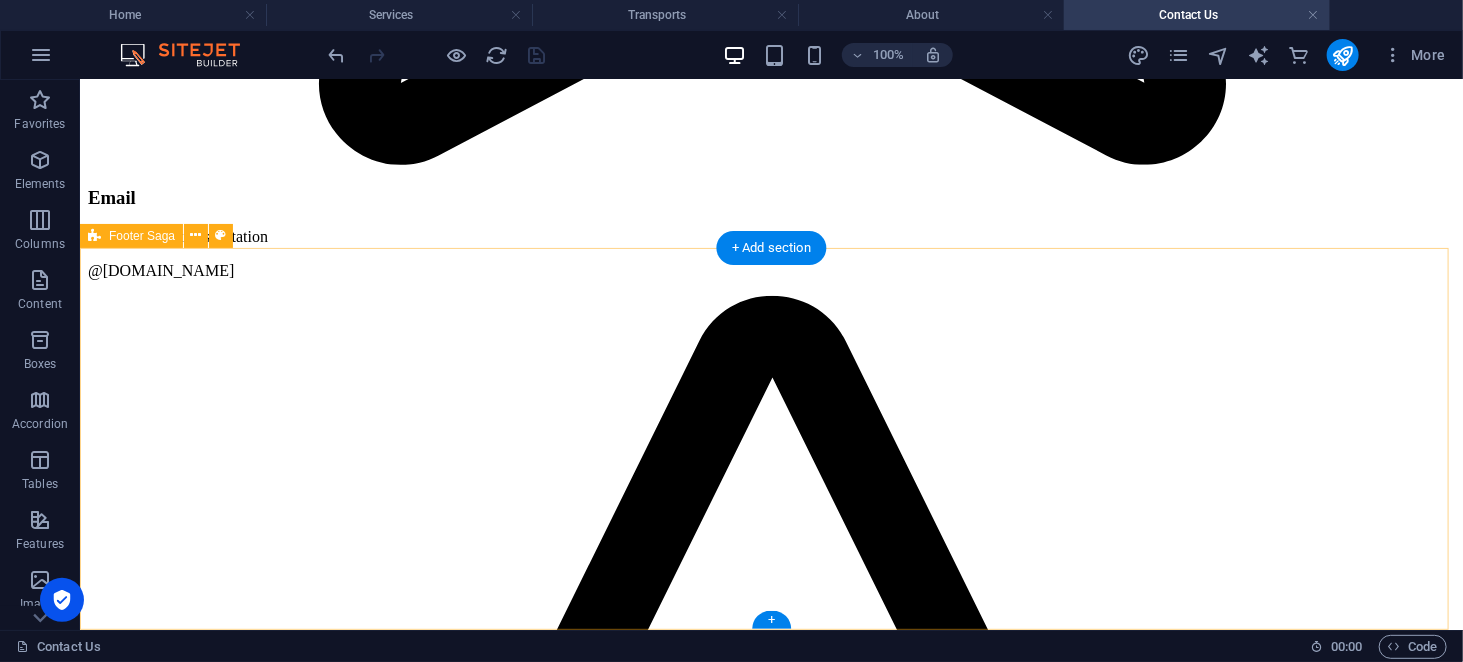 scroll, scrollTop: 4323, scrollLeft: 0, axis: vertical 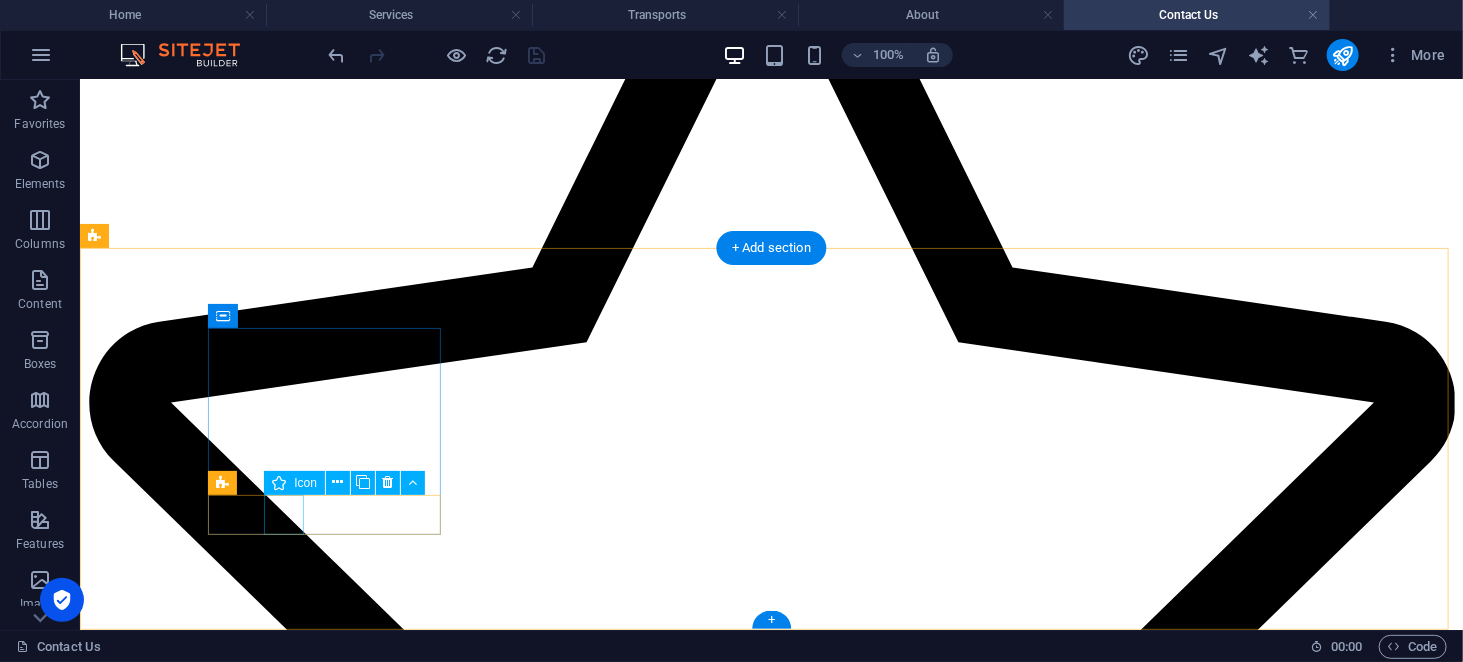 click at bounding box center [770, 4350] 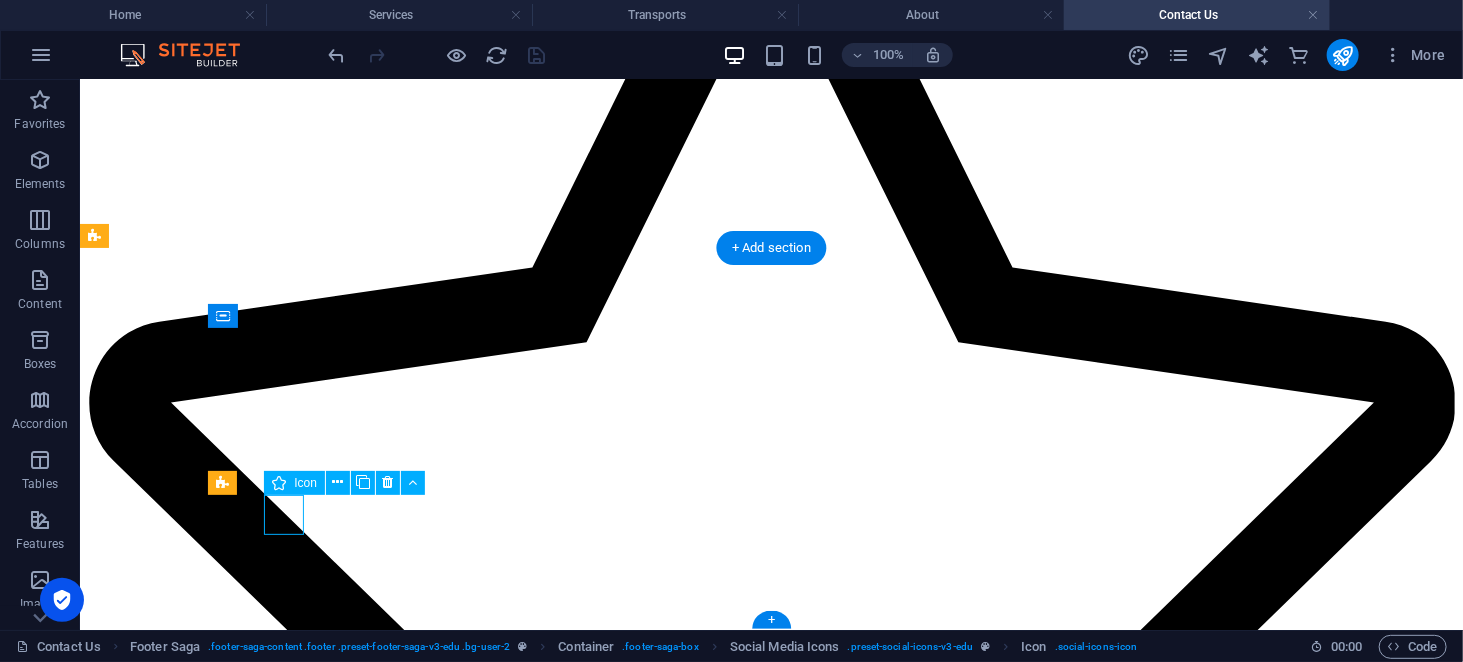 click at bounding box center (770, 4350) 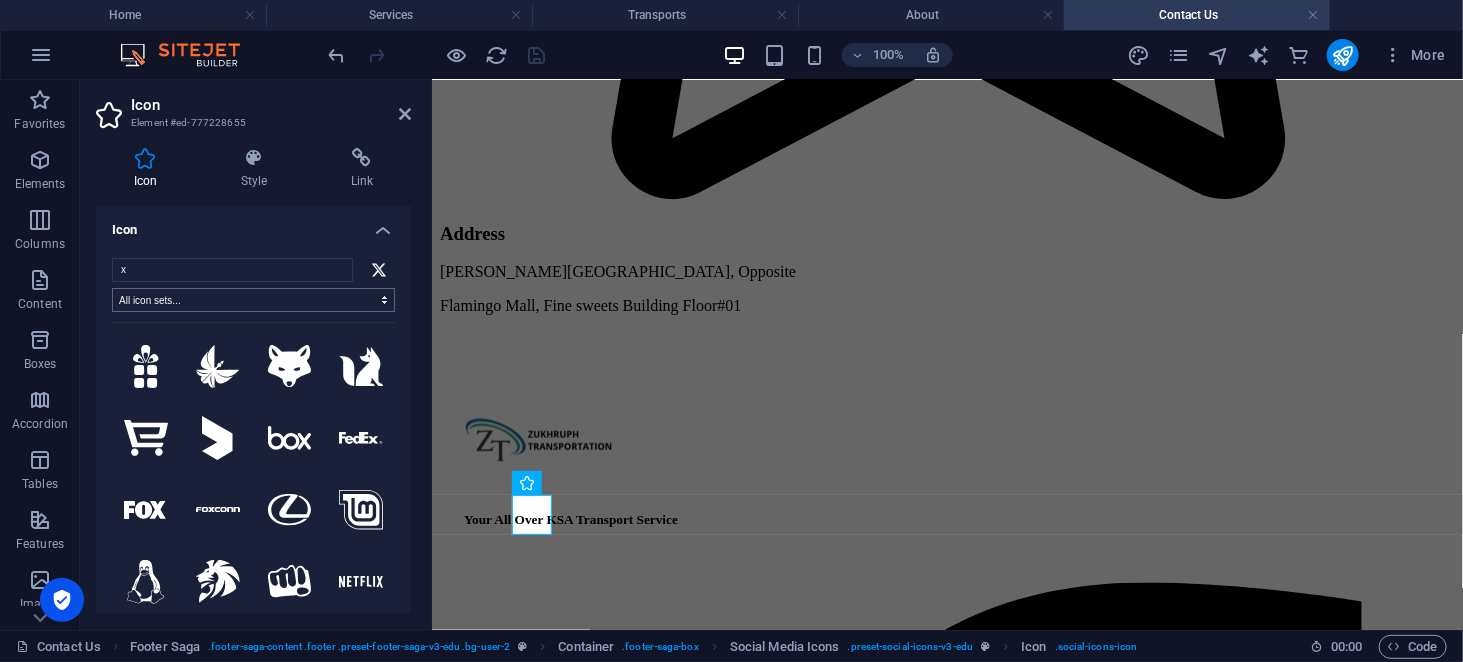 scroll, scrollTop: 3911, scrollLeft: 0, axis: vertical 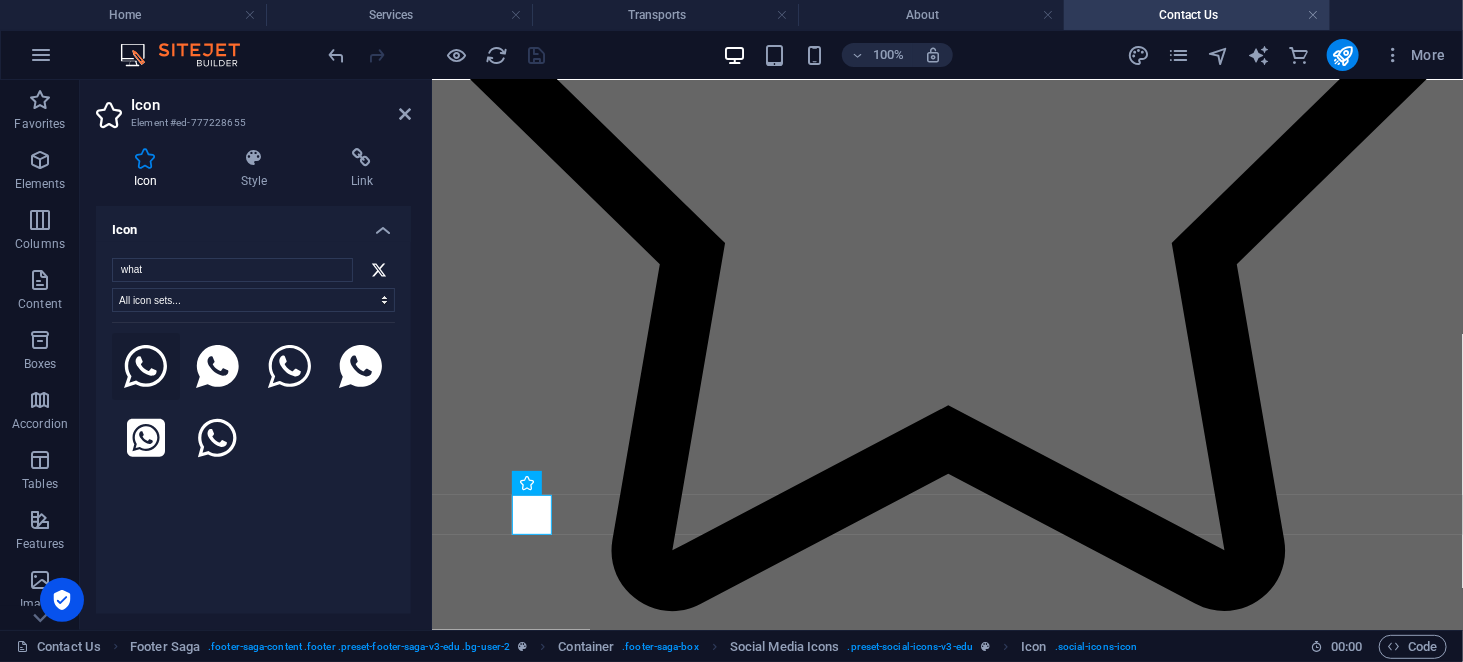 type on "what" 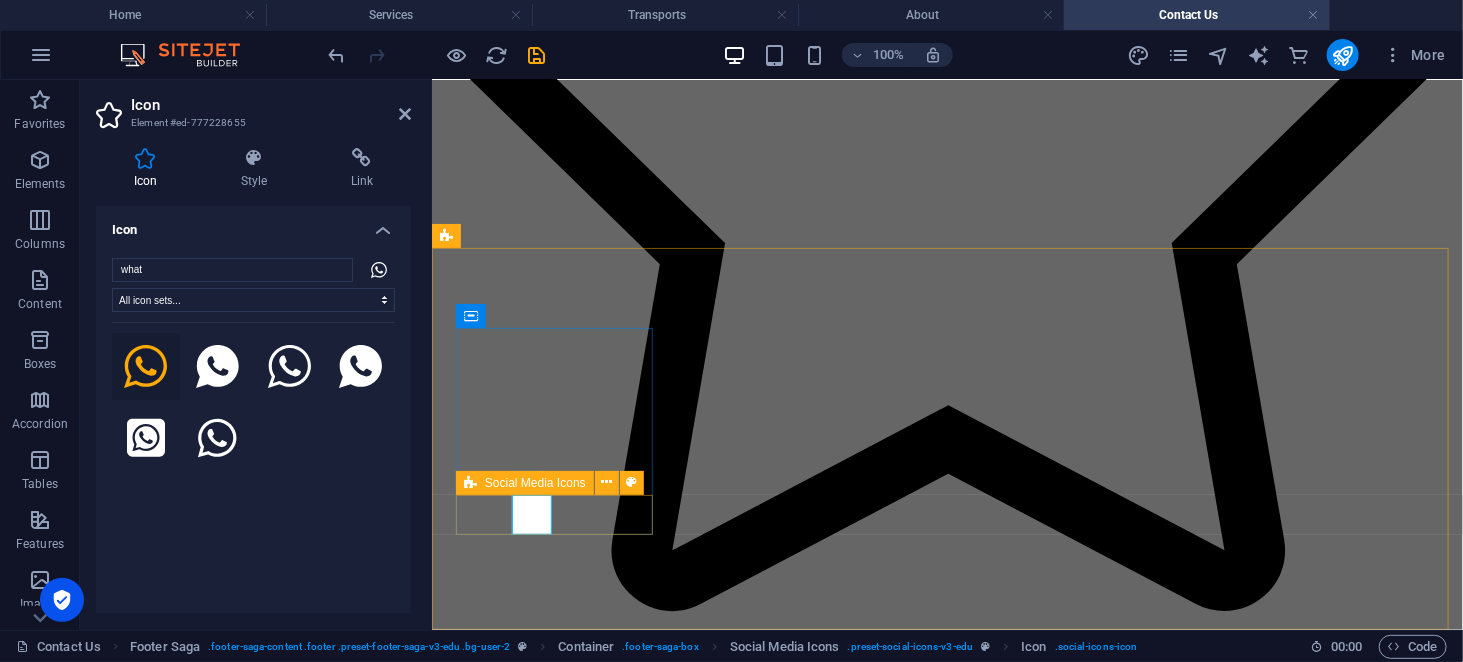 click at bounding box center (946, 2255) 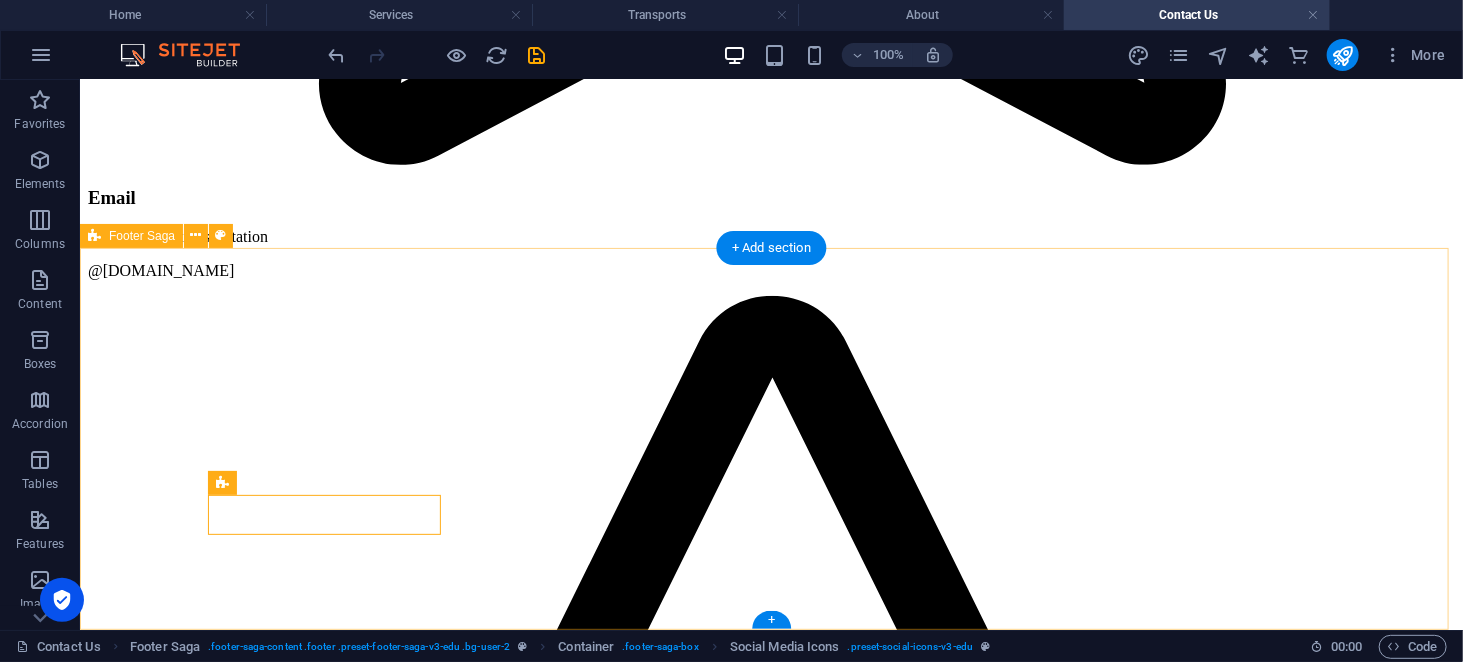 scroll, scrollTop: 4323, scrollLeft: 0, axis: vertical 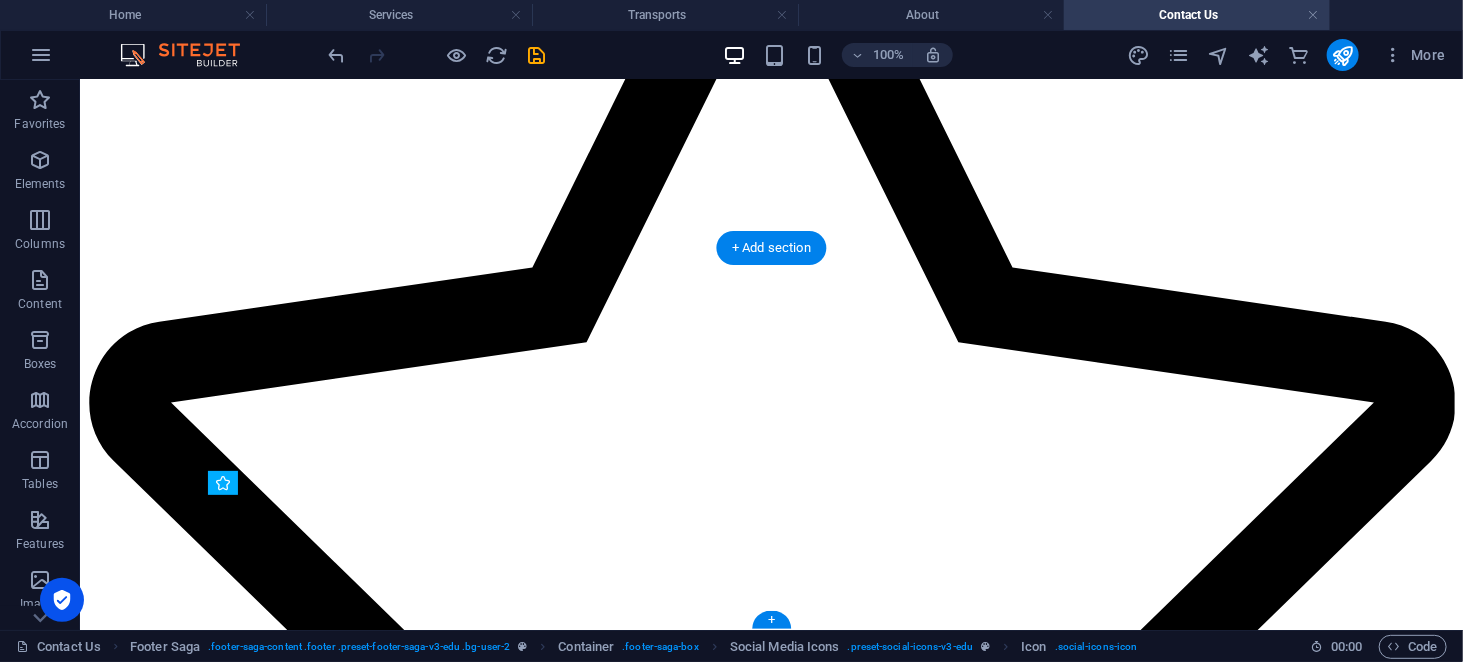 drag, startPoint x: 280, startPoint y: 509, endPoint x: 224, endPoint y: 507, distance: 56.0357 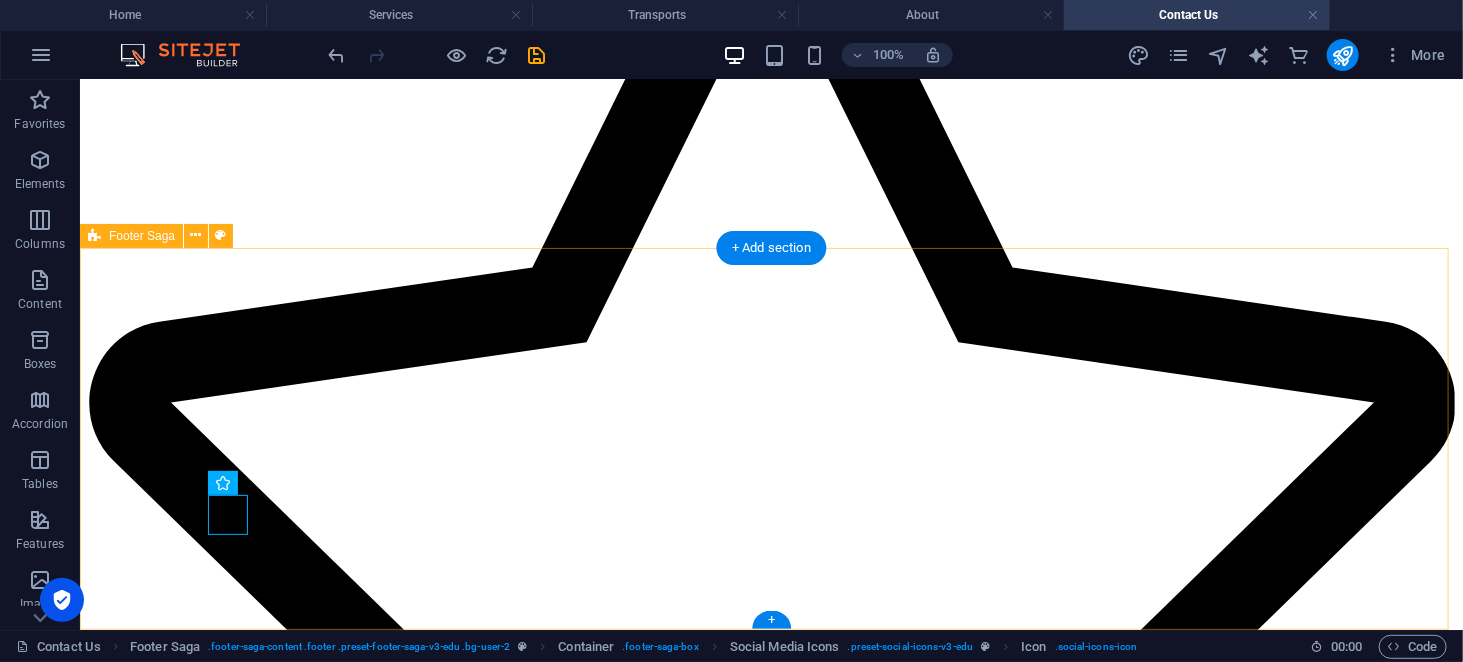 click on "Your All Over KSA Transport Service Quick Links Home Services Teachers About Blog Contact Details Legal Notice Privacy Policy All rights reserved Contact [PHONE_NUMBER] [EMAIL_ADDRESS][DOMAIN_NAME] 24/7" at bounding box center [770, 3750] 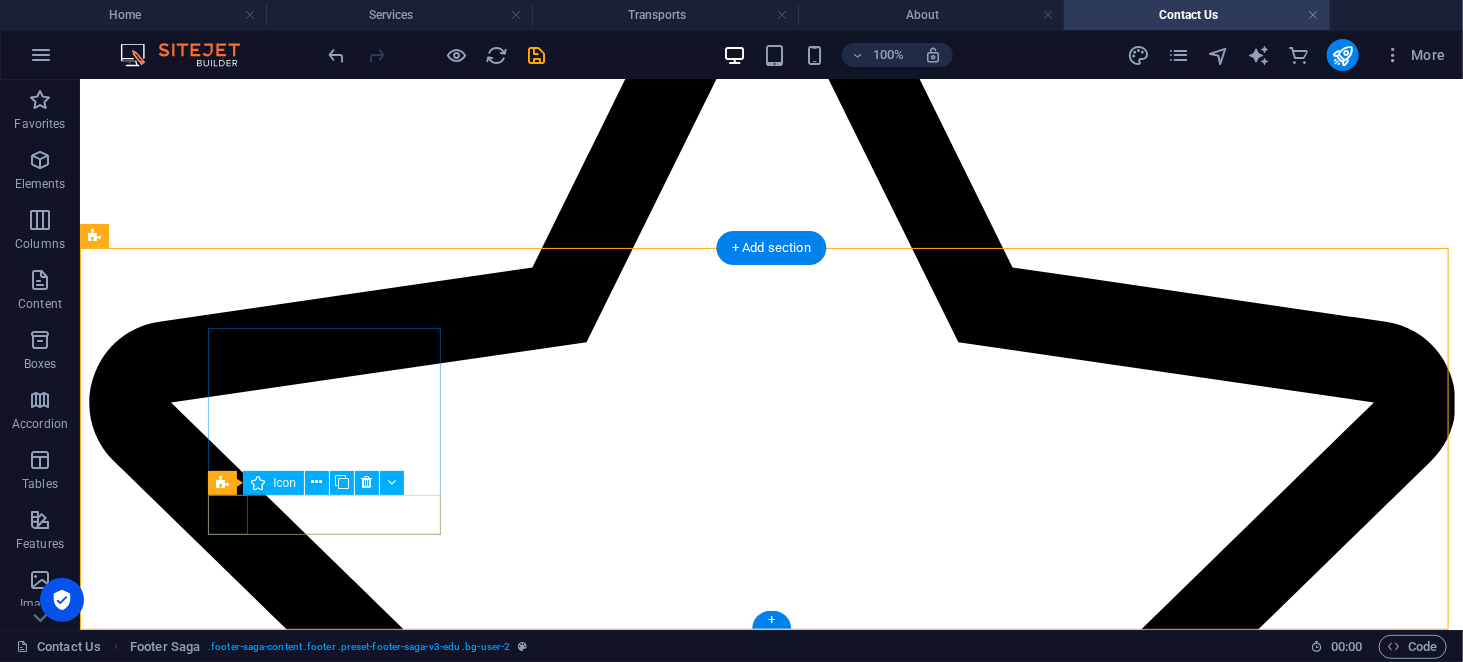 click at bounding box center [770, 2235] 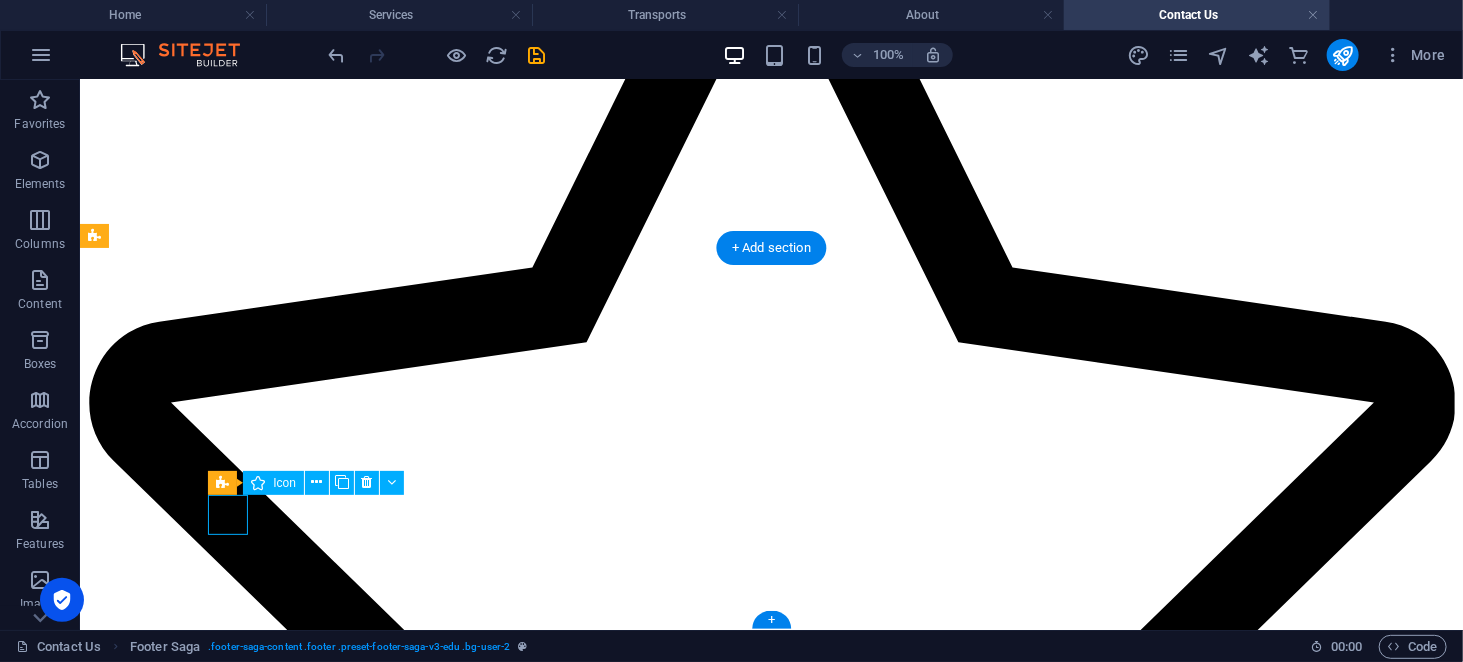 click at bounding box center (770, 2235) 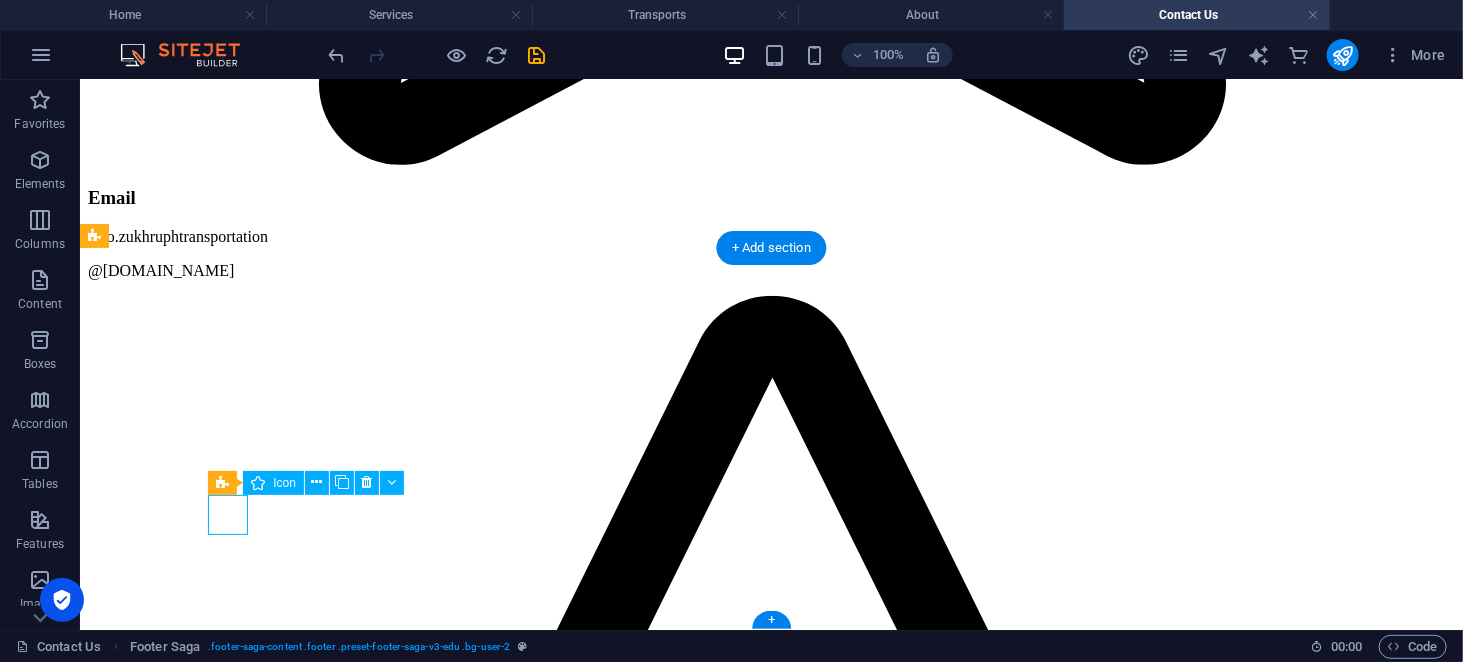 select on "xMidYMid" 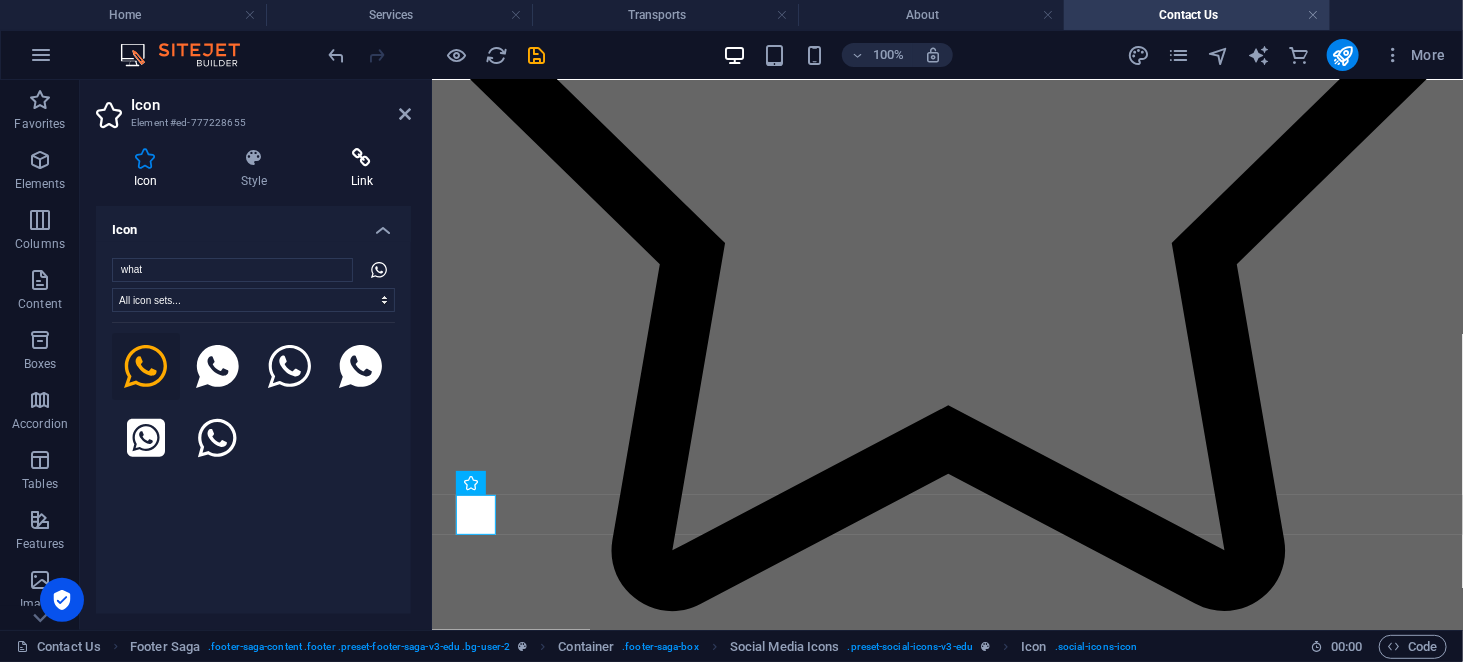 click on "Link" at bounding box center [362, 169] 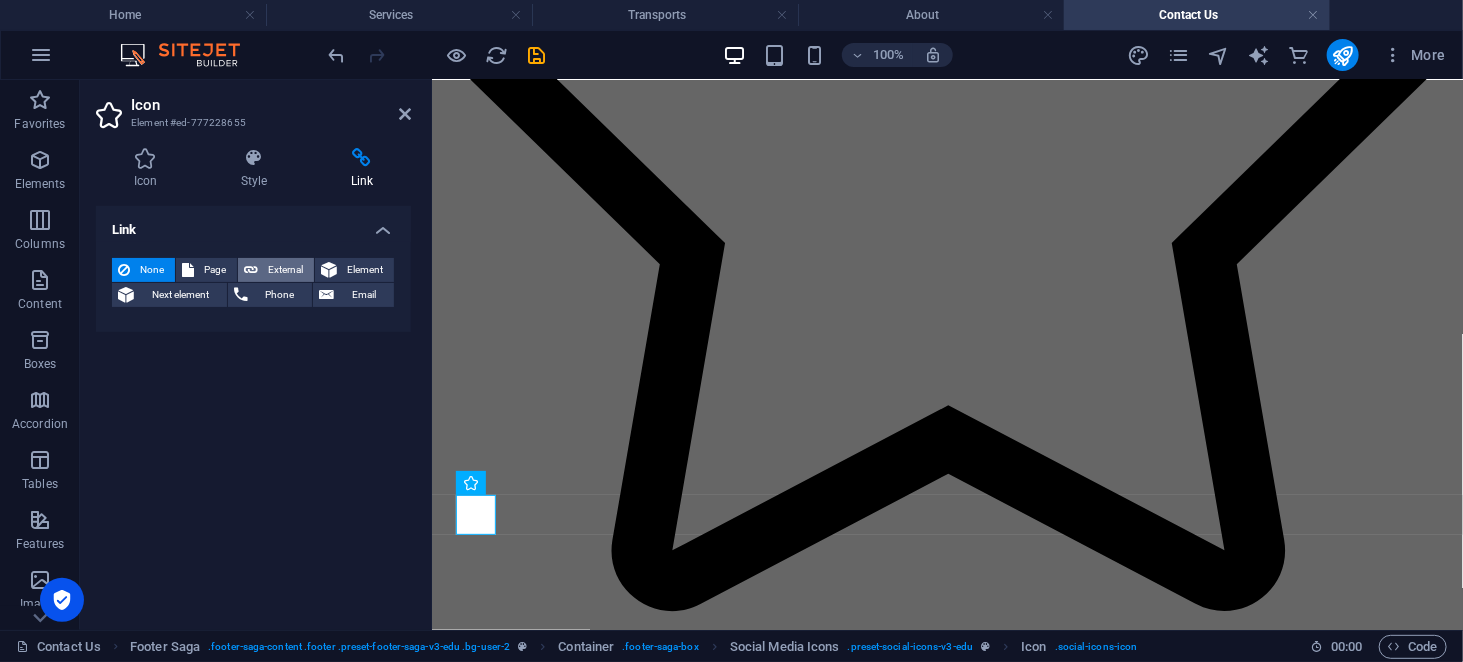 click on "External" at bounding box center (286, 270) 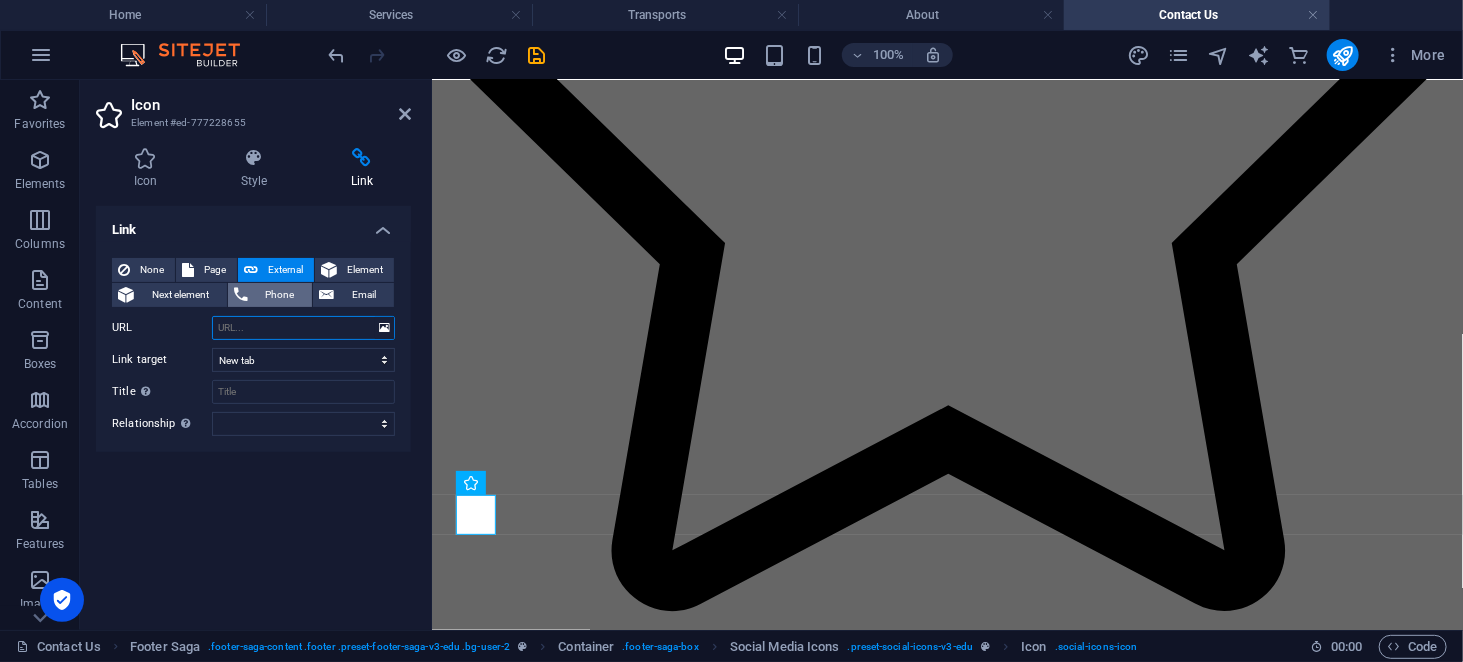 paste on "[URL][DOMAIN_NAME]" 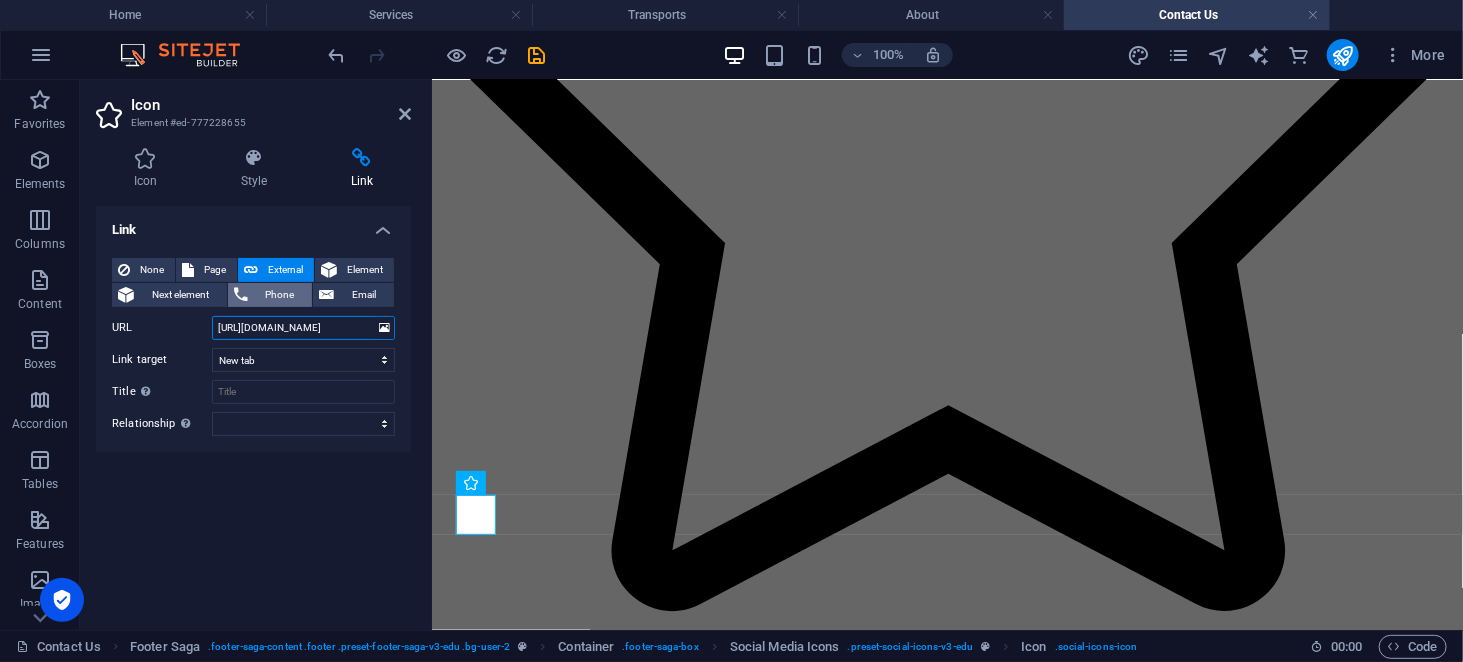 scroll, scrollTop: 0, scrollLeft: 39, axis: horizontal 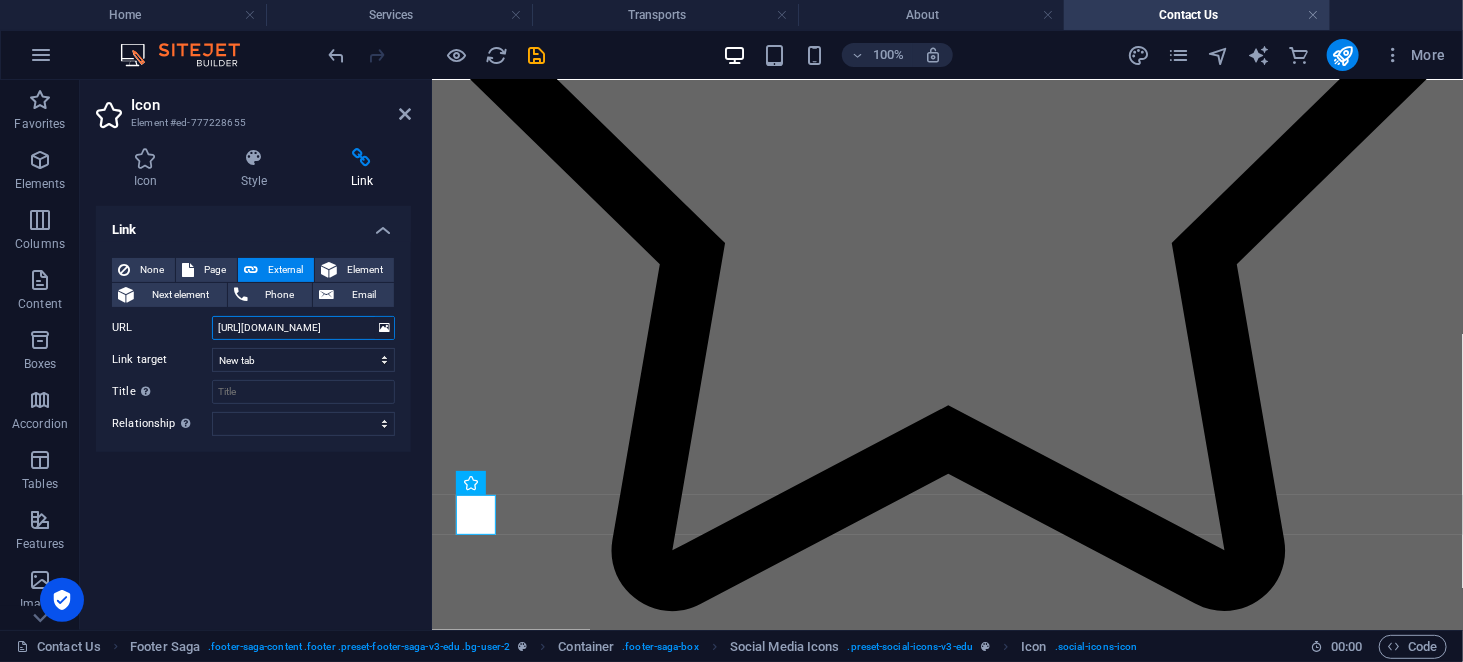 type on "[URL][DOMAIN_NAME]" 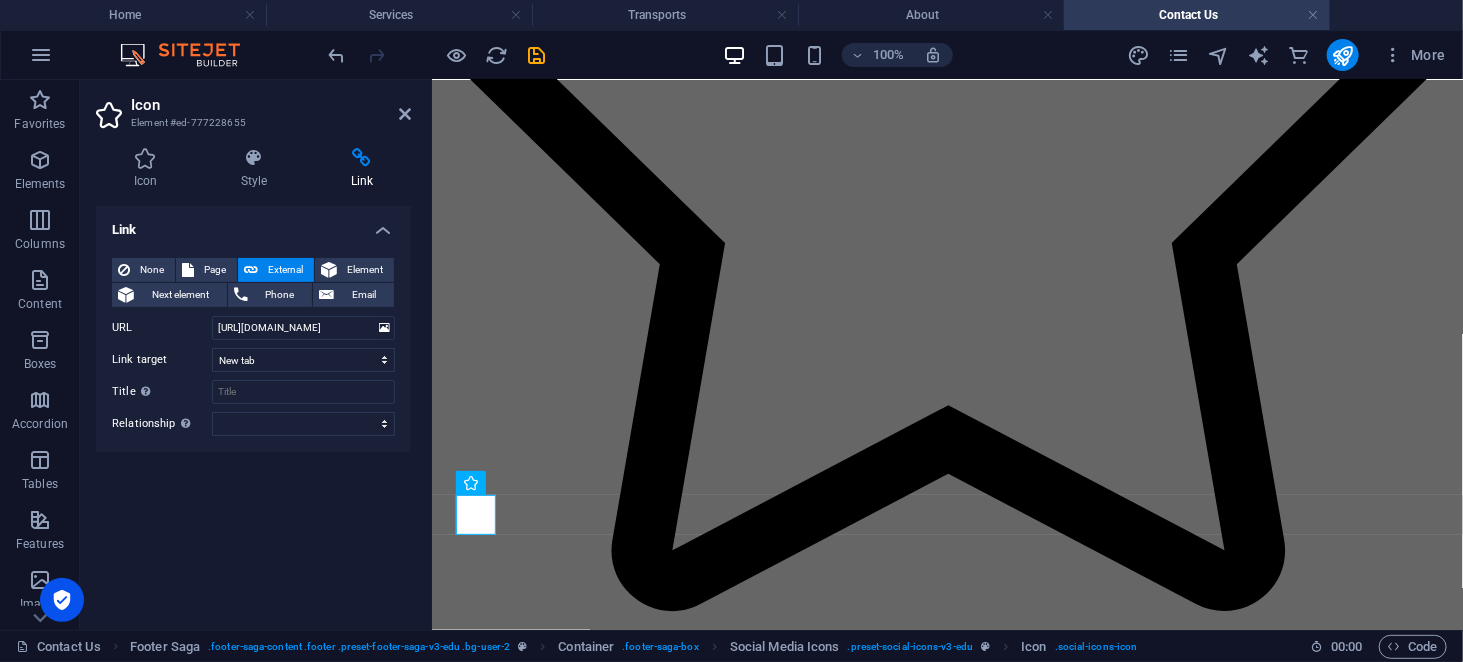 scroll, scrollTop: 0, scrollLeft: 0, axis: both 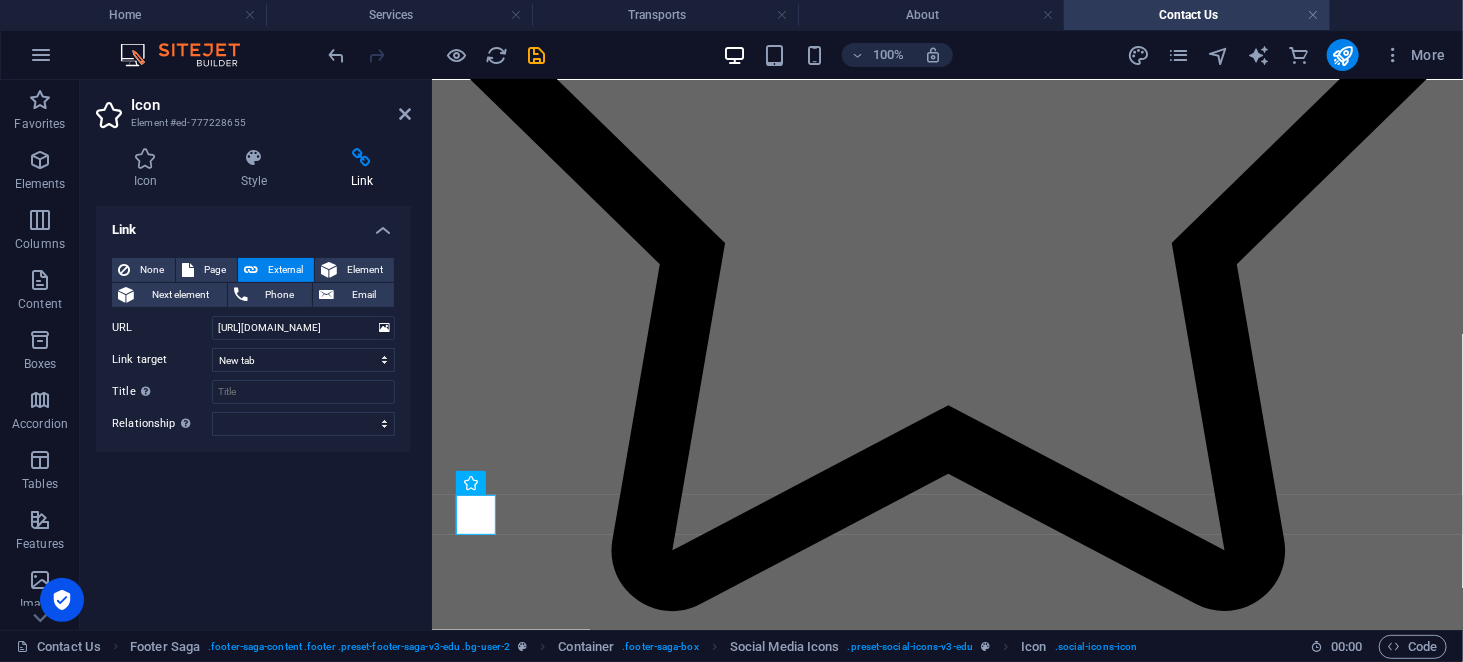 click on "Link None Page External Element Next element Phone Email Page Home Services Transports About Contact Us Element
URL [URL][DOMAIN_NAME] Phone Email Link target New tab Same tab Overlay Title Additional link description, should not be the same as the link text. The title is most often shown as a tooltip text when the mouse moves over the element. Leave empty if uncertain. Relationship Sets the  relationship of this link to the link target . For example, the value "nofollow" instructs search engines not to follow the link. Can be left empty. alternate author bookmark external help license next nofollow noreferrer noopener prev search tag" at bounding box center (253, 410) 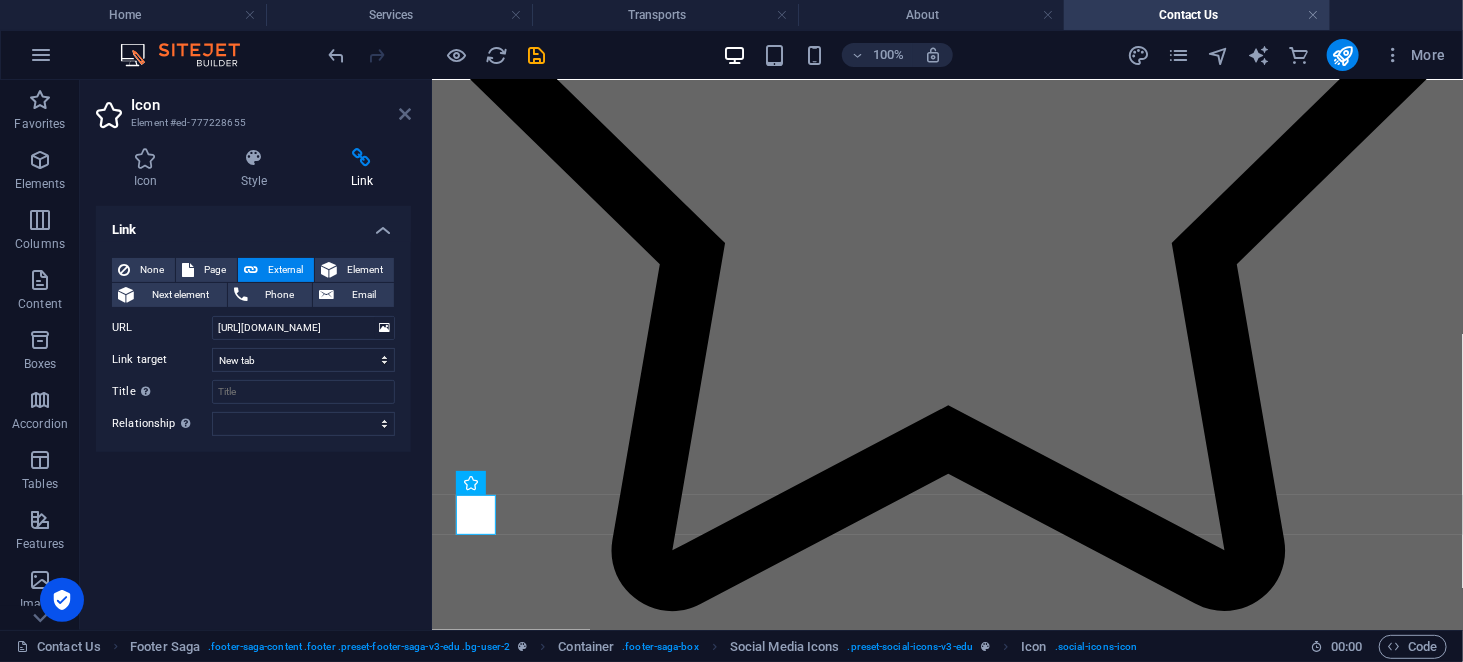 click at bounding box center [405, 114] 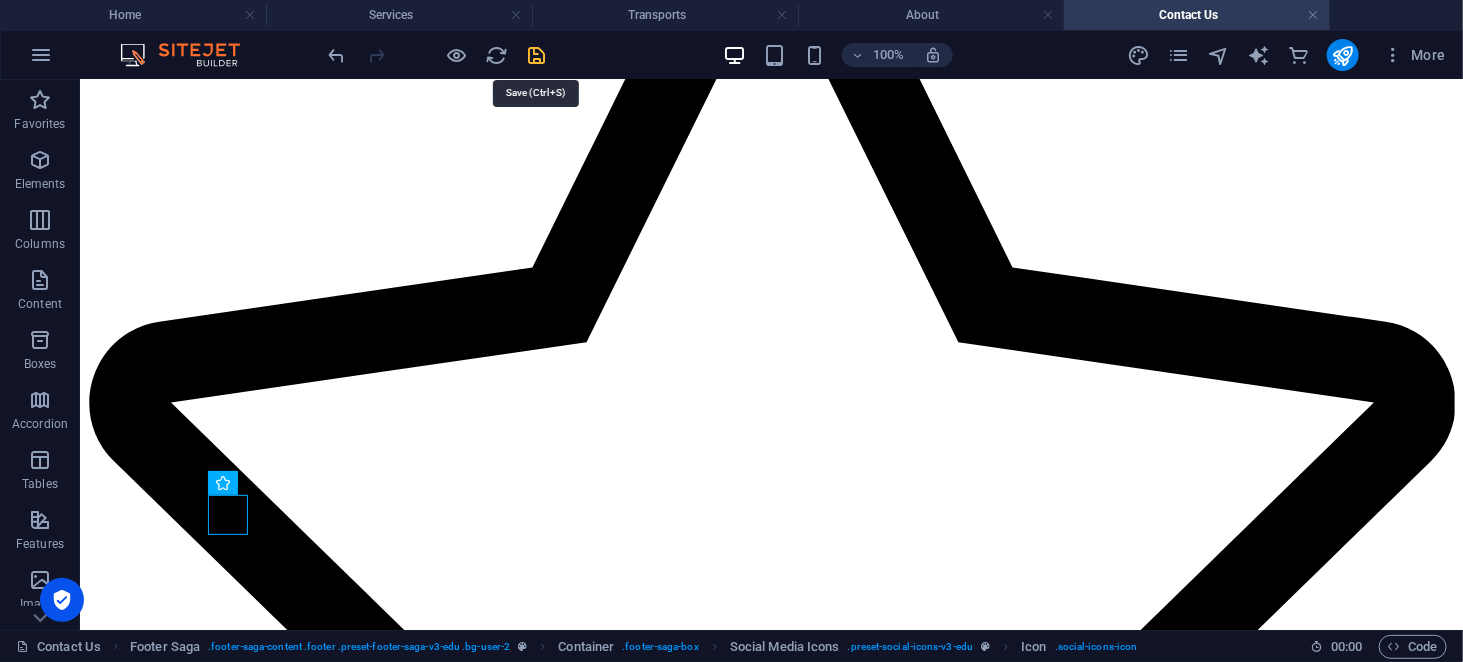 click at bounding box center [537, 55] 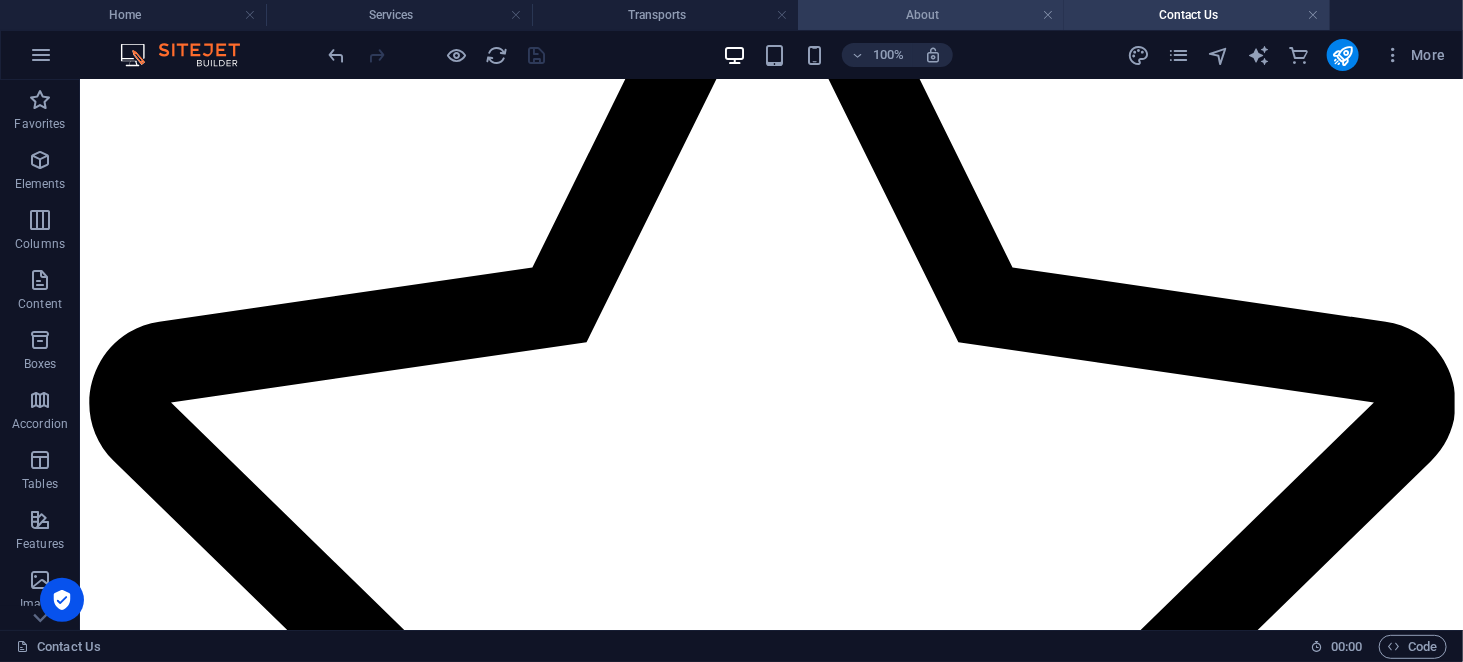 click on "About" at bounding box center (931, 15) 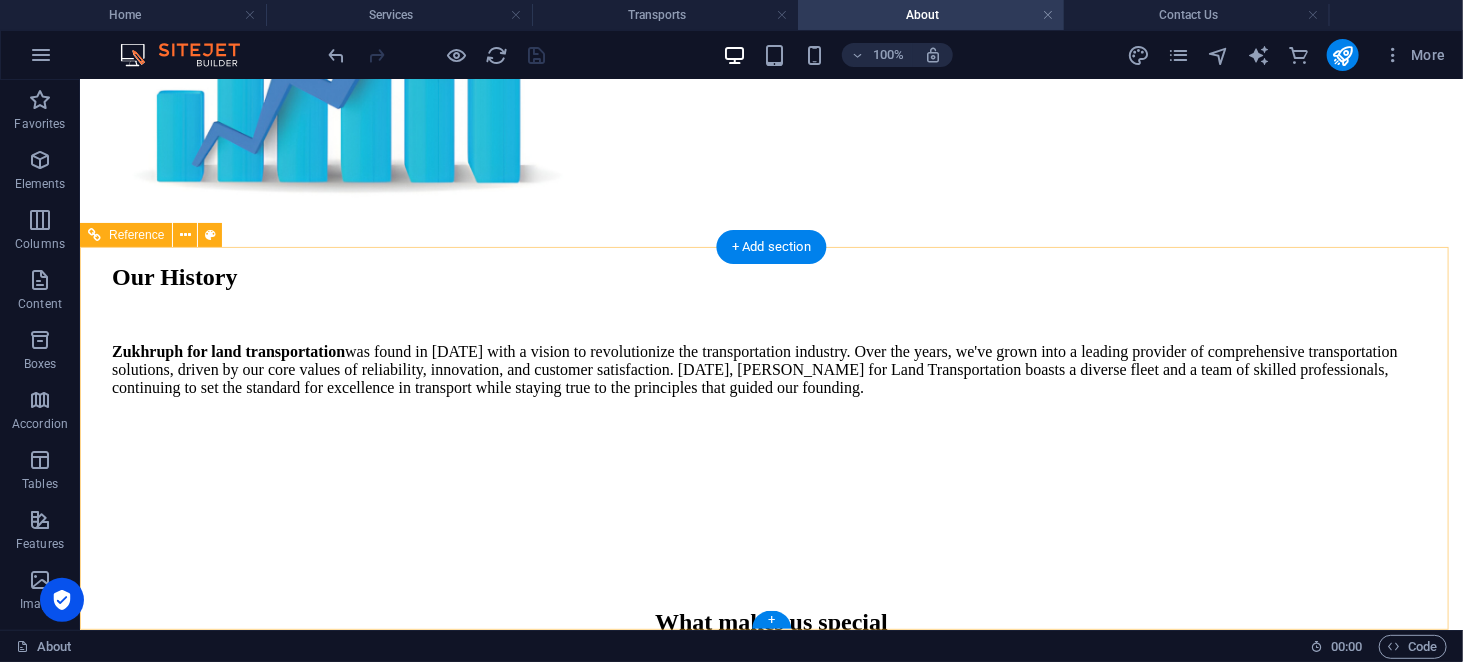 click at bounding box center [770, 3356] 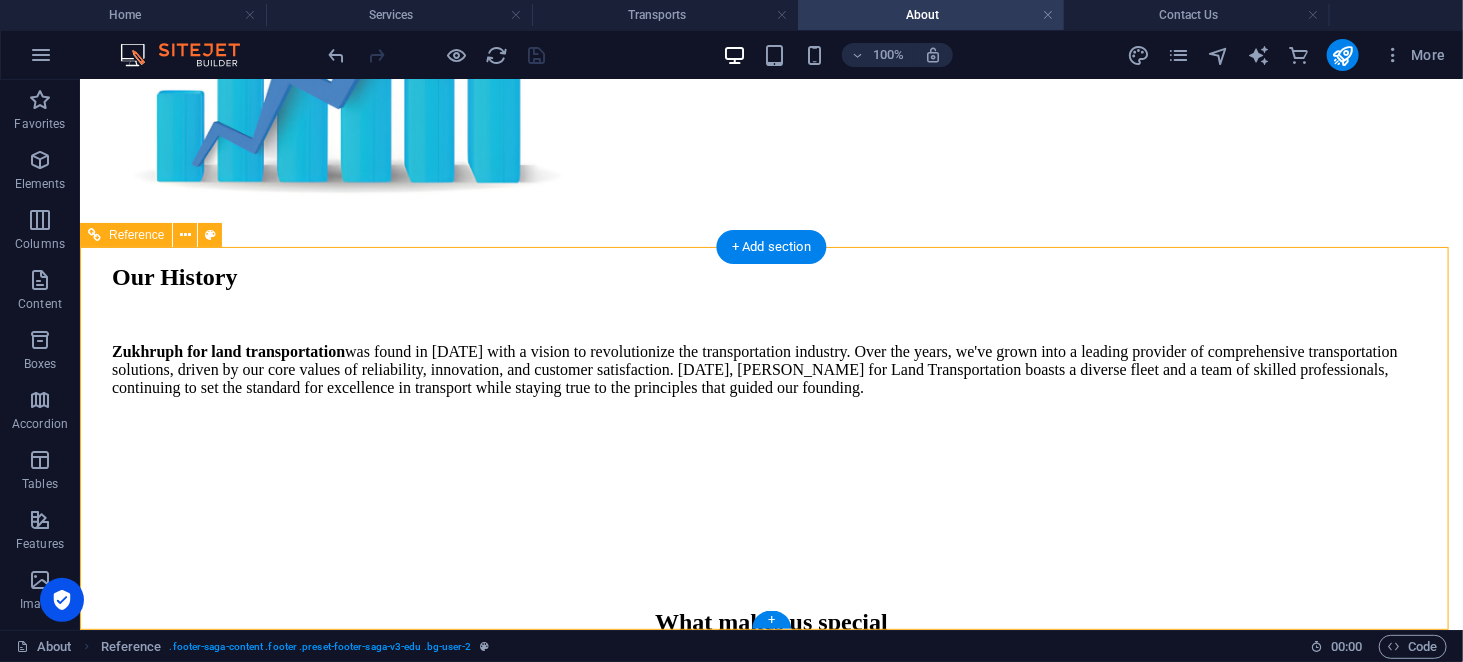 click at bounding box center (770, 3356) 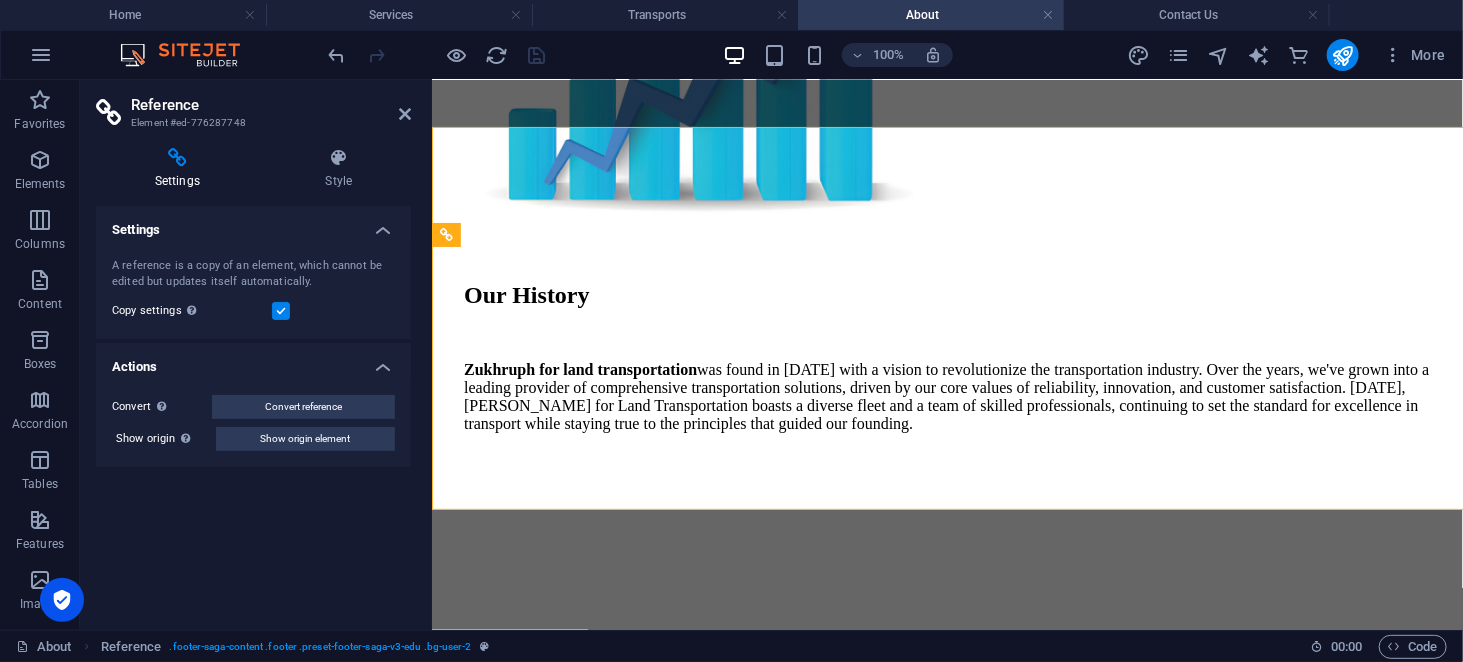 scroll, scrollTop: 3018, scrollLeft: 0, axis: vertical 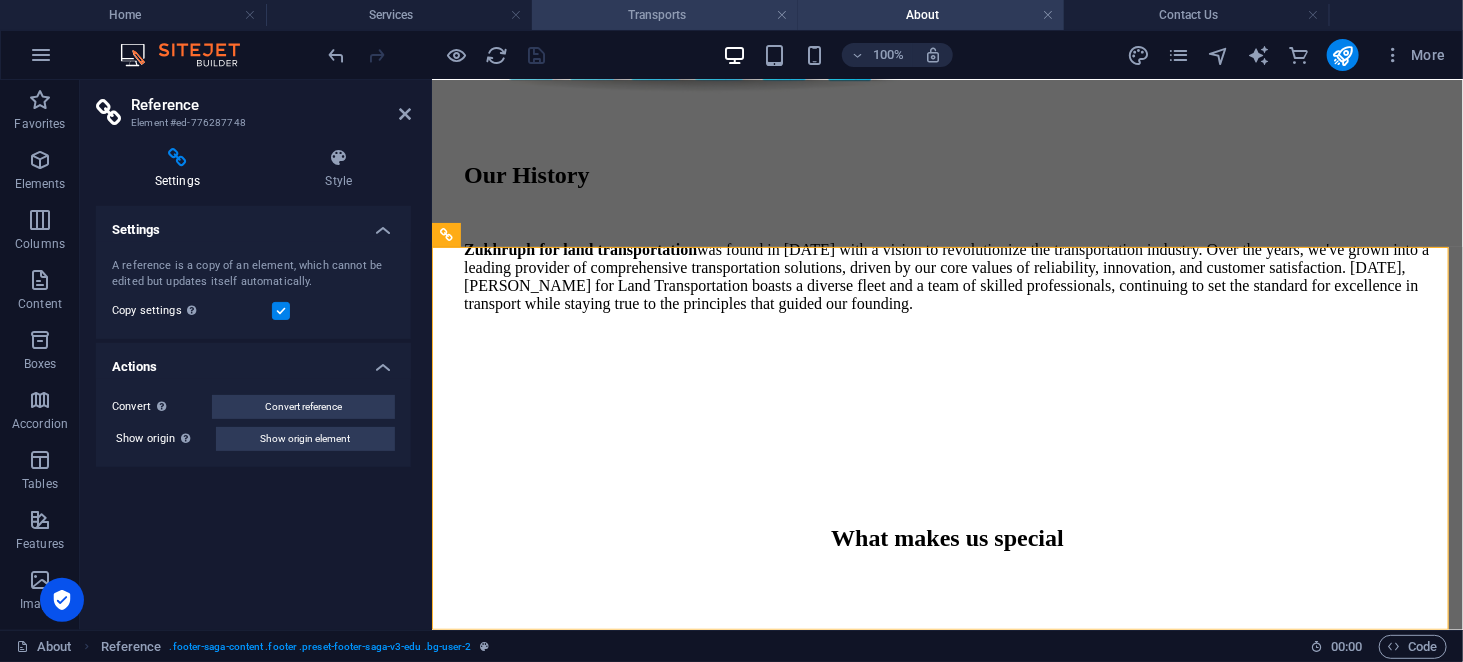 click on "Transports" at bounding box center (665, 15) 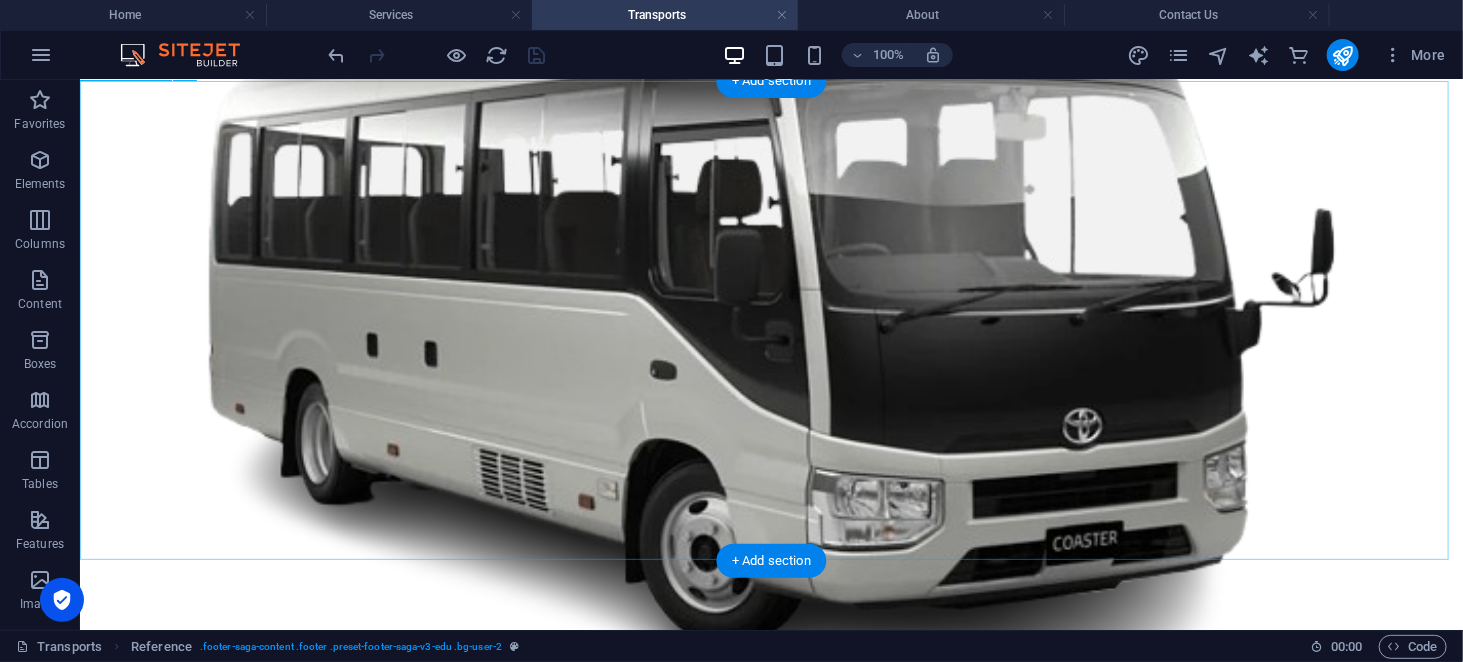 scroll, scrollTop: 2503, scrollLeft: 0, axis: vertical 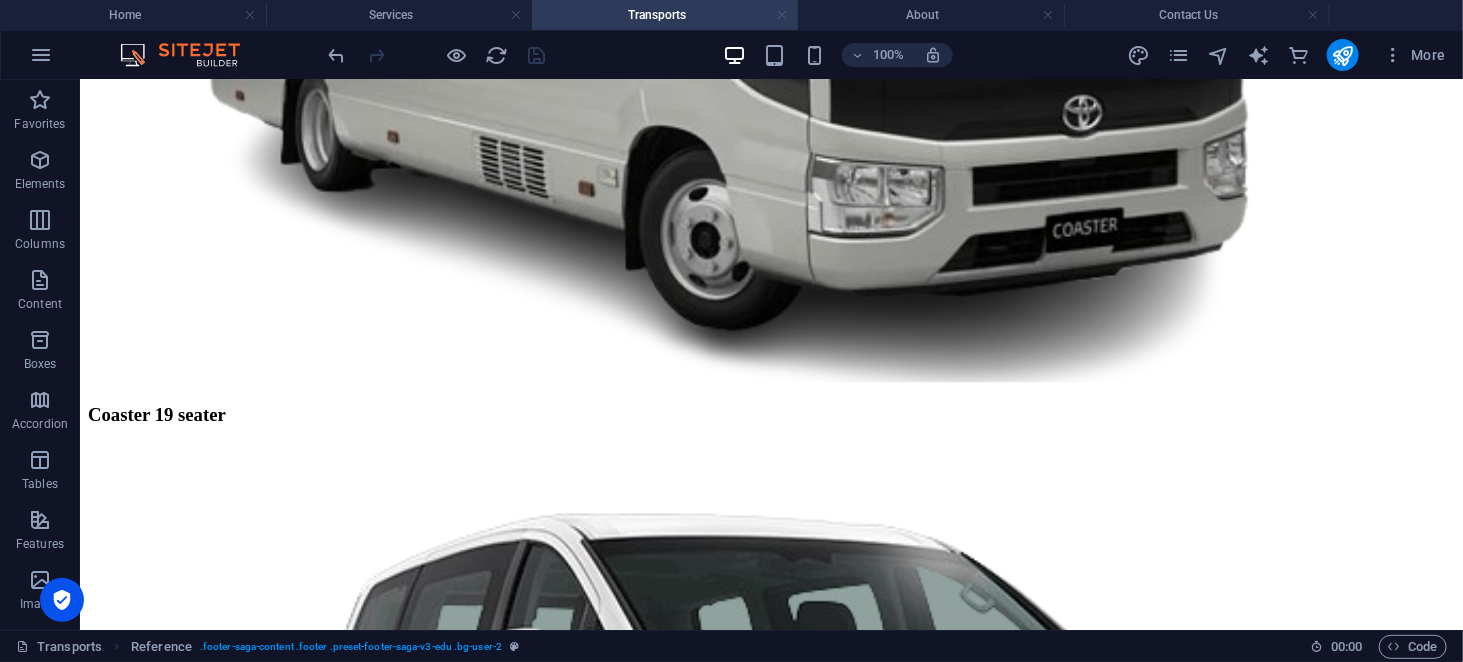 click at bounding box center (782, 15) 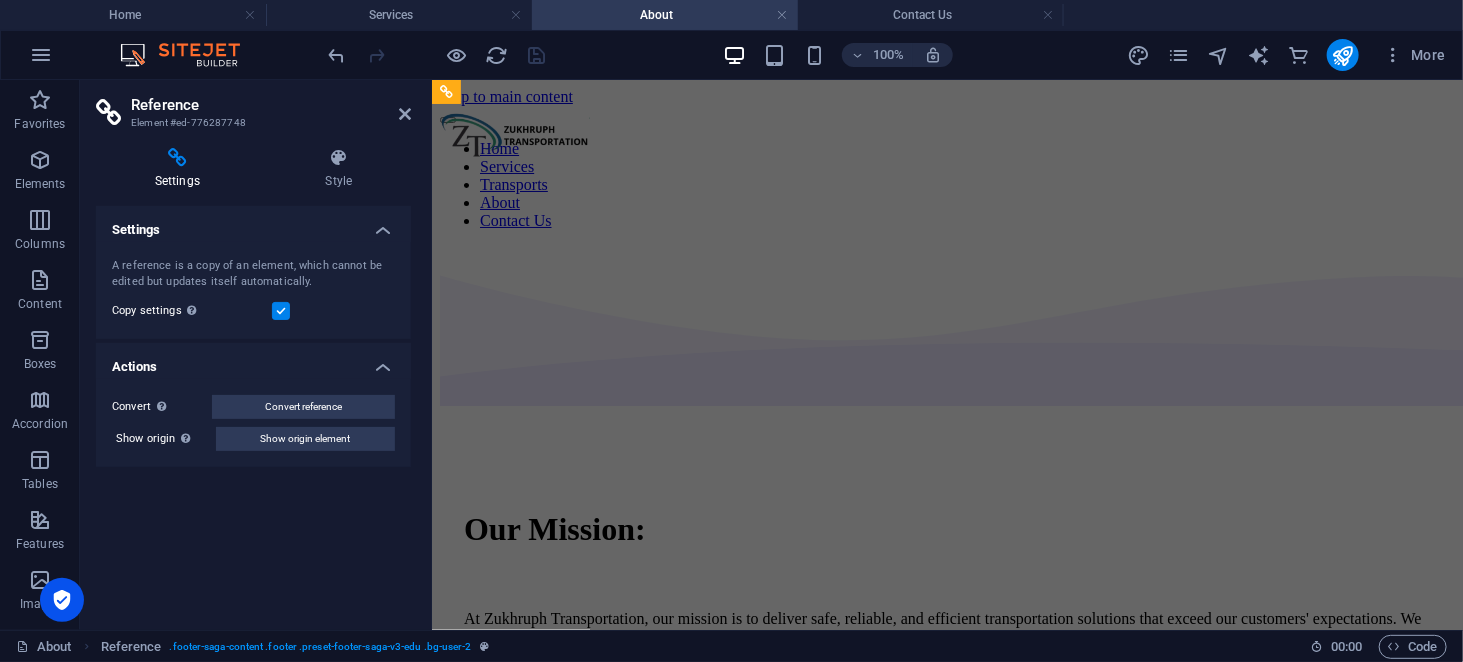scroll, scrollTop: 3018, scrollLeft: 0, axis: vertical 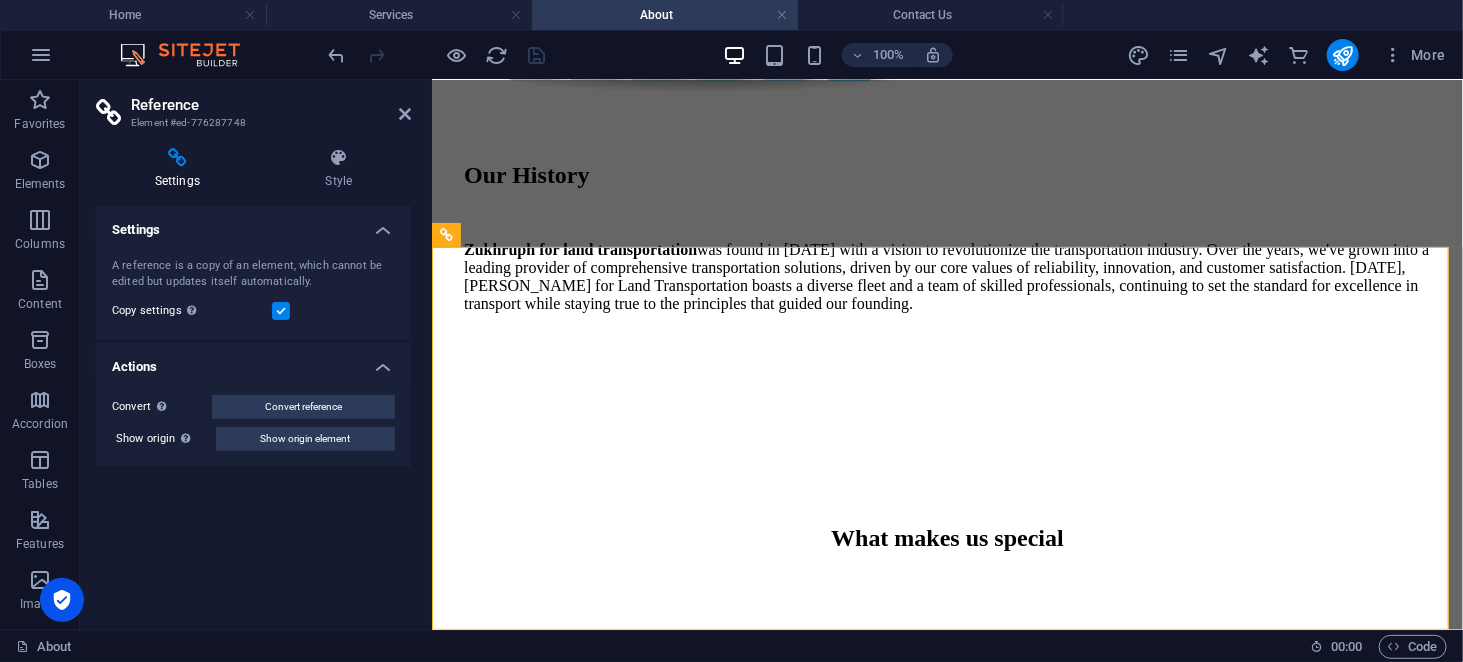 click at bounding box center [782, 15] 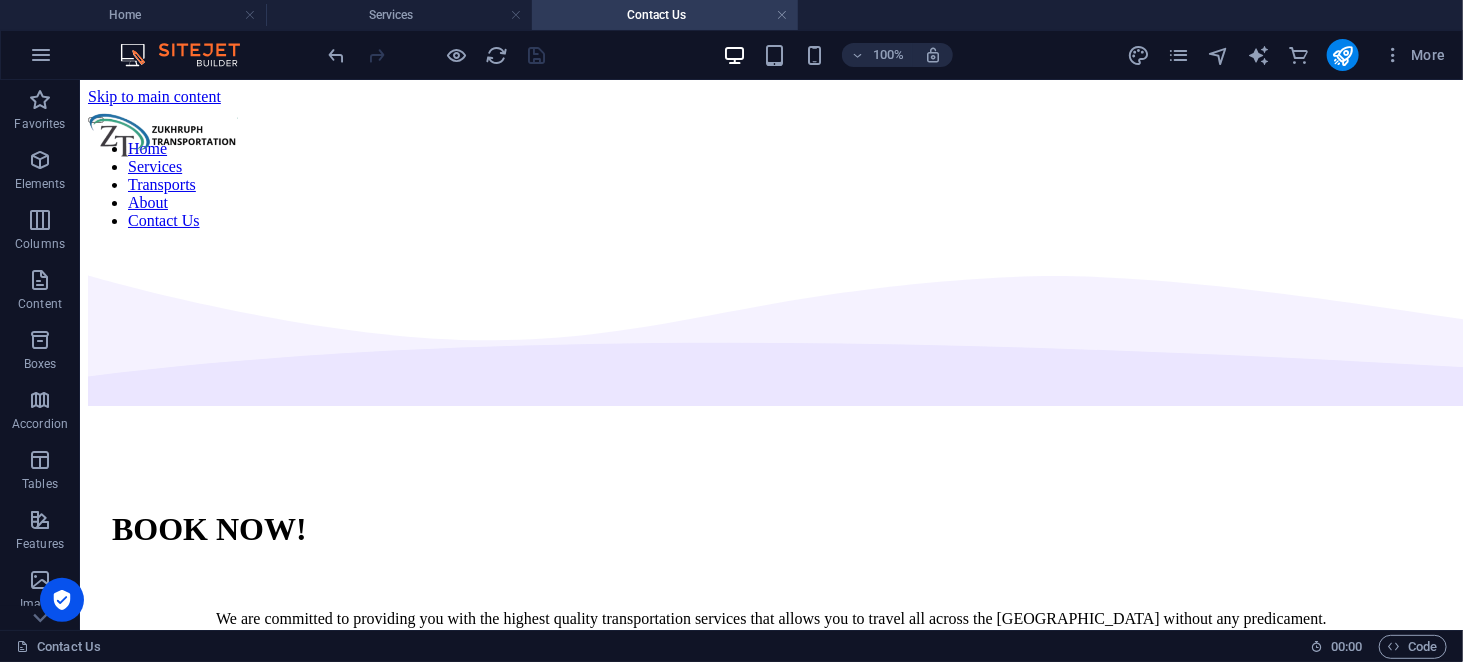 scroll, scrollTop: 4323, scrollLeft: 0, axis: vertical 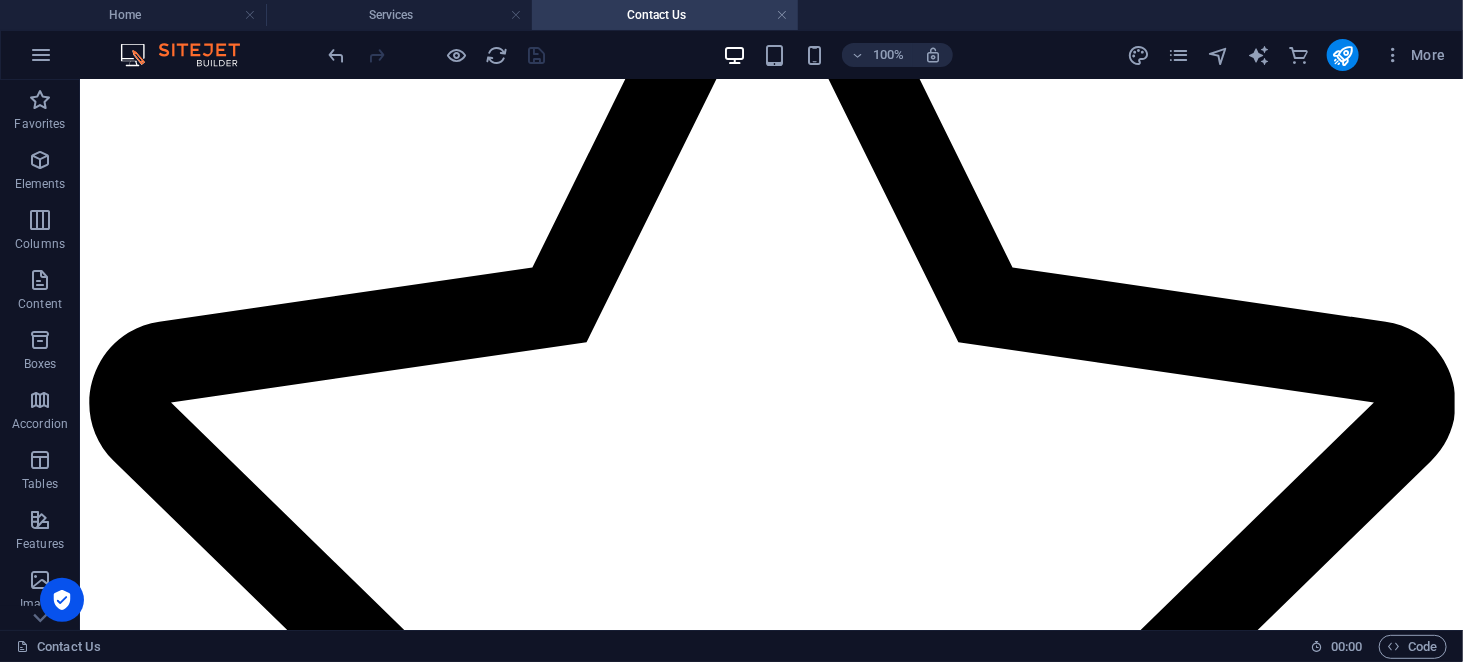 click at bounding box center [782, 15] 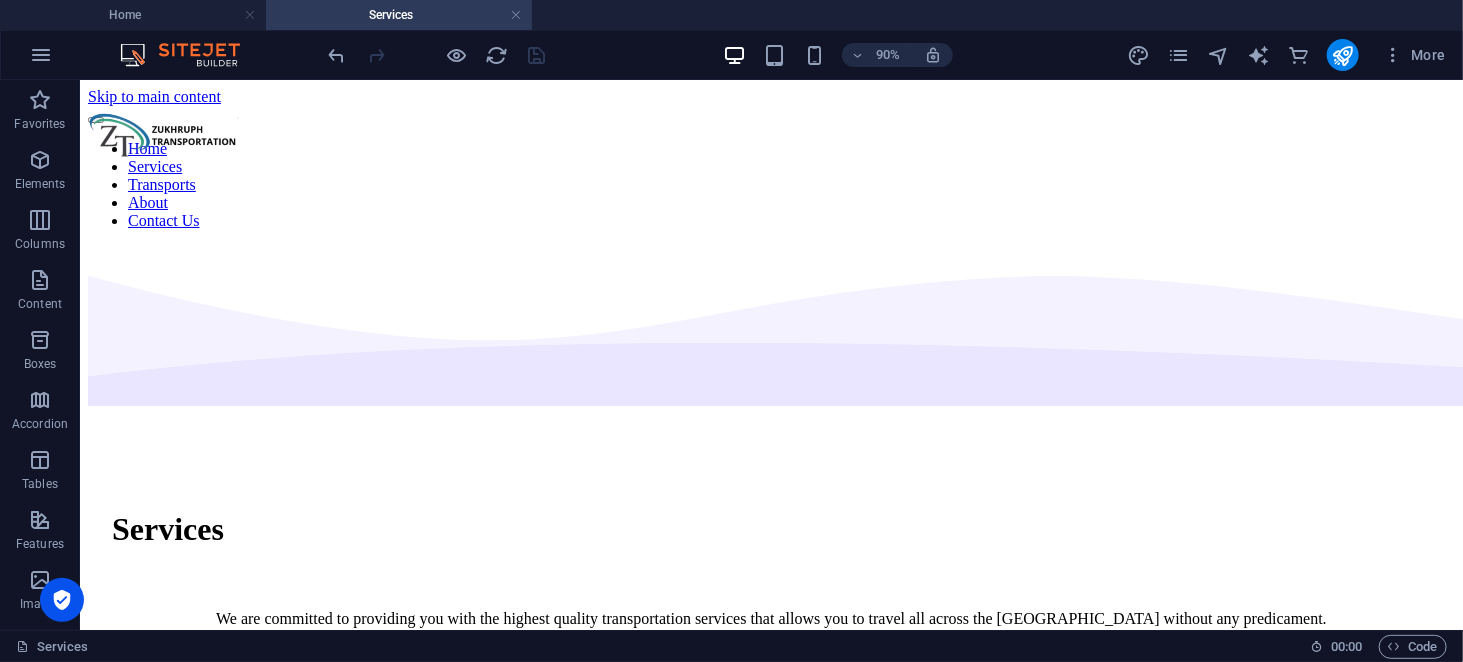 scroll, scrollTop: 3888, scrollLeft: 0, axis: vertical 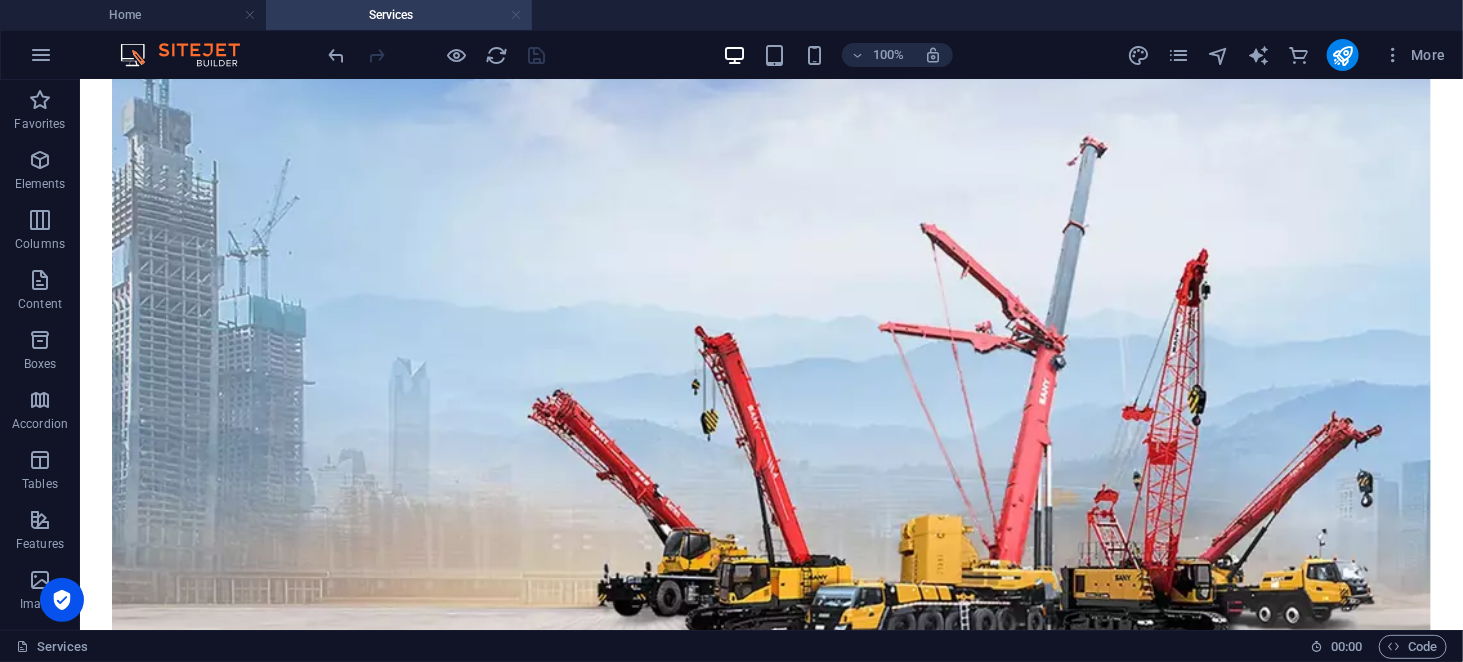 click at bounding box center [516, 15] 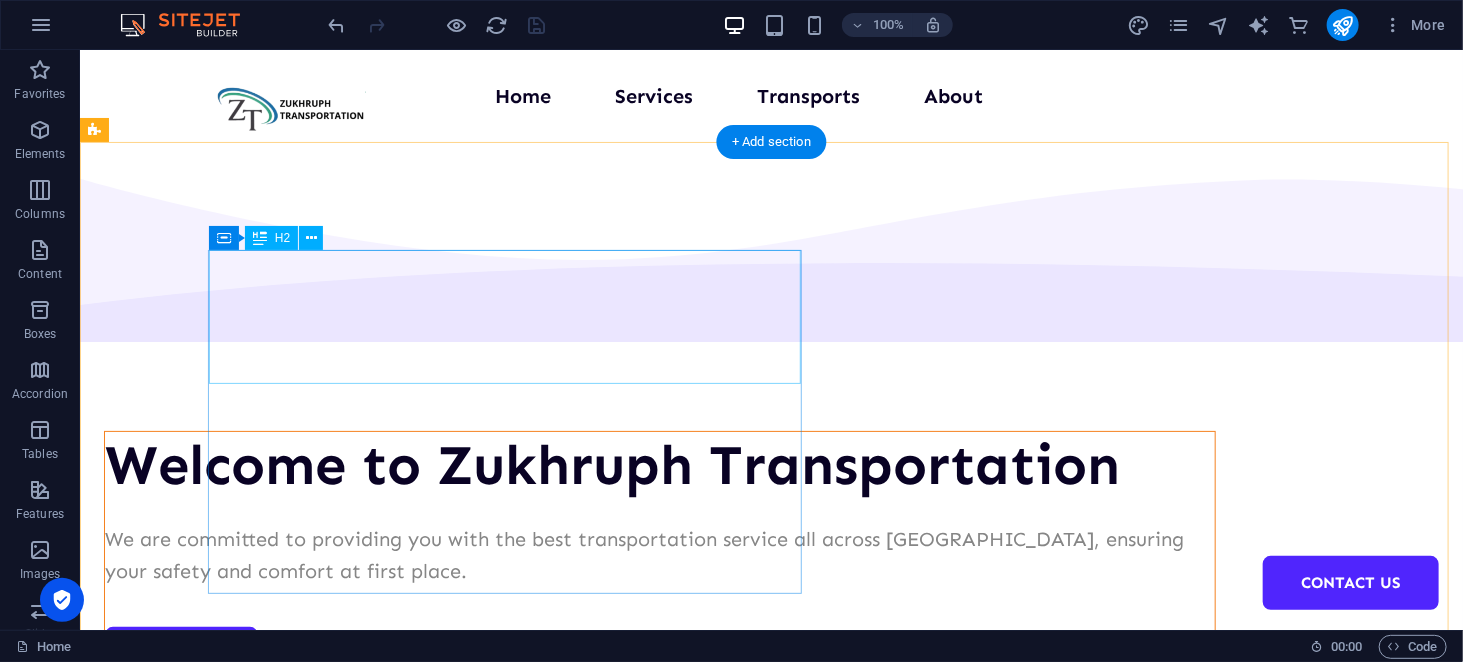 scroll, scrollTop: 54, scrollLeft: 0, axis: vertical 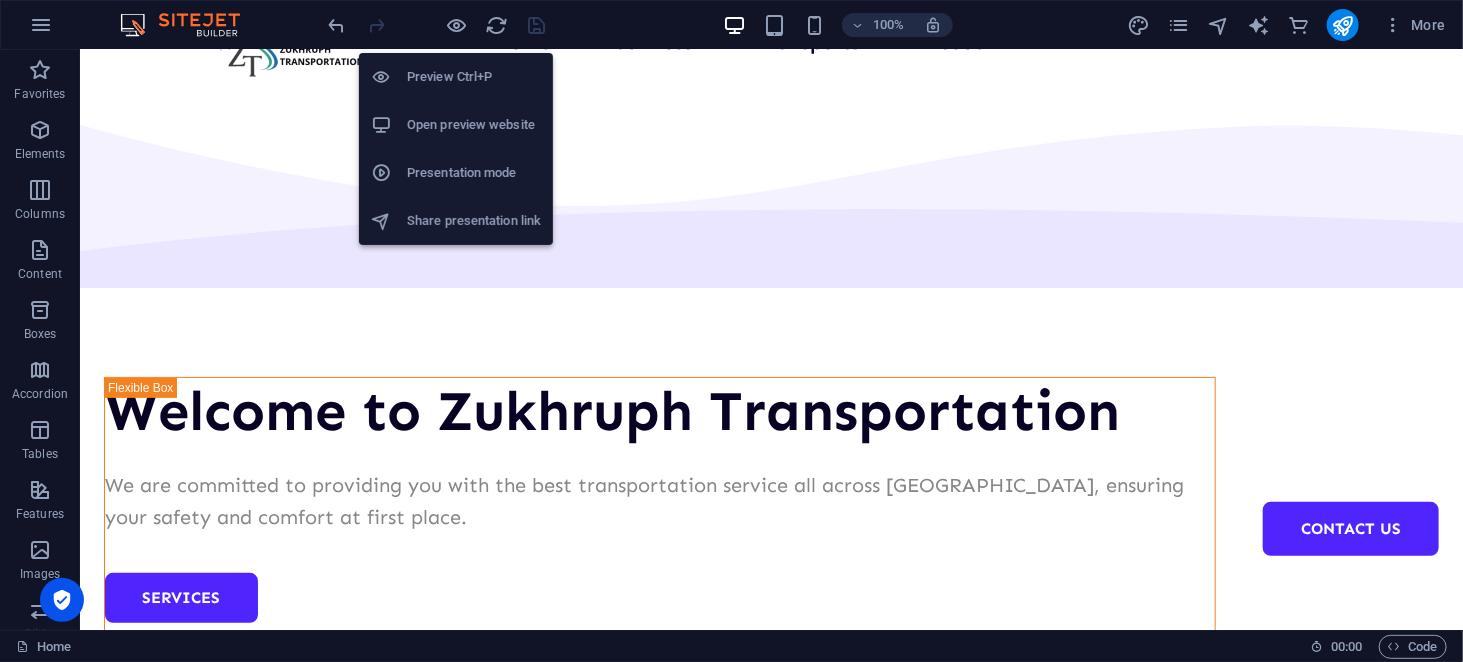 click on "Open preview website" at bounding box center (456, 125) 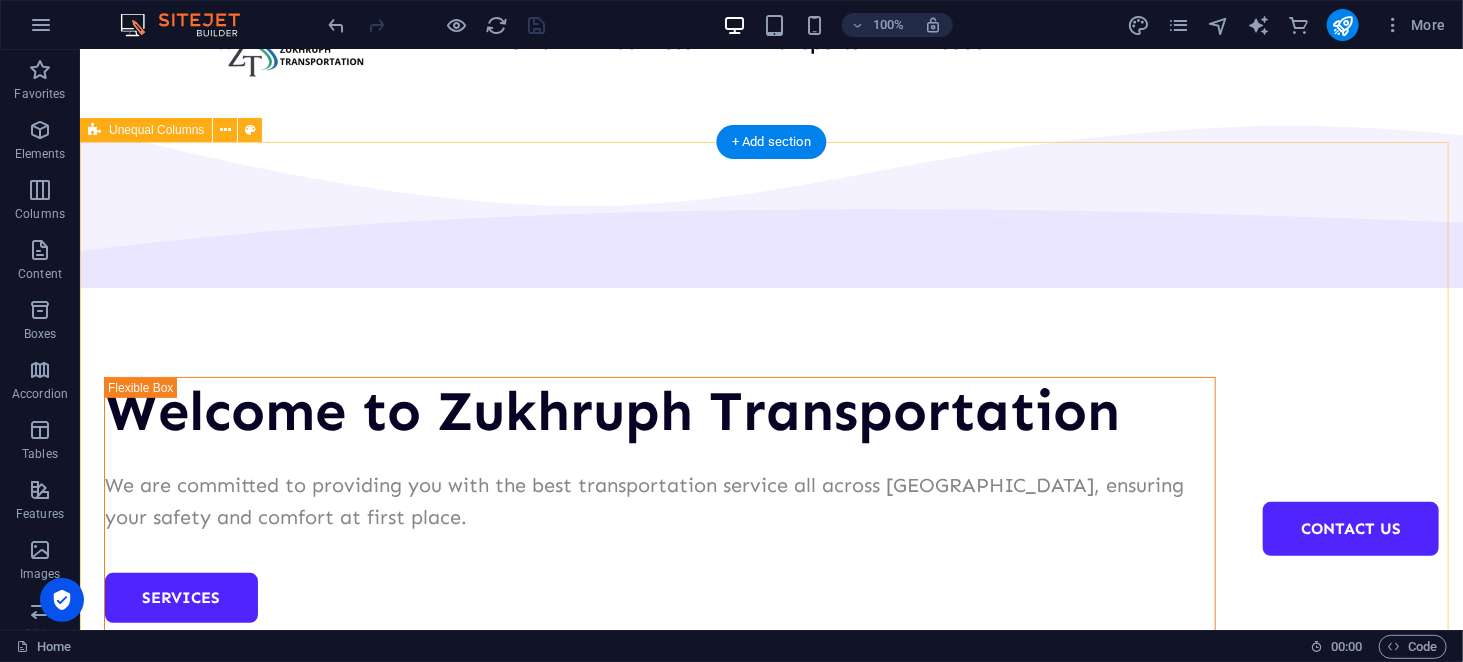 scroll, scrollTop: 0, scrollLeft: 0, axis: both 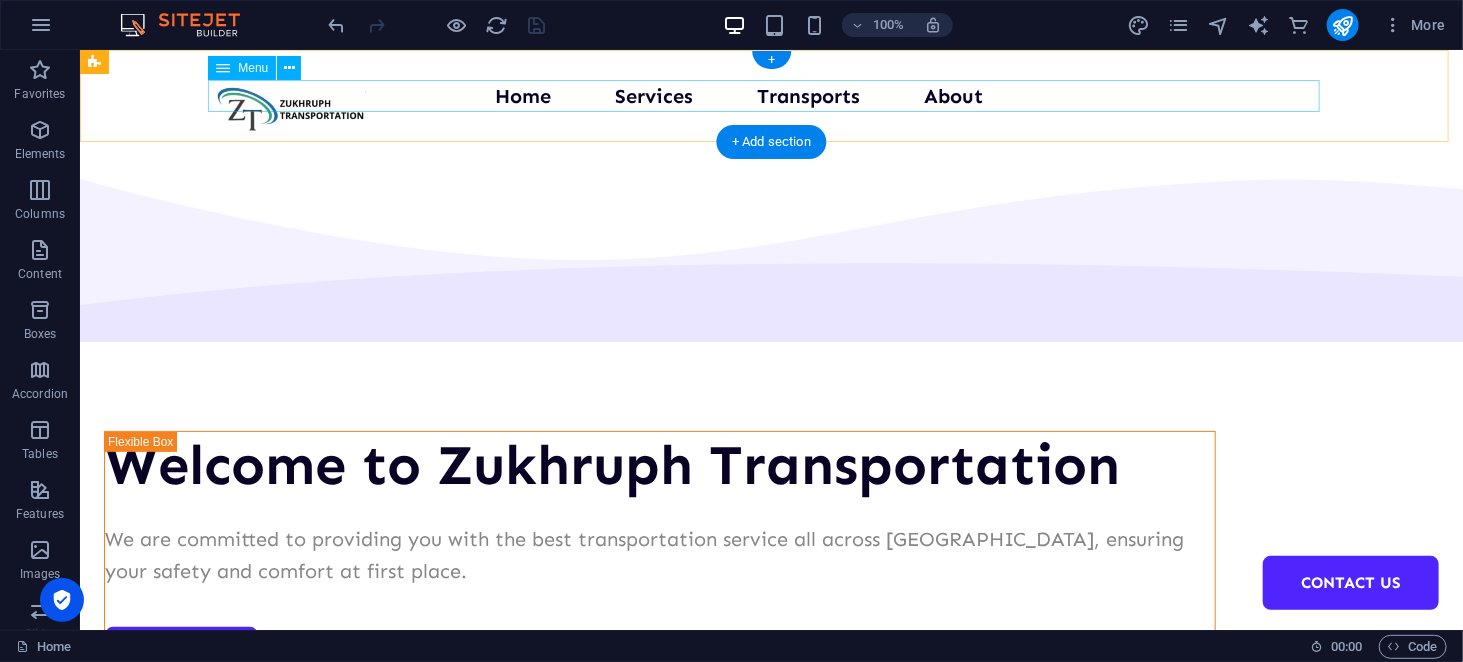 click on "Home Services Transports About Contact Us" at bounding box center [771, 95] 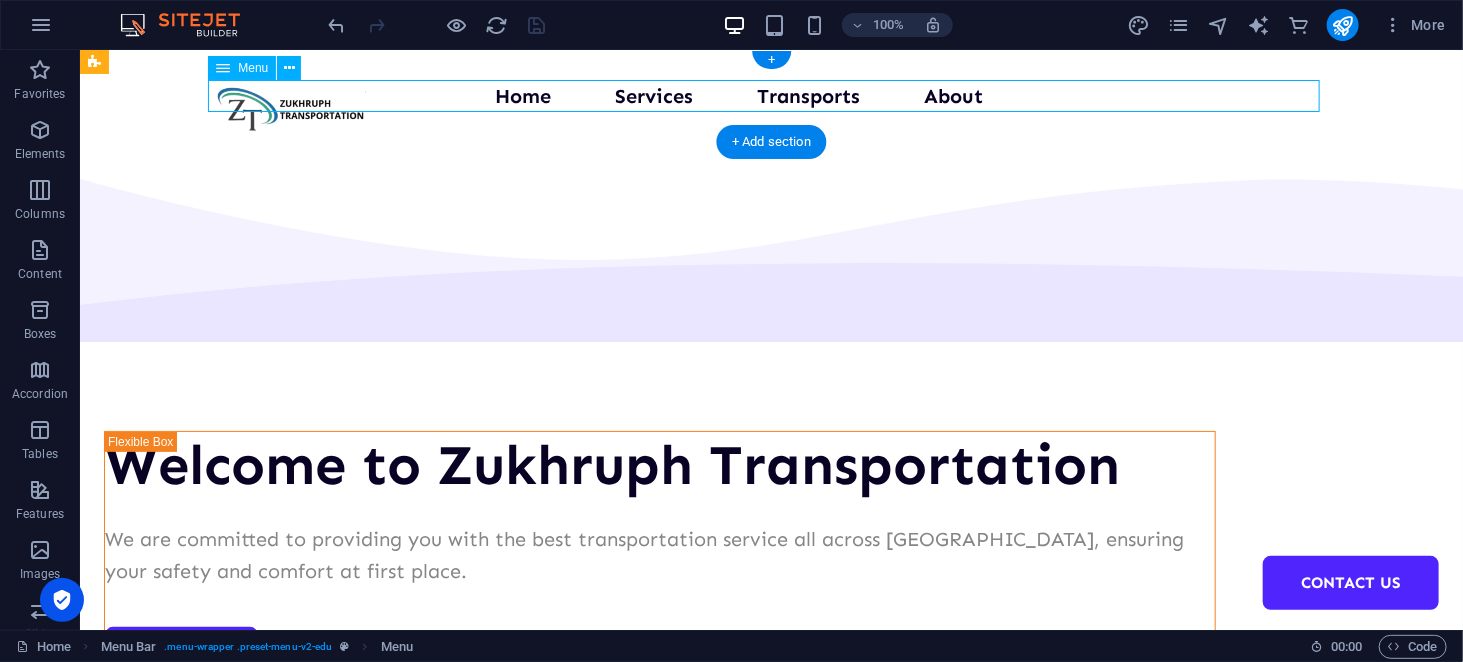 click on "Home Services Transports About Contact Us" at bounding box center [771, 95] 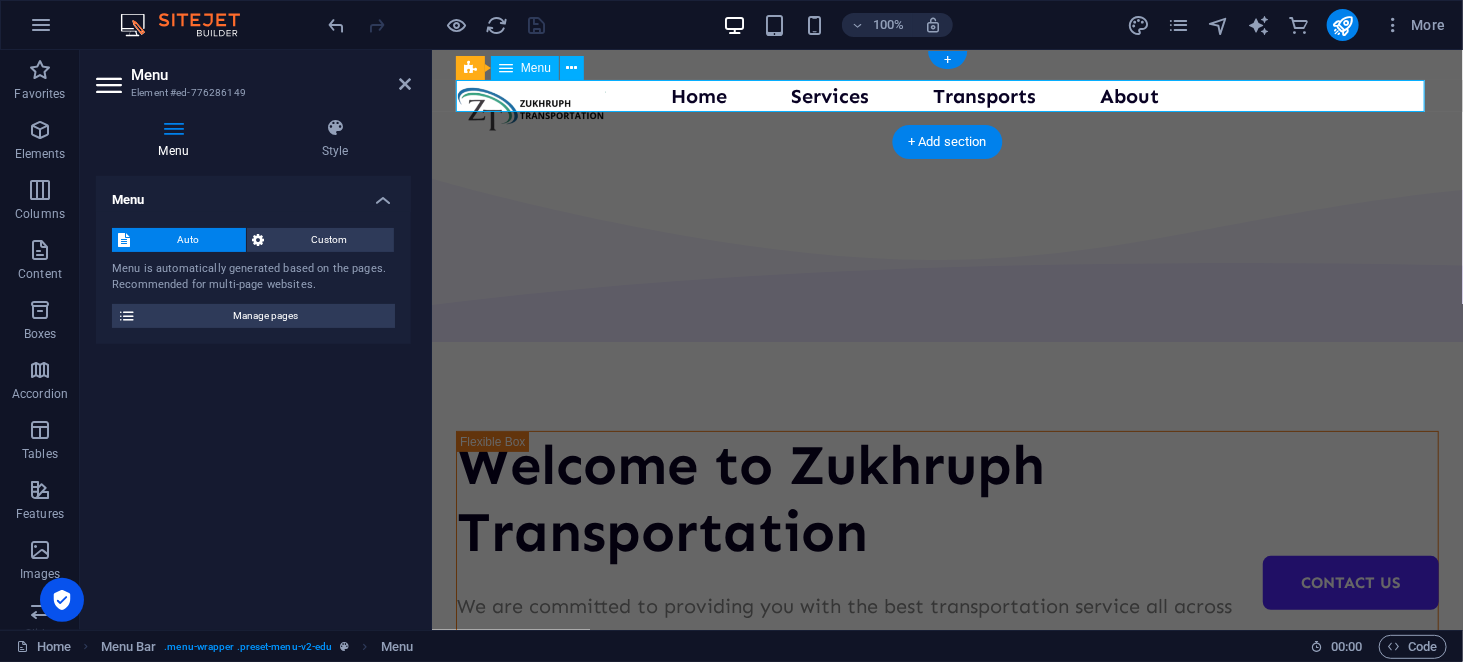 click on "Home Services Transports About Contact Us" at bounding box center [946, 95] 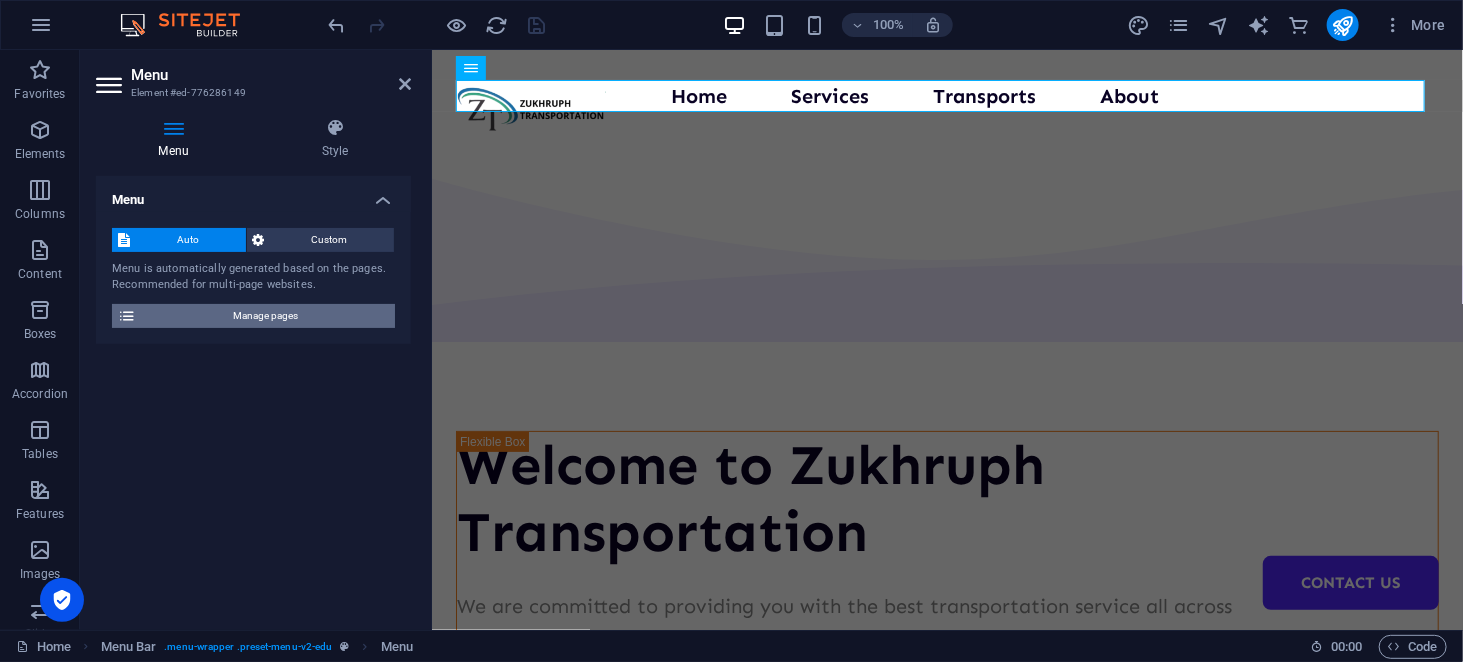 click on "Manage pages" at bounding box center [265, 316] 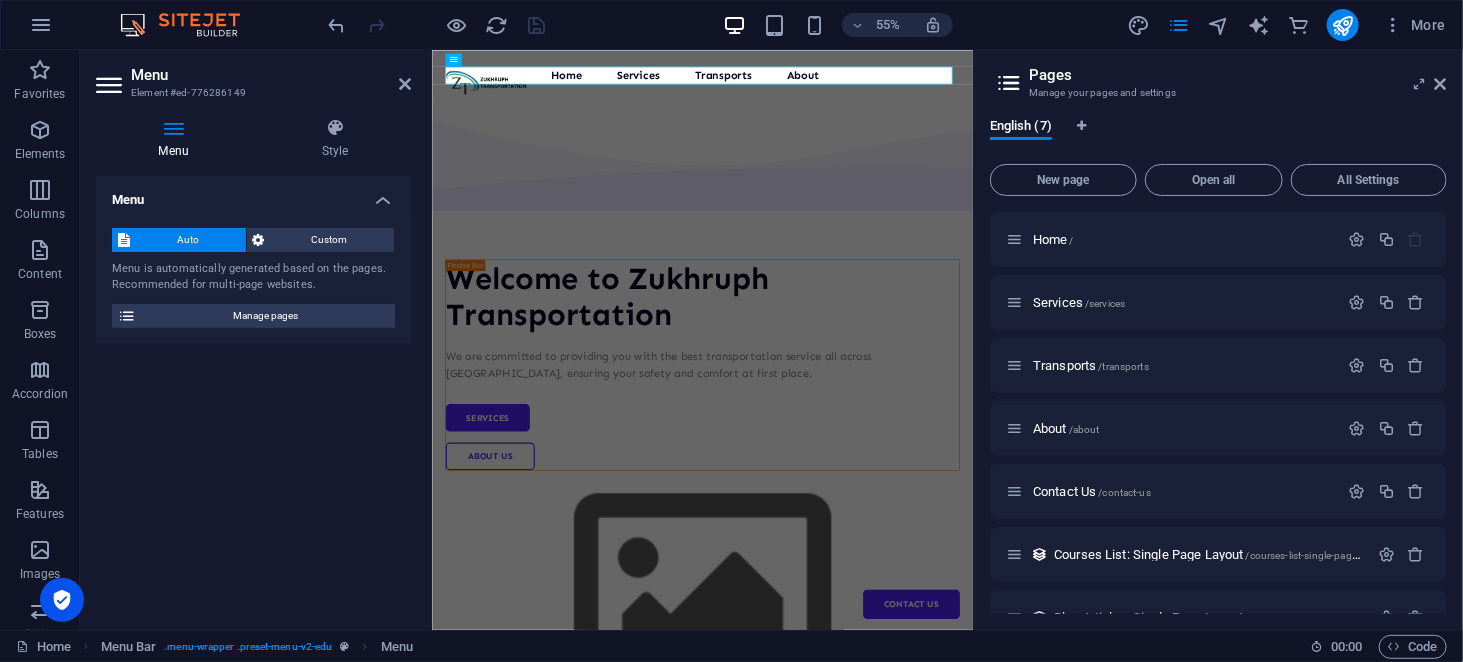 scroll, scrollTop: 38, scrollLeft: 0, axis: vertical 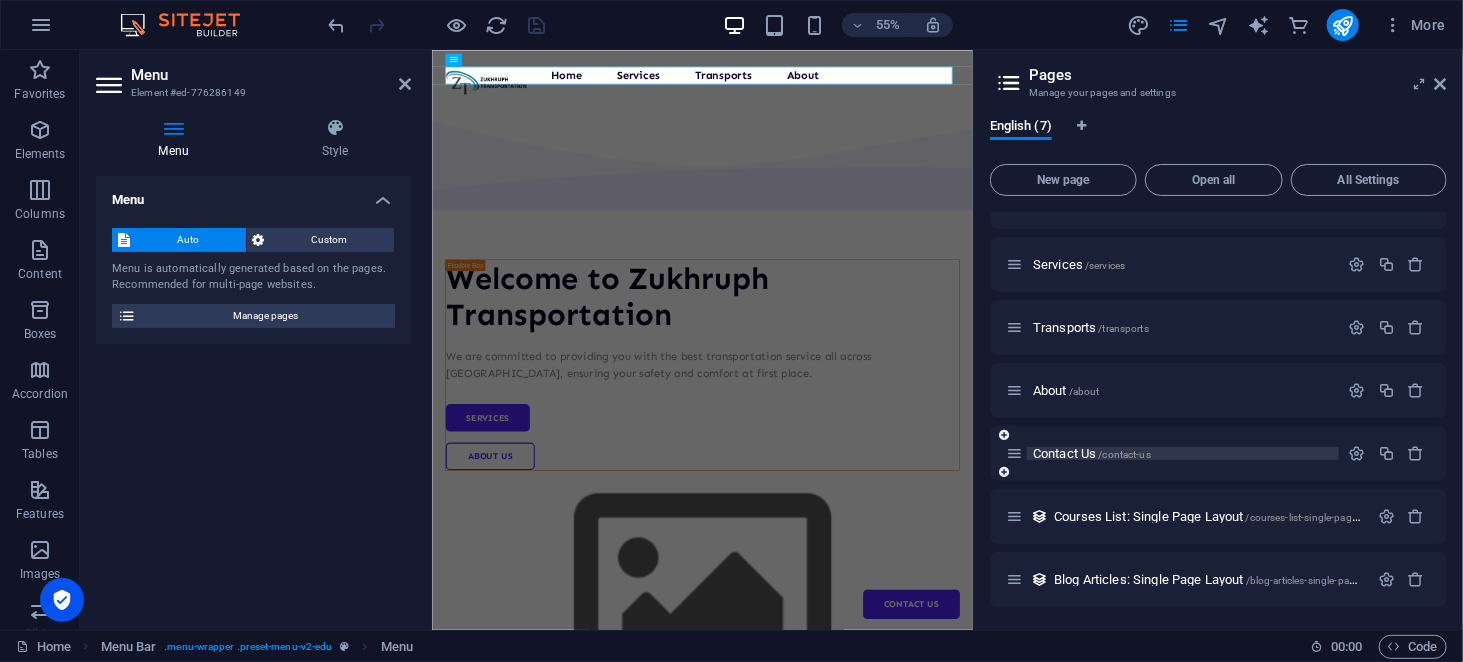 click on "Contact Us /contact-us" at bounding box center [1092, 453] 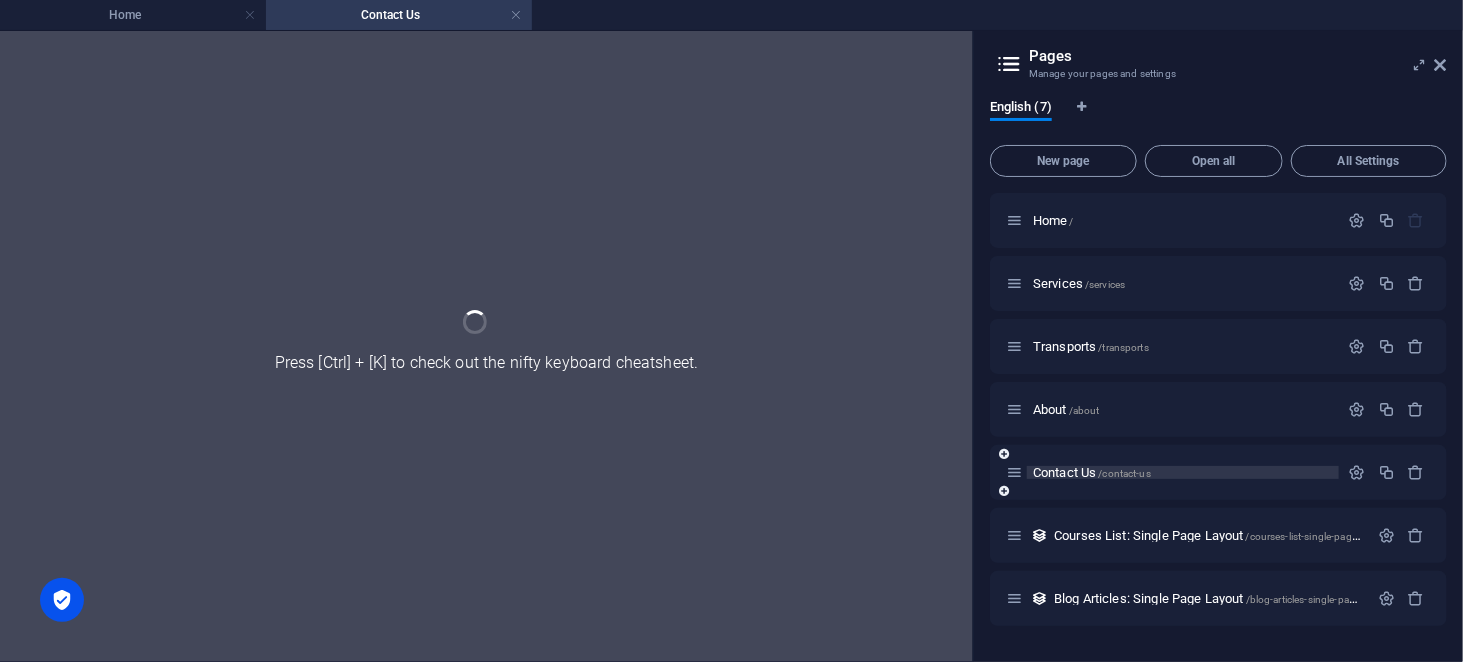 scroll, scrollTop: 0, scrollLeft: 0, axis: both 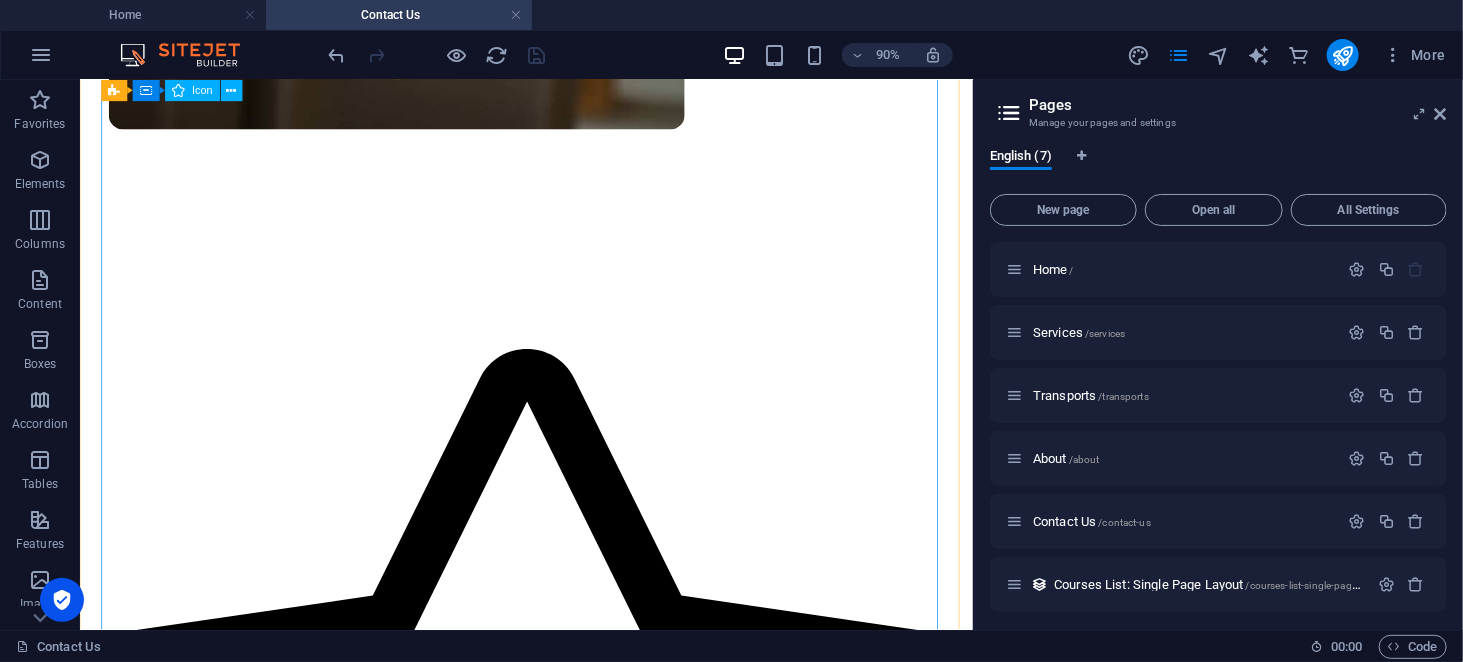 click at bounding box center [575, 849] 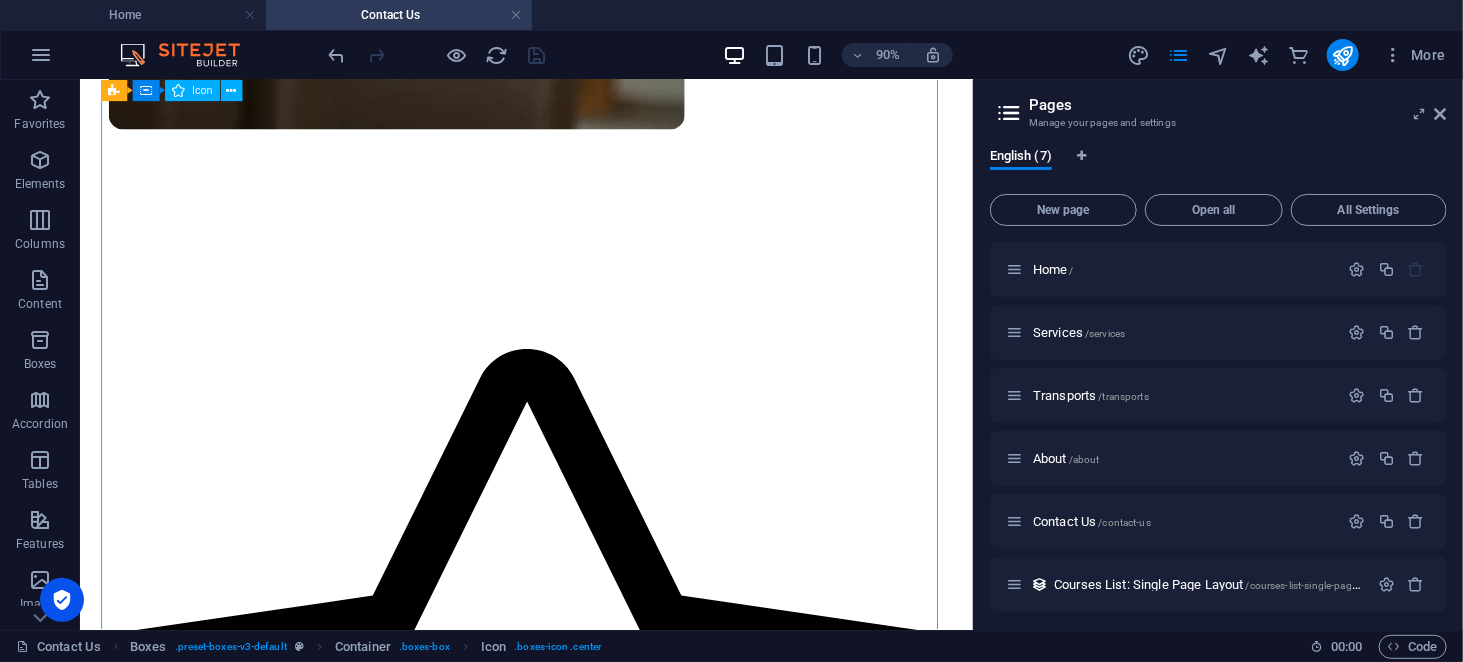 click at bounding box center [575, 849] 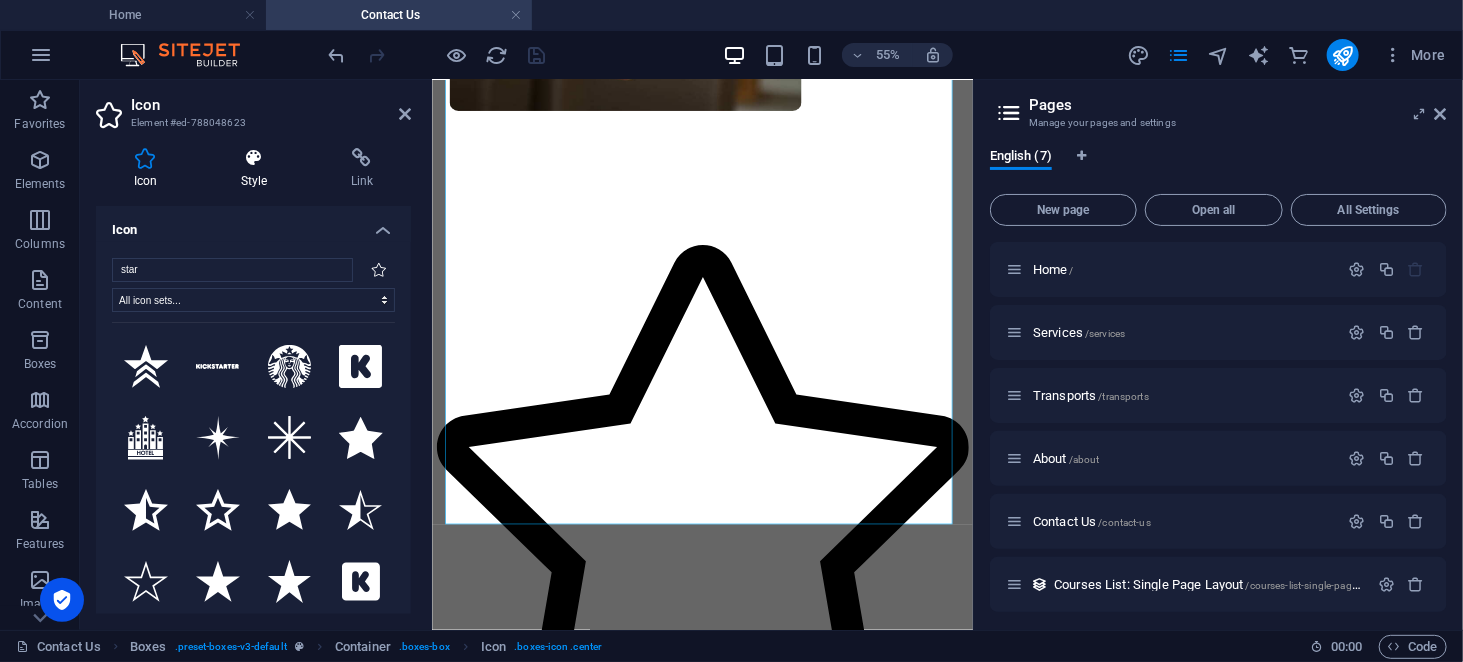 click on "Style" at bounding box center [258, 169] 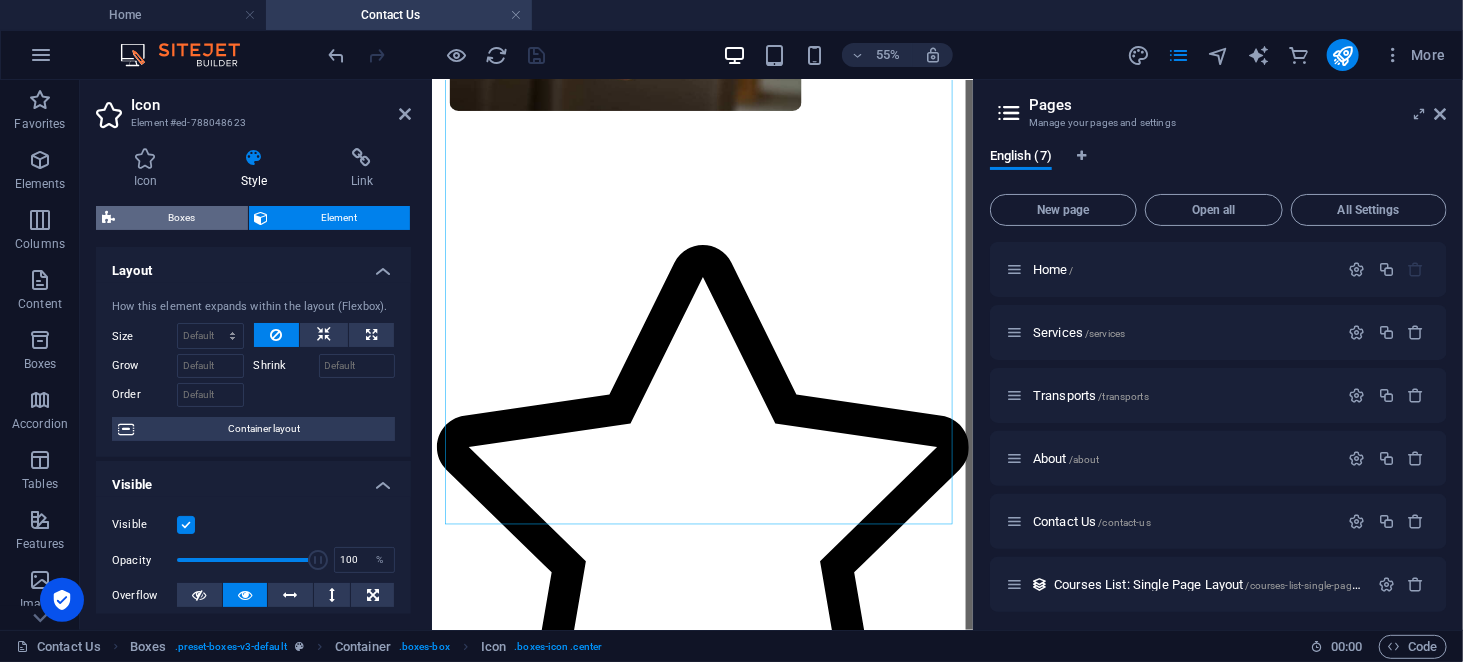click on "Boxes" at bounding box center (181, 218) 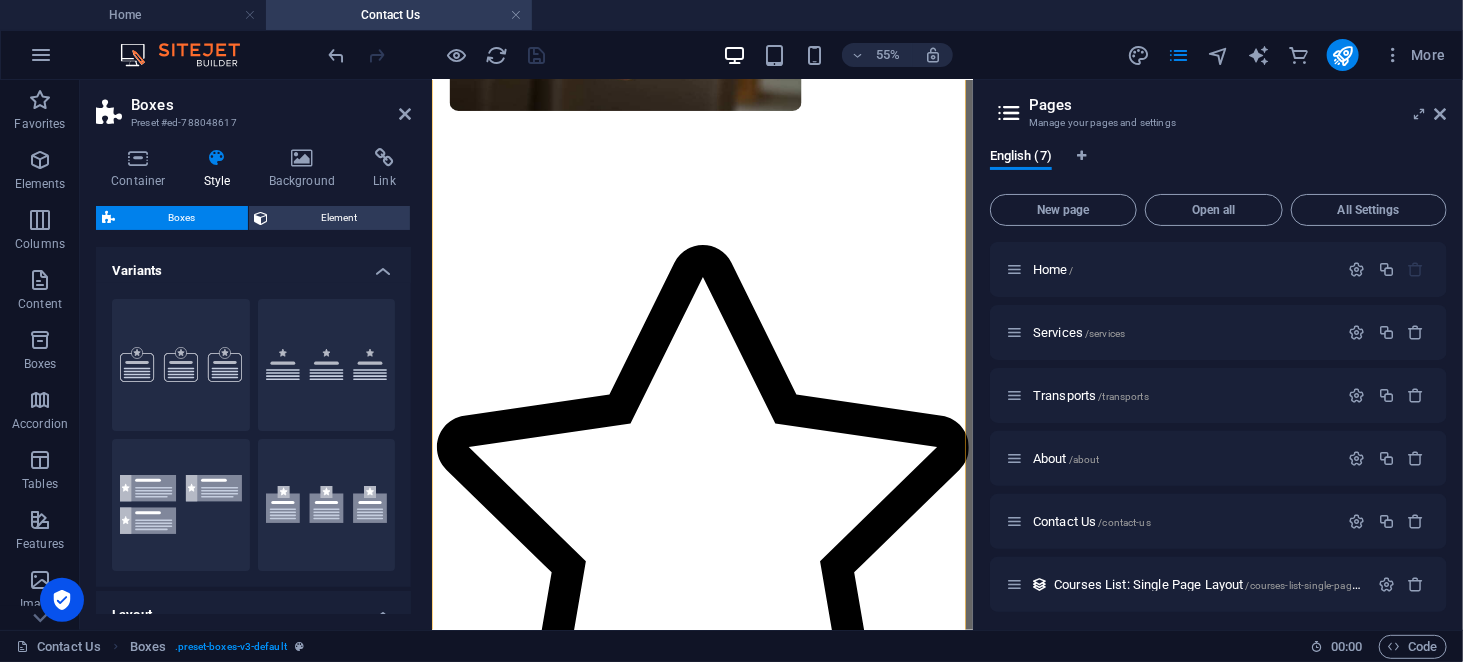 drag, startPoint x: 176, startPoint y: 212, endPoint x: 402, endPoint y: 77, distance: 263.25082 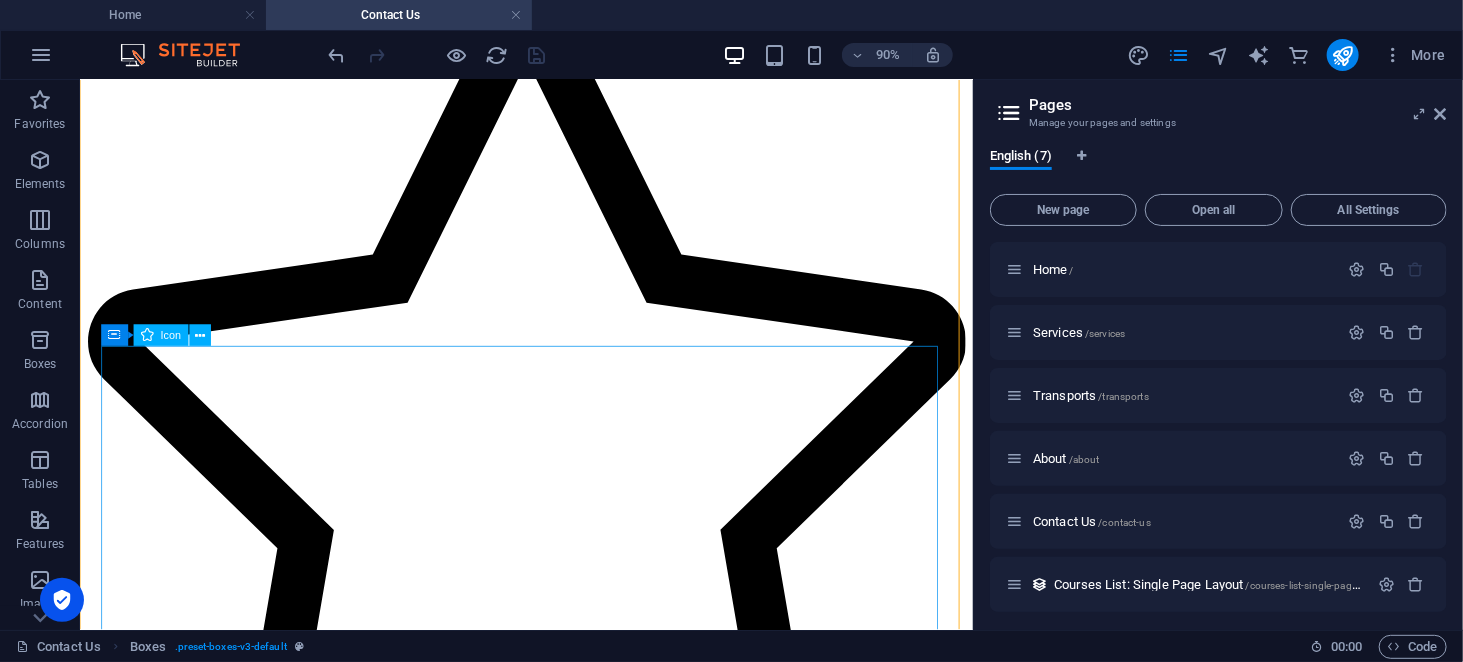 scroll, scrollTop: 1606, scrollLeft: 0, axis: vertical 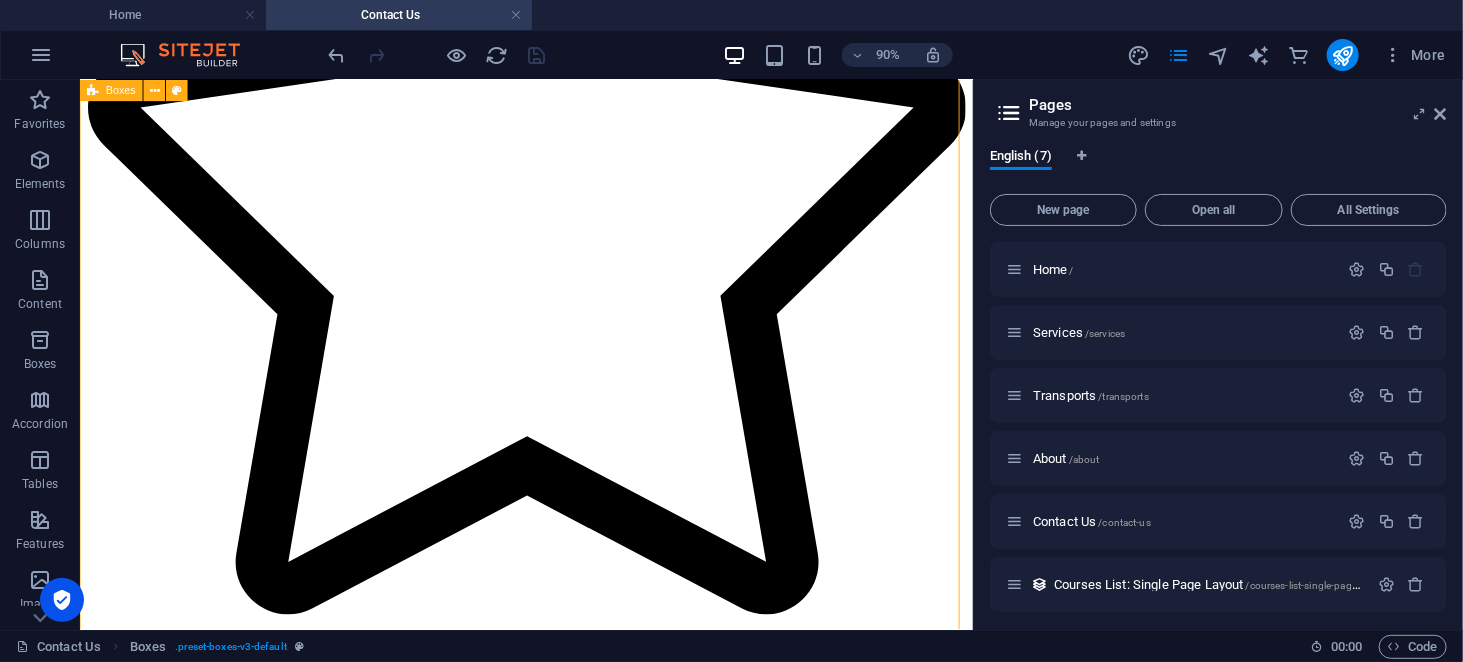 click on "Contact Number [PHONE_NUMBER] [PHONE_NUMBER] Email [EMAIL_ADDRESS][DOMAIN_NAME] Address [PERSON_NAME][GEOGRAPHIC_DATA], Fine sweets Building Floor#01" at bounding box center [575, 1338] 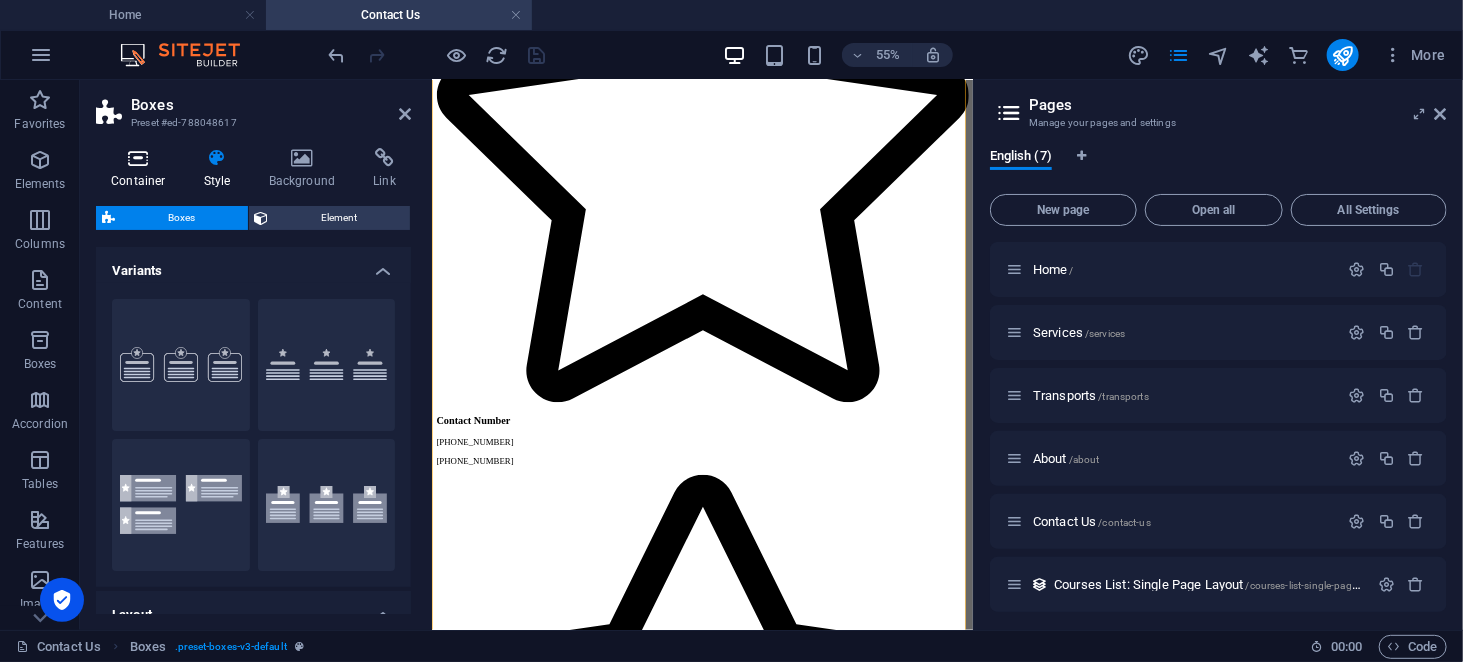 click at bounding box center [138, 158] 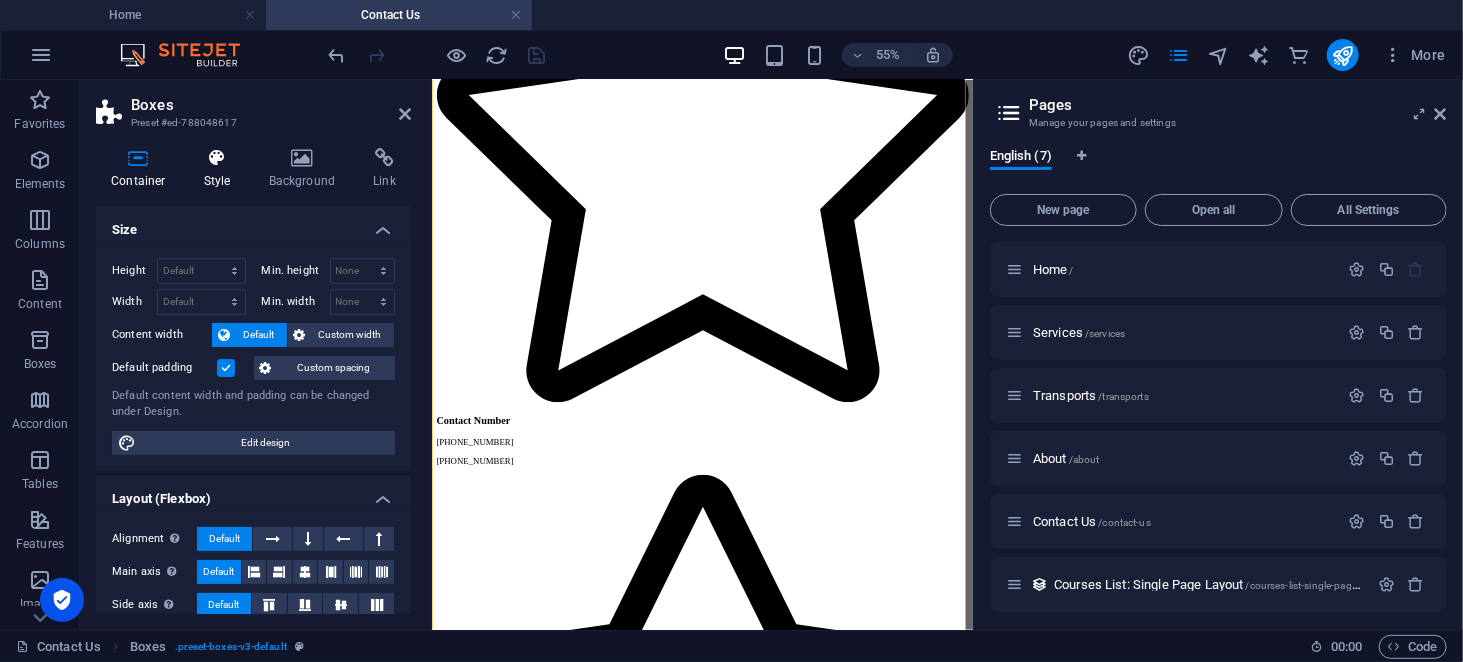 drag, startPoint x: 300, startPoint y: 134, endPoint x: 212, endPoint y: 181, distance: 99.764725 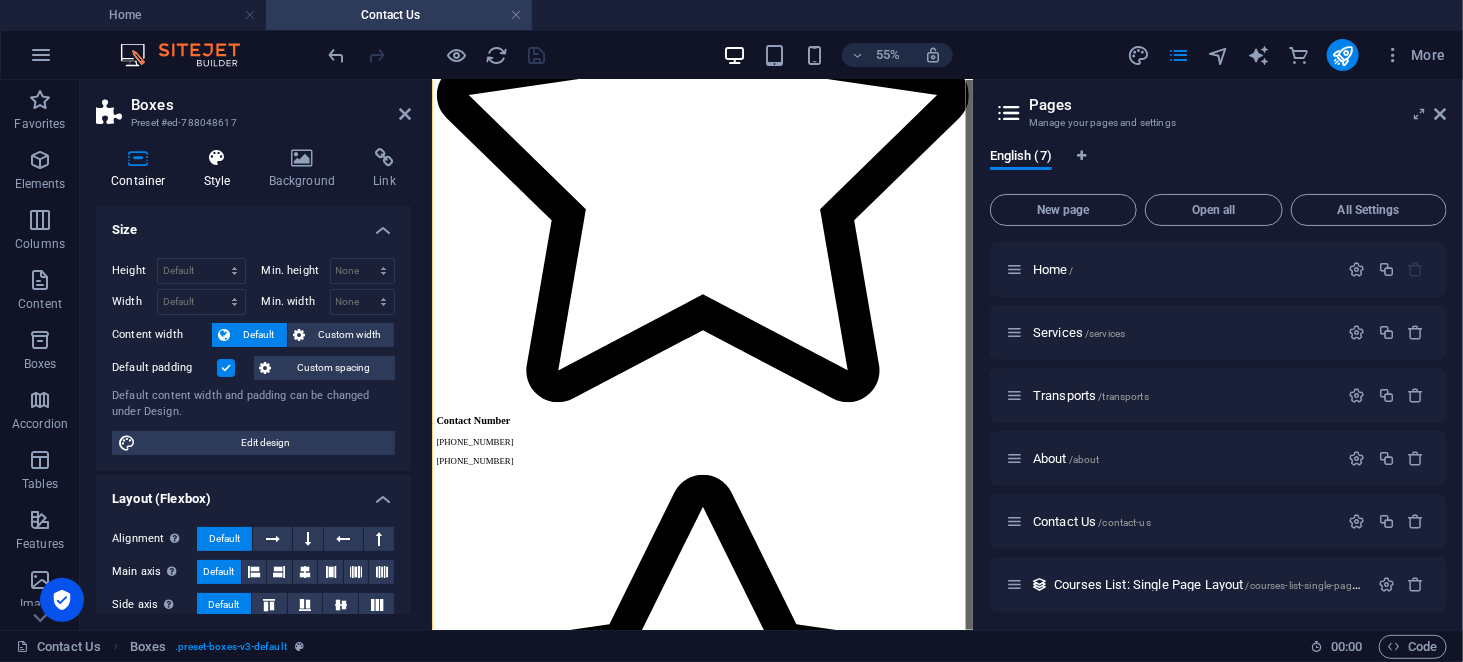 click on "Container Style Background Link Size Height Default px rem % vh vw Min. height None px rem % vh vw Width Default px rem % em vh vw Min. width None px rem % vh vw Content width Default Custom width Width Default px rem % em vh vw Min. width None px rem % vh vw Default padding Custom spacing Default content width and padding can be changed under Design. Edit design Layout (Flexbox) Alignment Determines the flex direction. Default Main axis Determine how elements should behave along the main axis inside this container (justify content). Default Side axis Control the vertical direction of the element inside of the container (align items). Default Wrap Default On Off Fill Controls the distances and direction of elements on the y-axis across several lines (align content). Default Accessibility ARIA helps assistive technologies (like screen readers) to understand the role, state, and behavior of web elements Role The ARIA role defines the purpose of an element.  None Alert Article Banner Comment Fan" at bounding box center [253, 381] 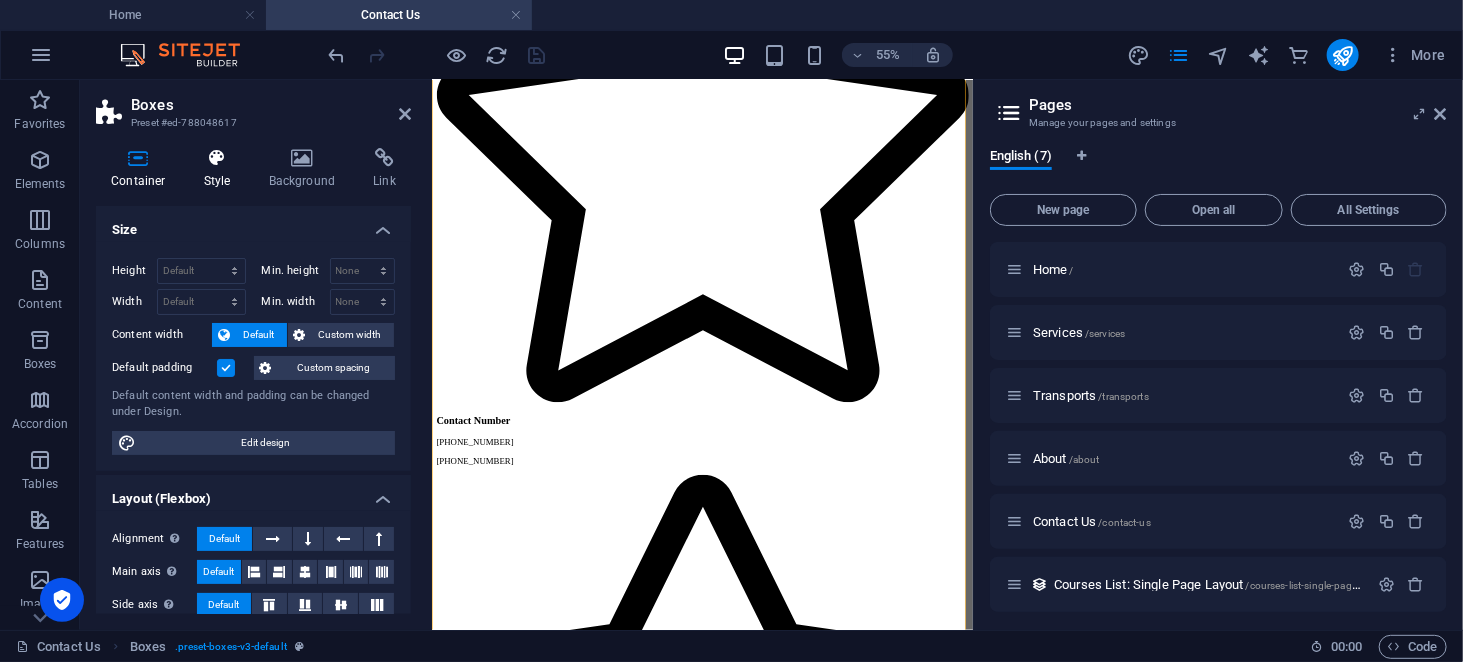 click on "Style" at bounding box center (221, 169) 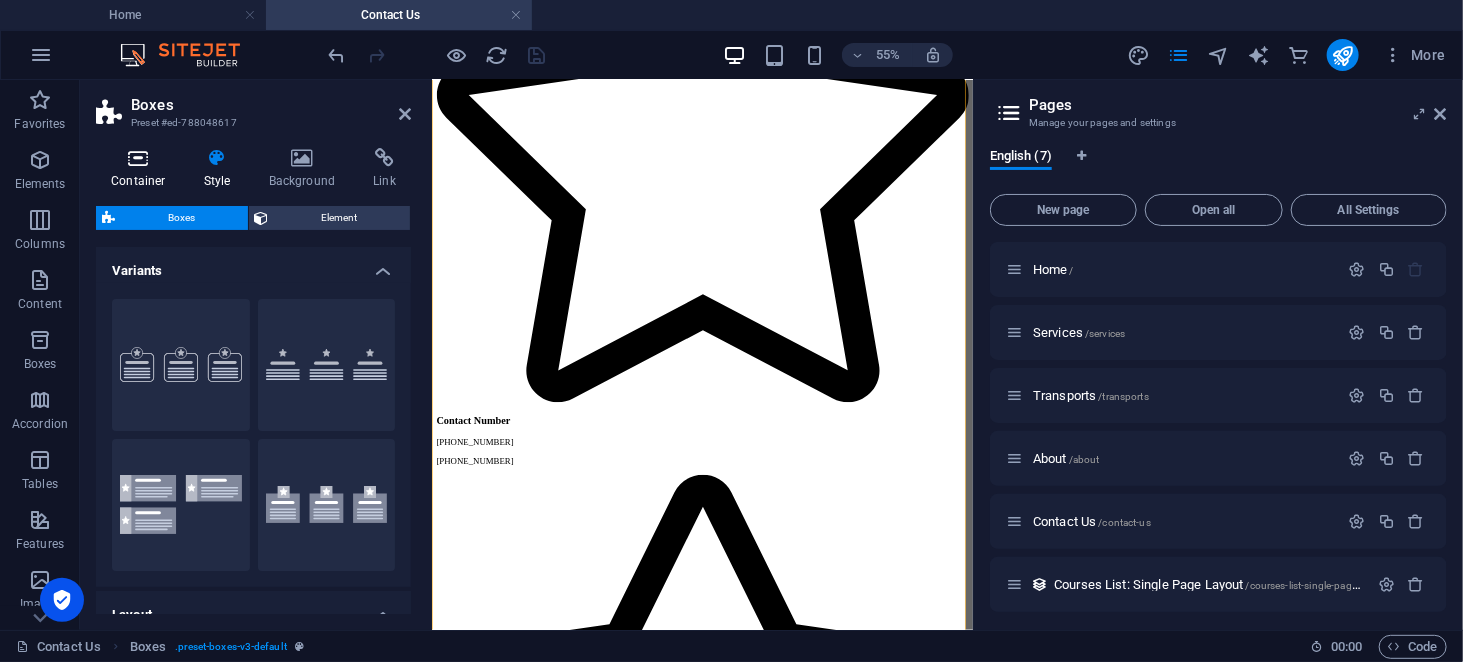 click at bounding box center (138, 158) 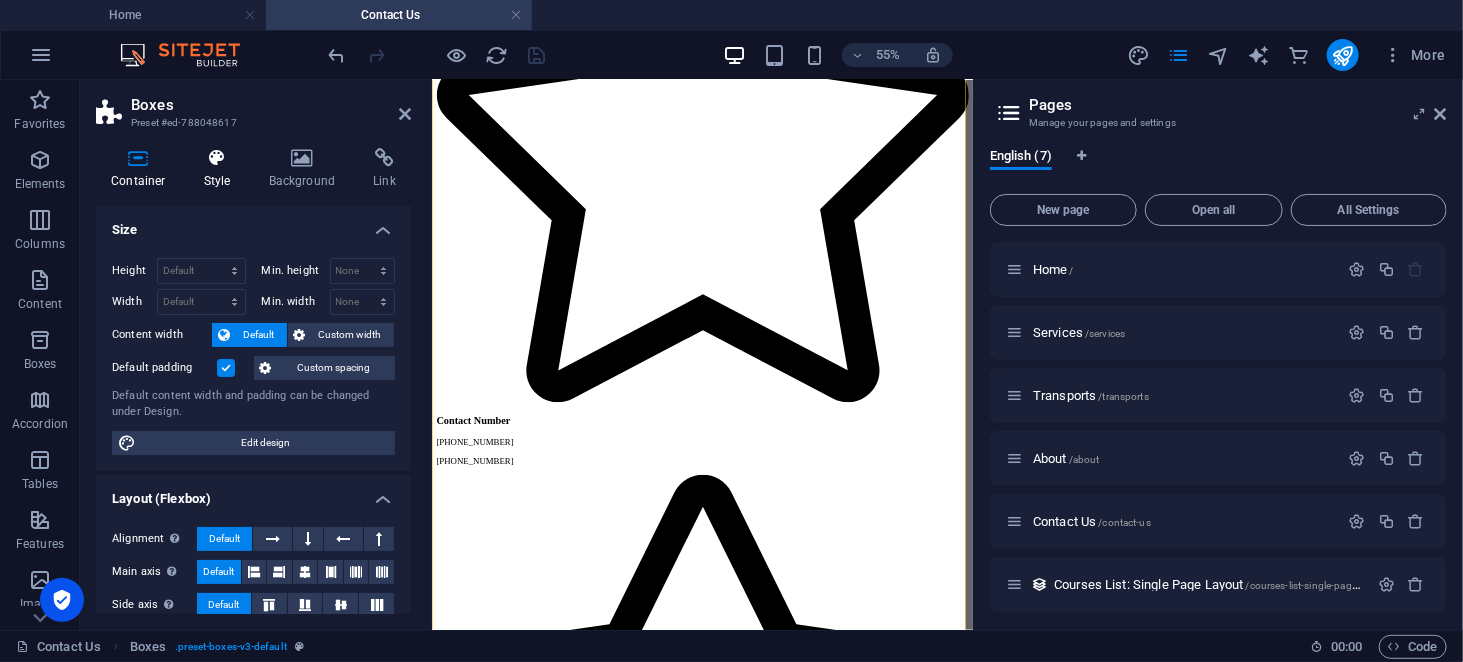 click at bounding box center [217, 158] 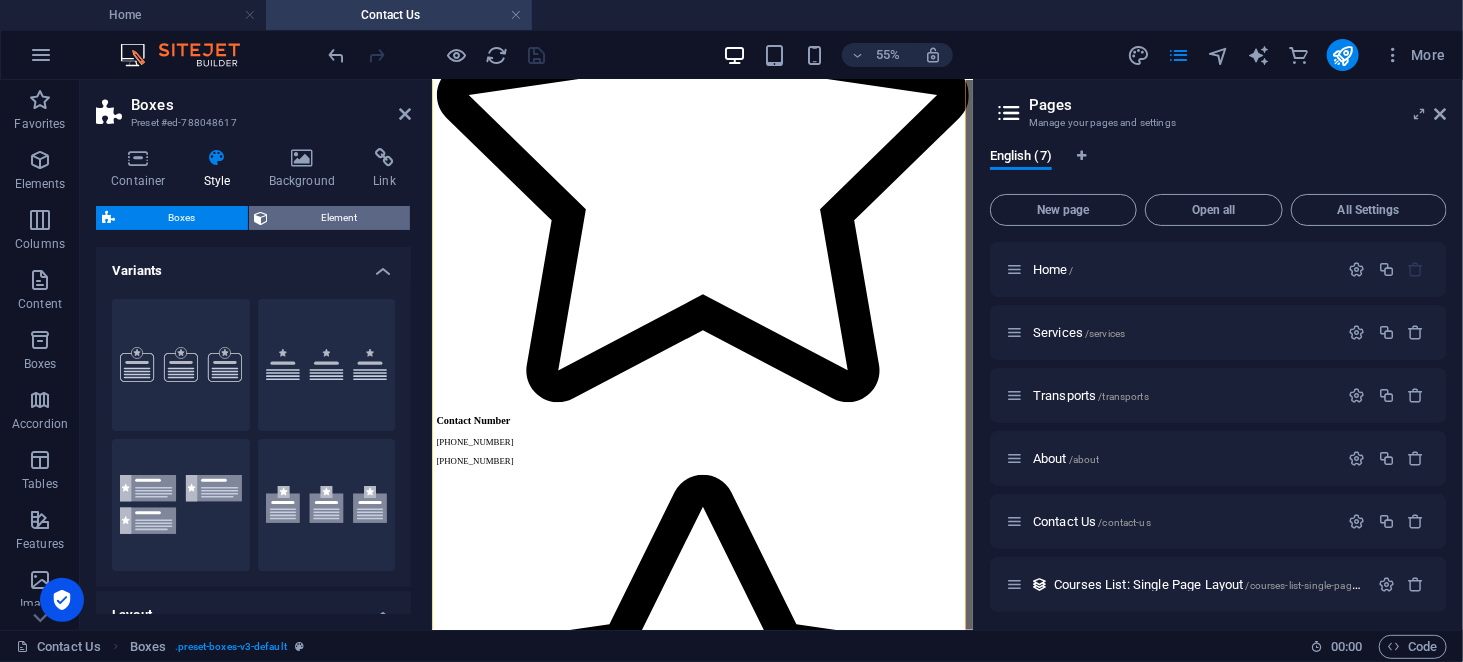click on "Element" at bounding box center [340, 218] 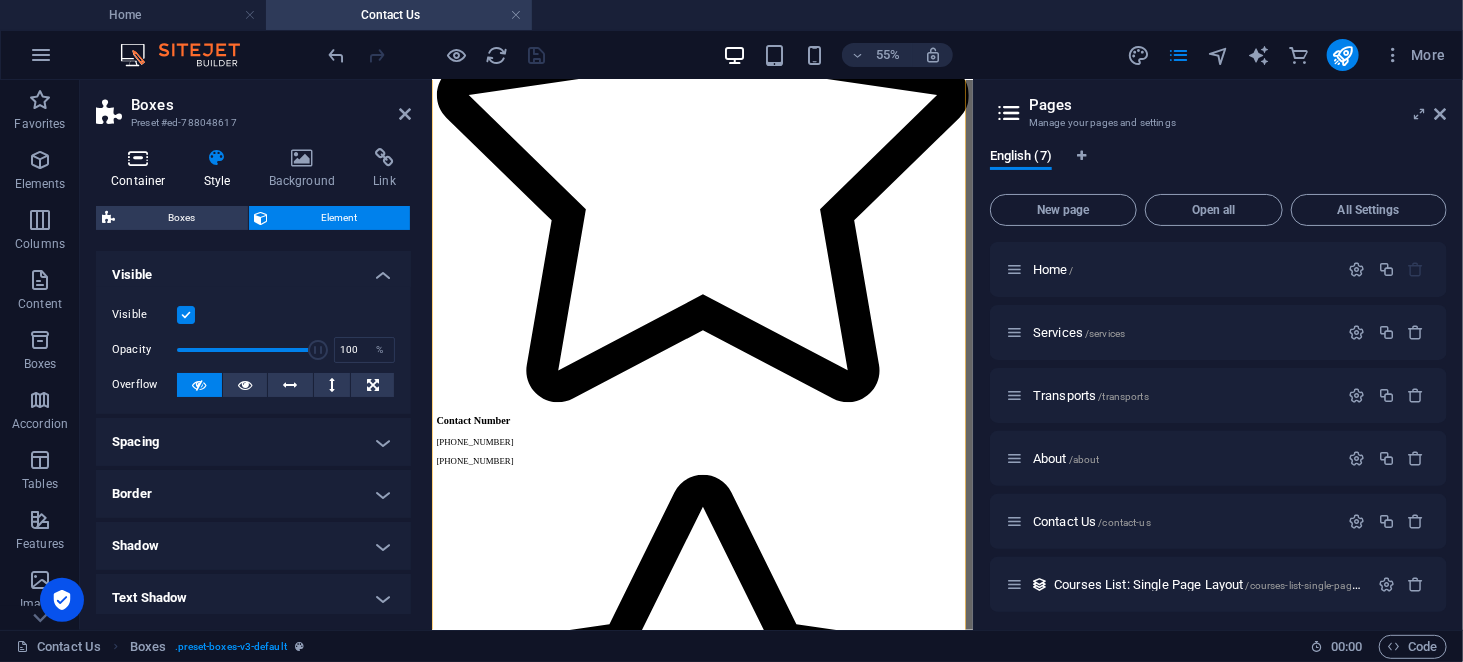 click on "Container" at bounding box center (142, 169) 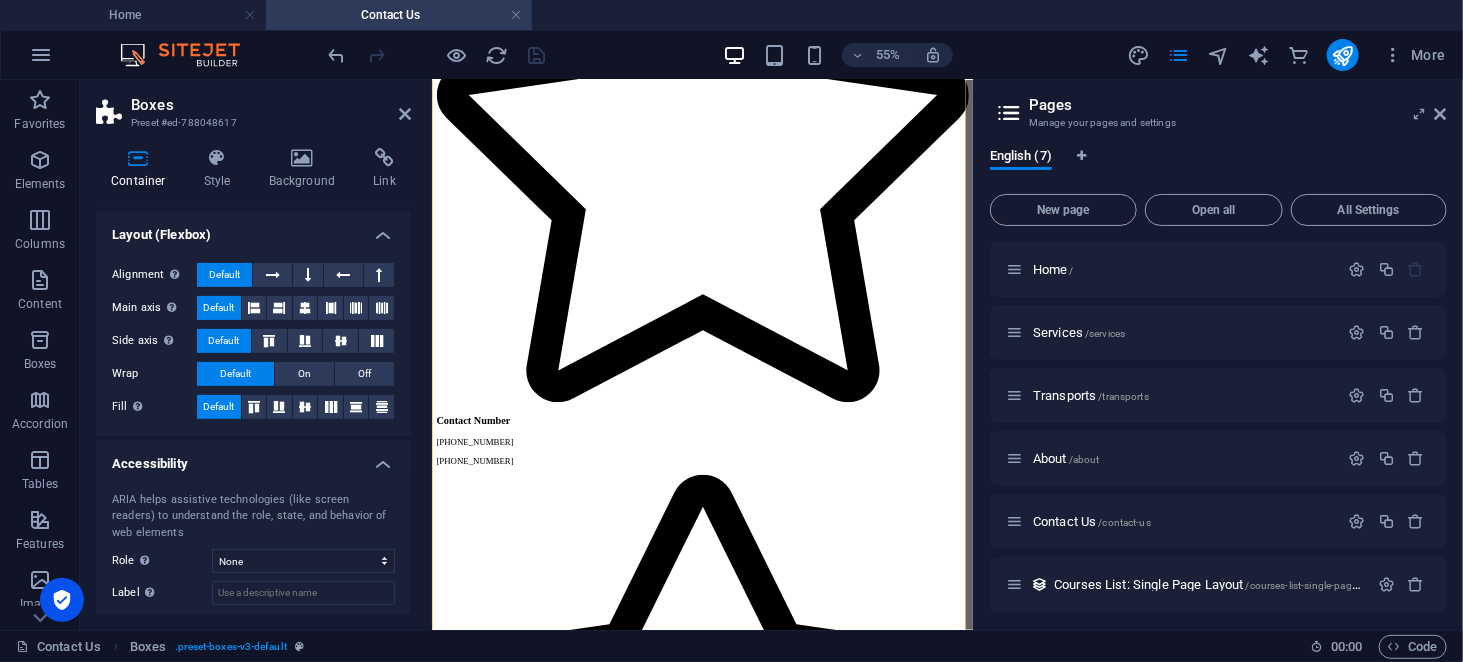 scroll, scrollTop: 365, scrollLeft: 0, axis: vertical 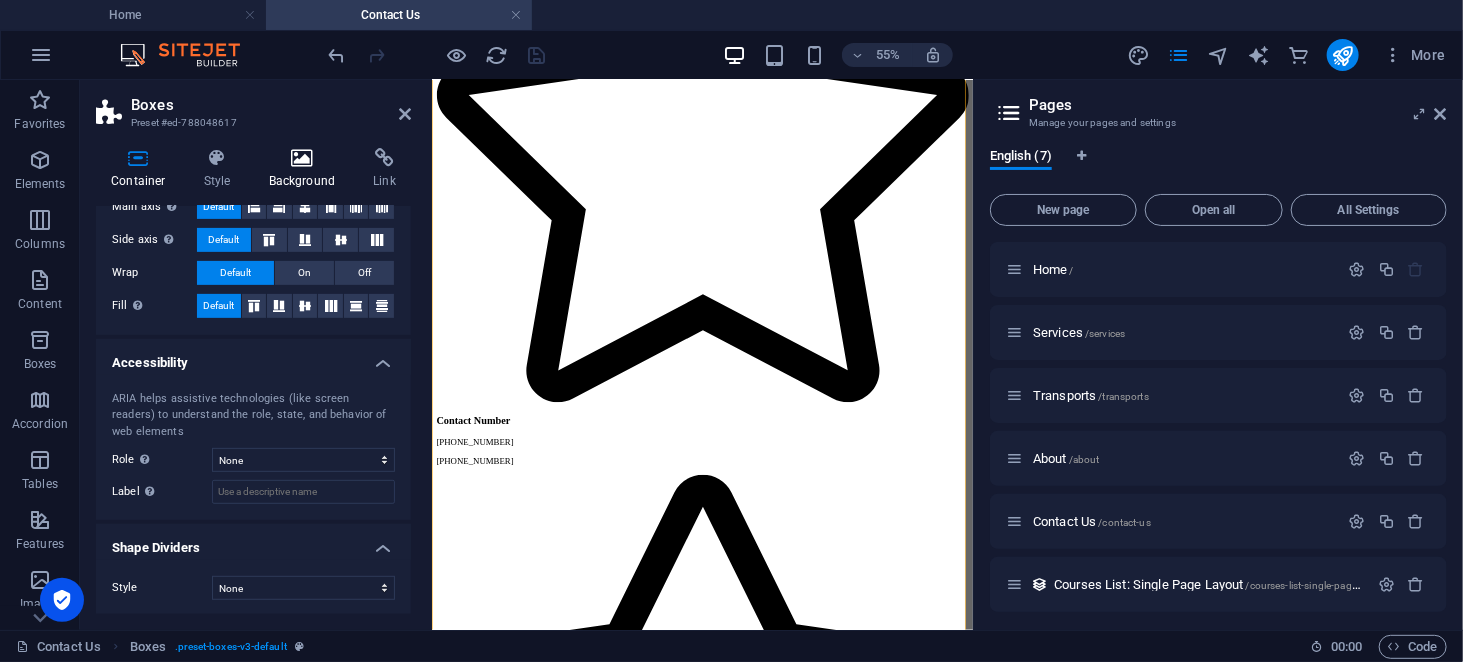 click at bounding box center [302, 158] 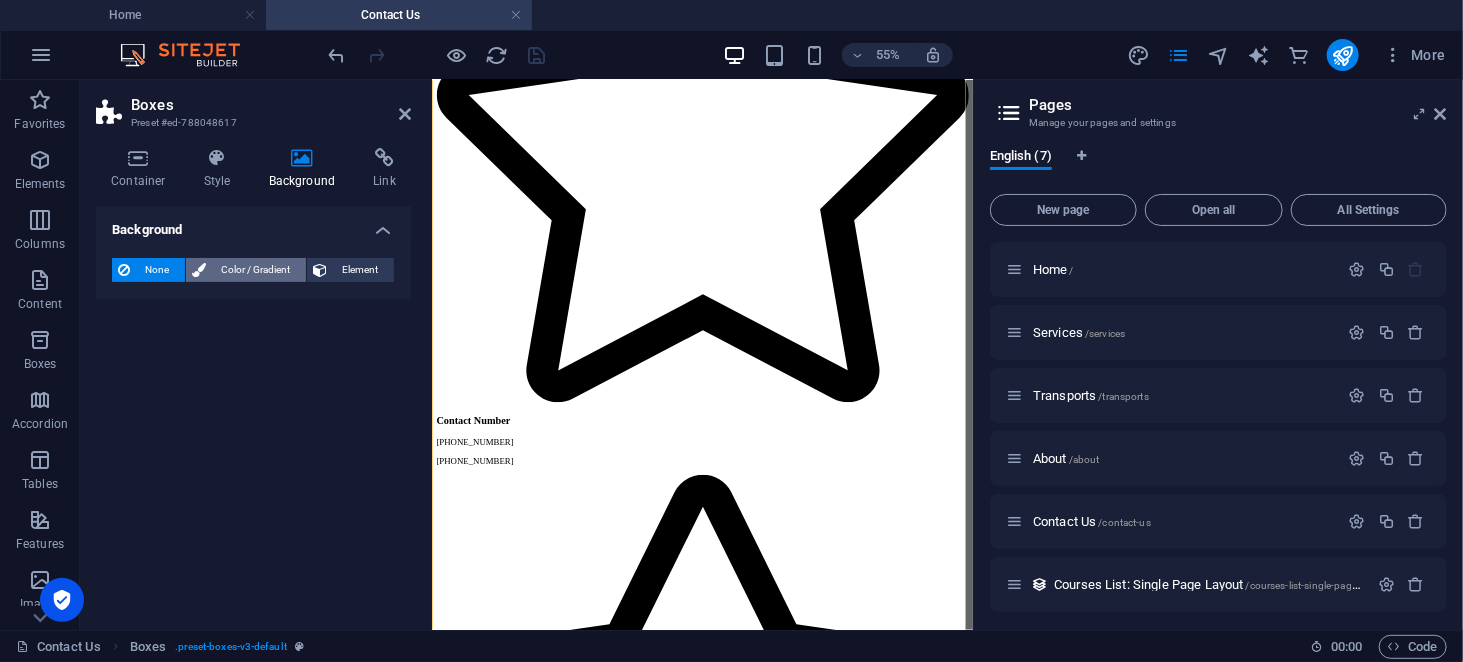 click on "Color / Gradient" at bounding box center (256, 270) 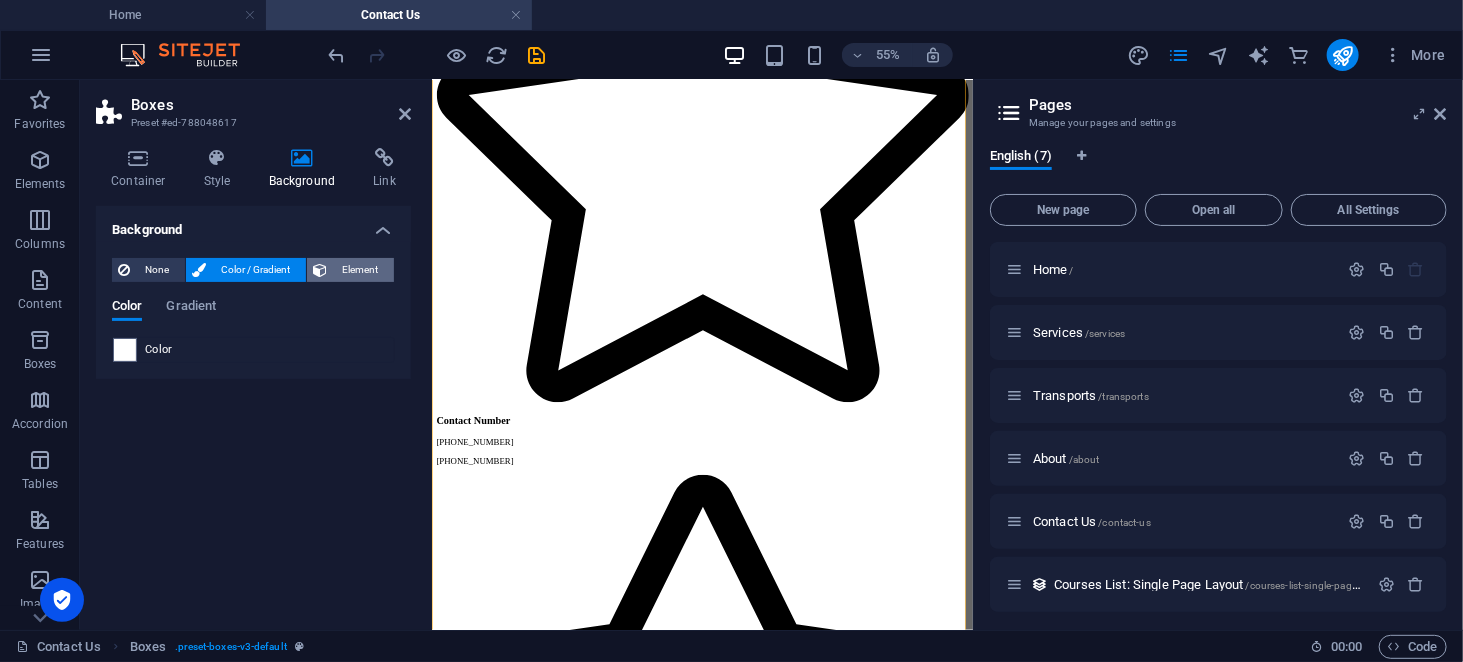 click on "Element" at bounding box center [360, 270] 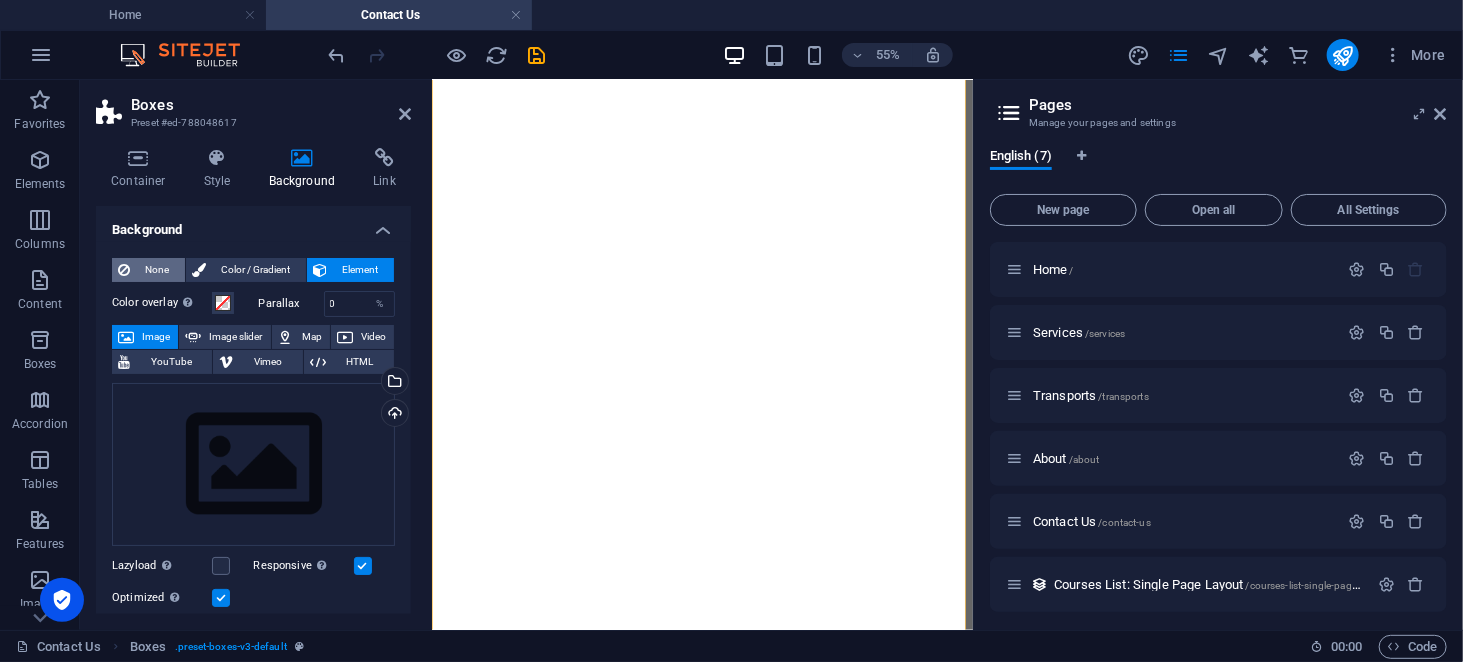 click on "None" at bounding box center (157, 270) 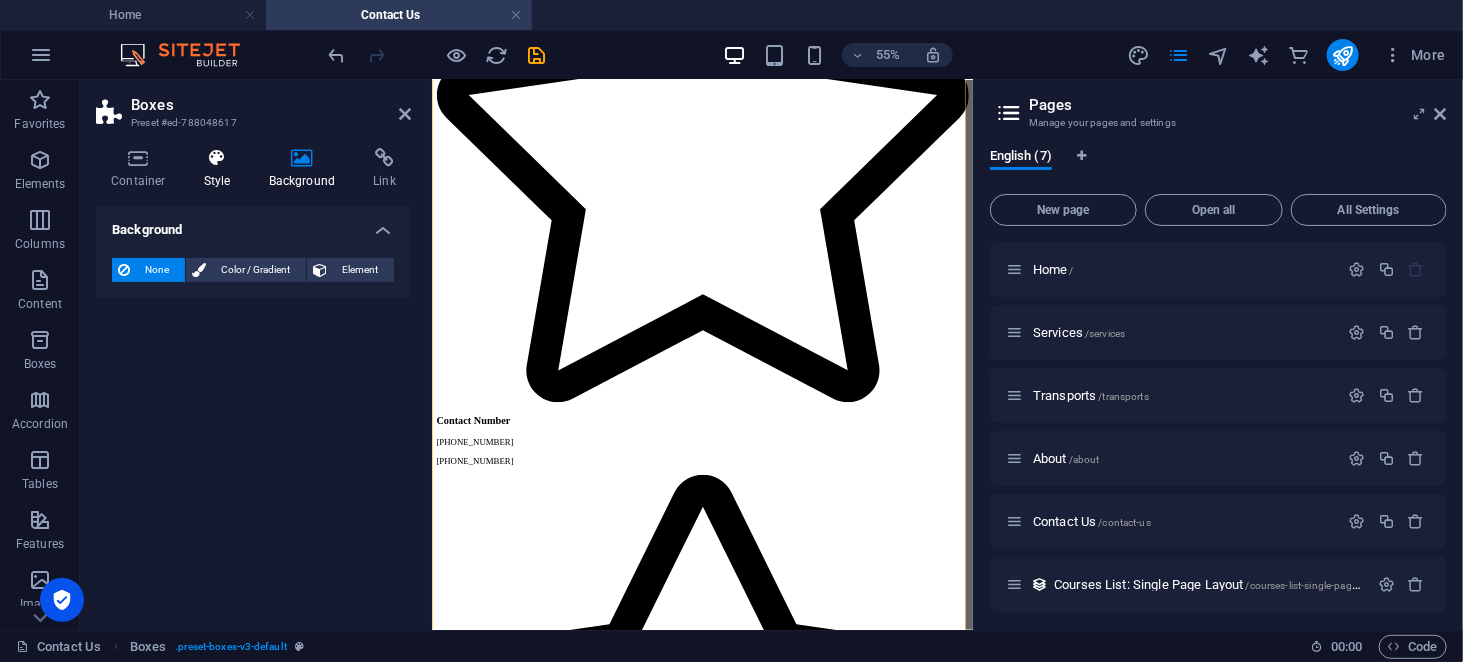 click on "Style" at bounding box center [221, 169] 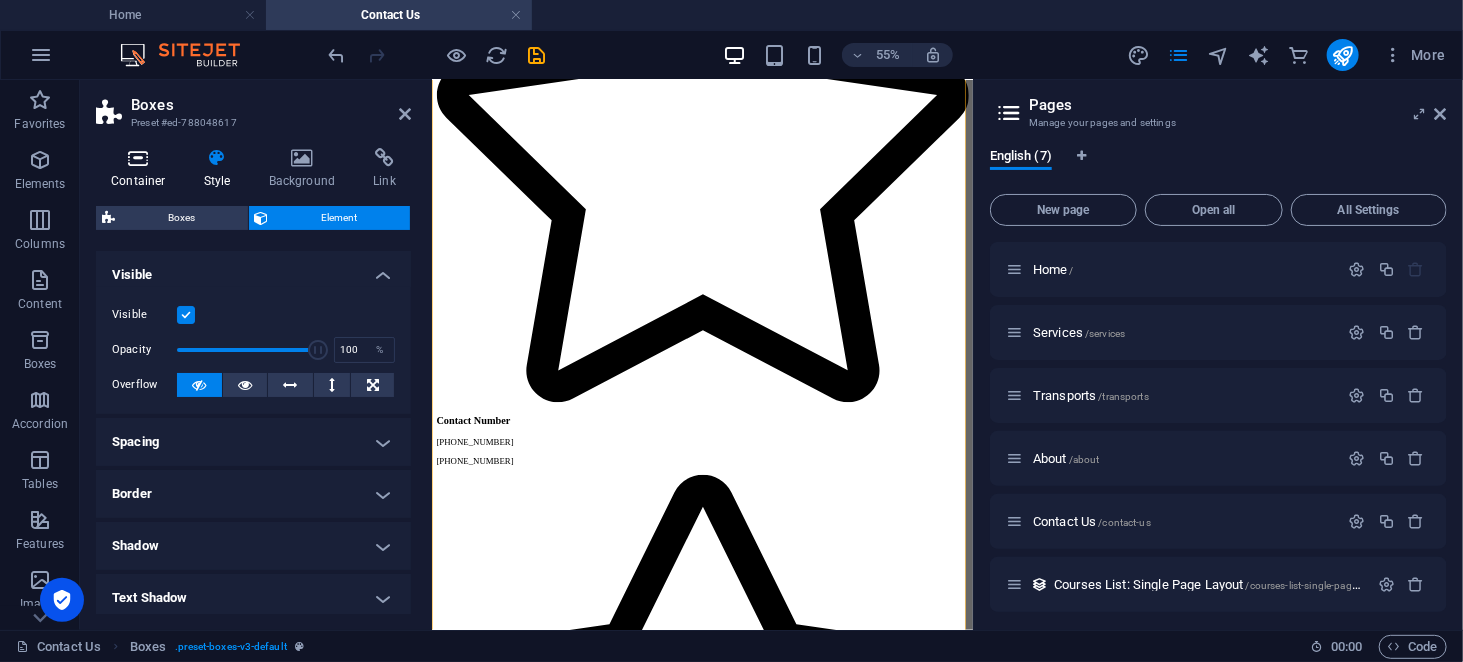 click on "Container" at bounding box center [142, 169] 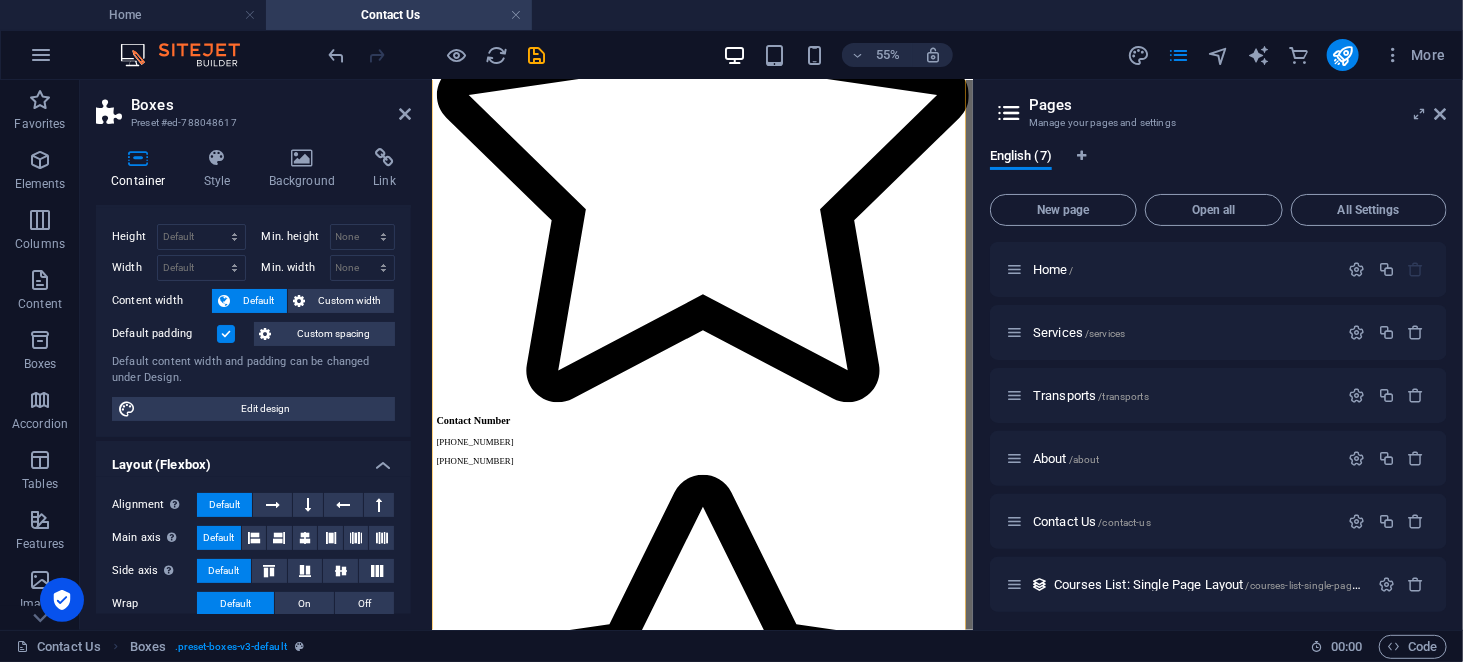scroll, scrollTop: 0, scrollLeft: 0, axis: both 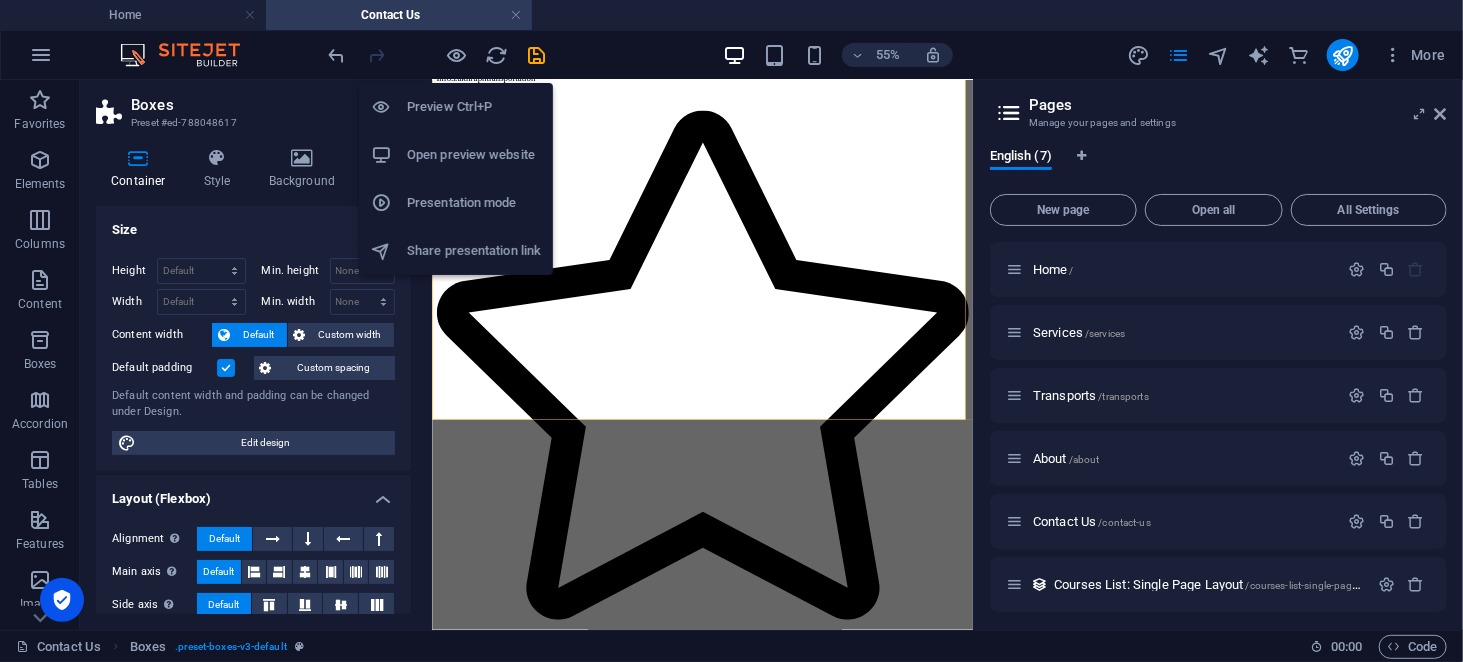 click on "Open preview website" at bounding box center [474, 155] 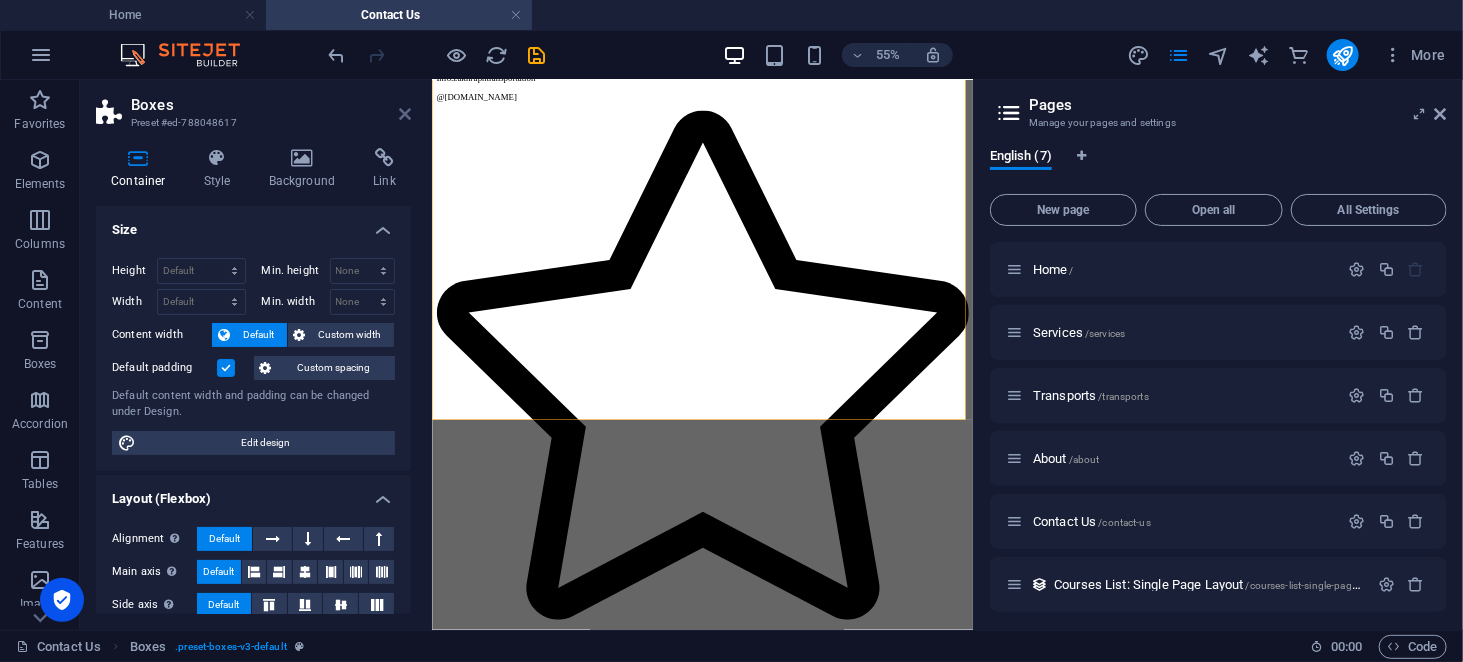 click at bounding box center (405, 114) 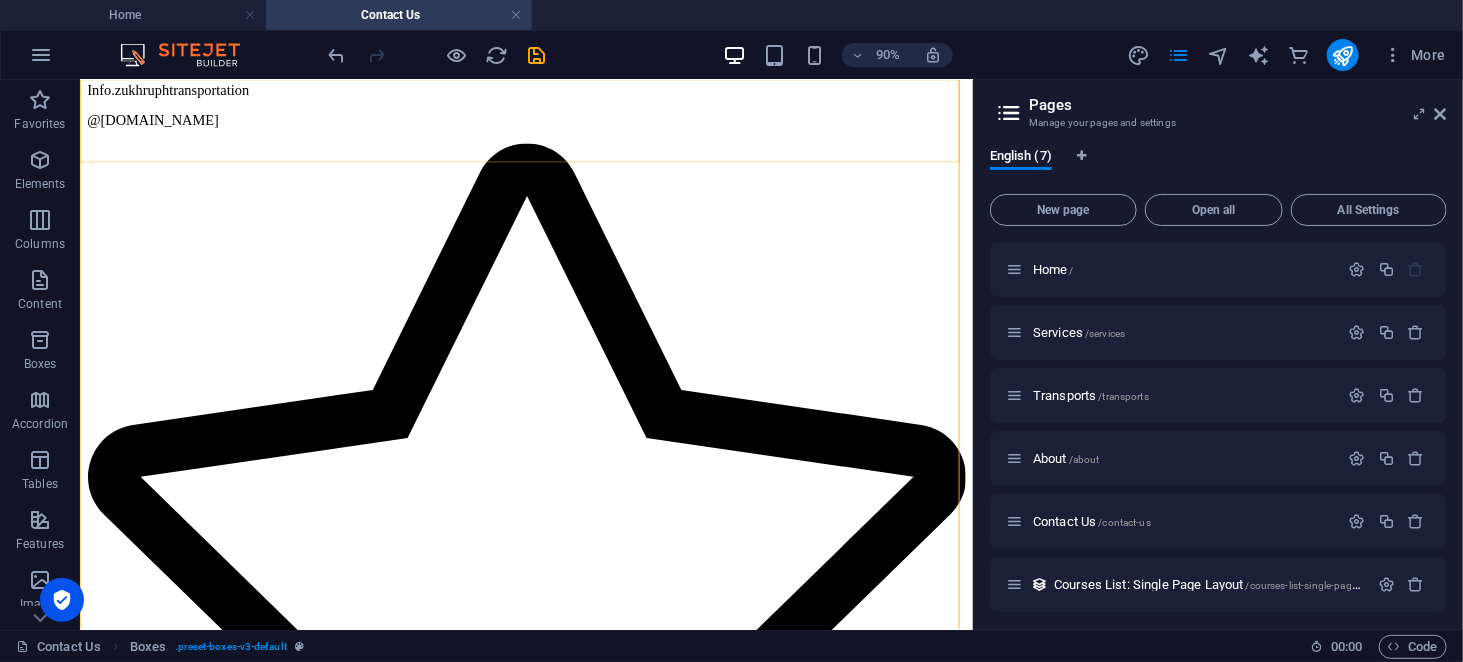 scroll, scrollTop: 3342, scrollLeft: 0, axis: vertical 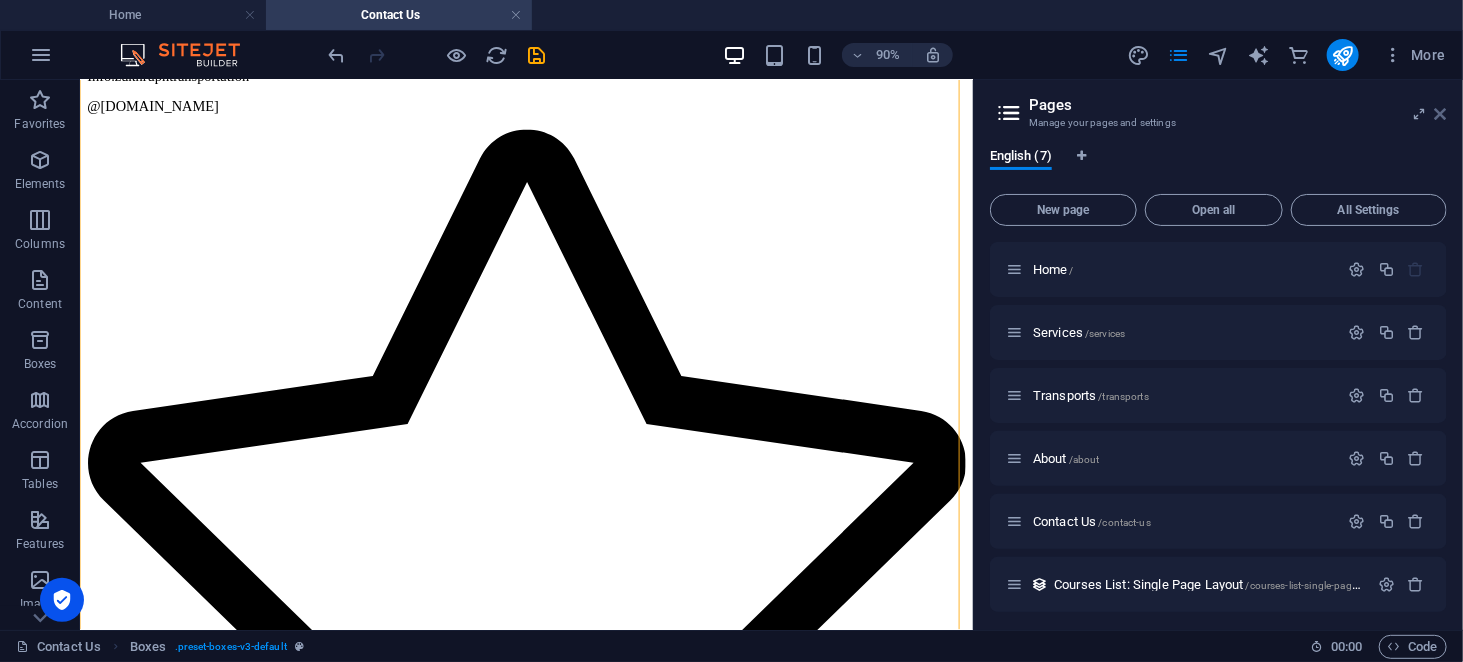 click at bounding box center [1441, 114] 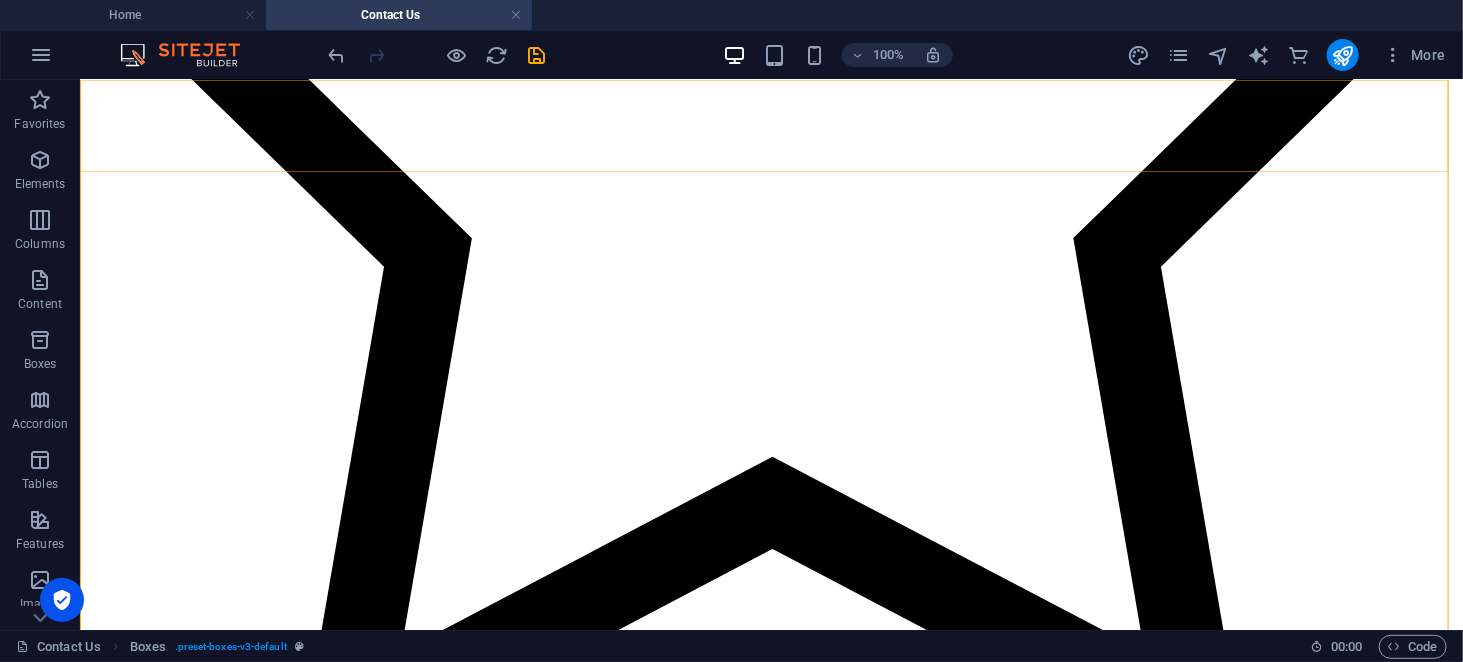 scroll, scrollTop: 3690, scrollLeft: 0, axis: vertical 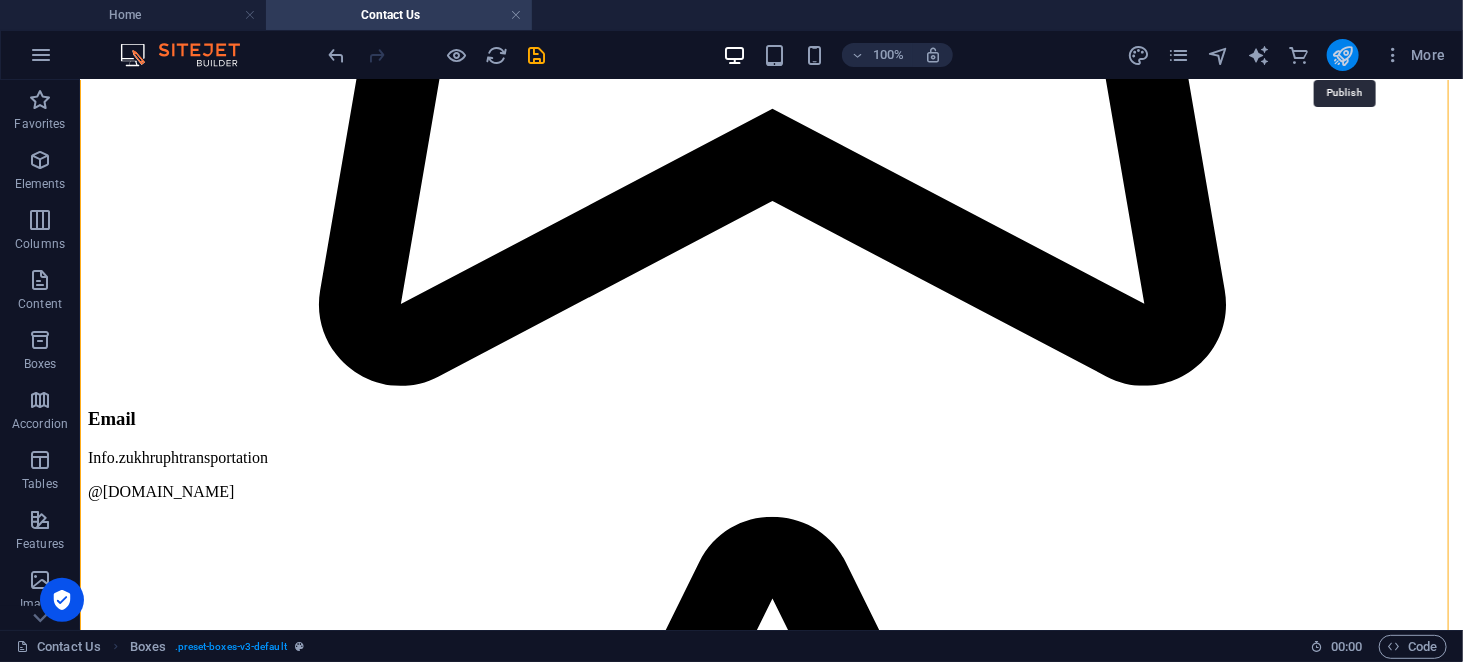 click at bounding box center (1342, 55) 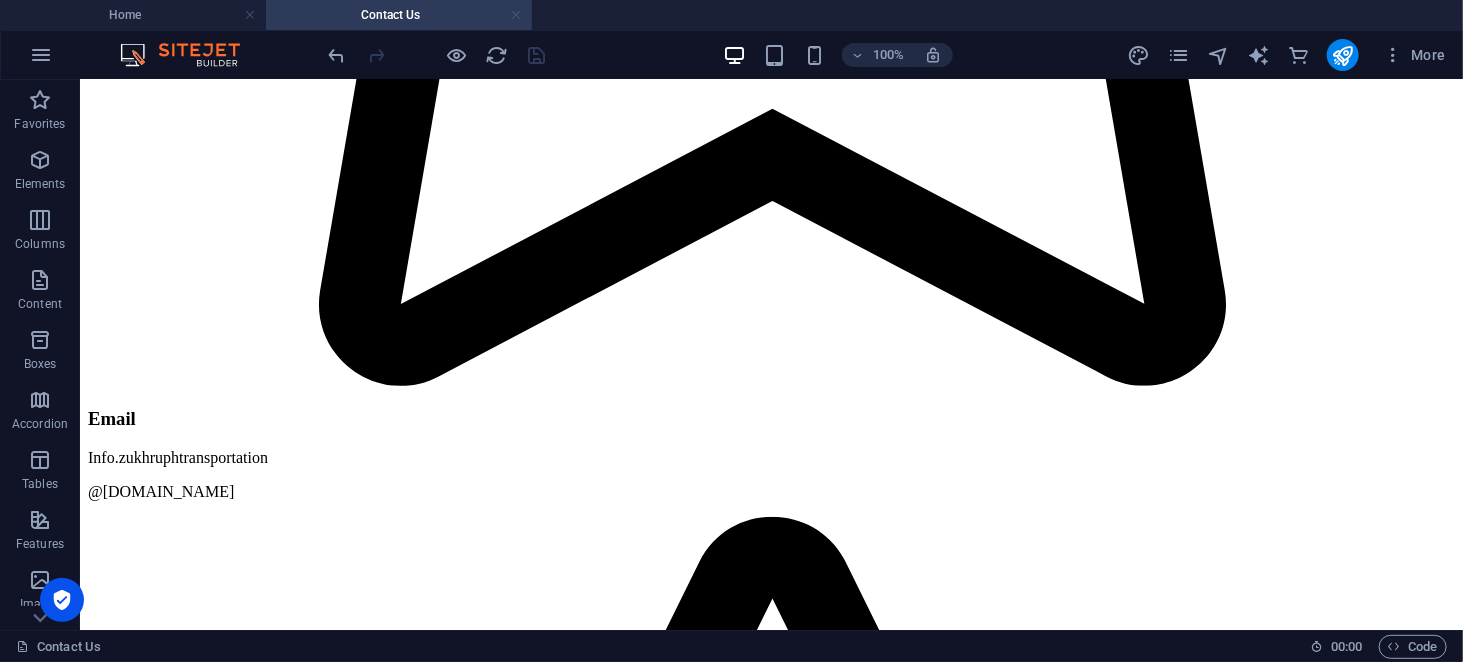 click at bounding box center [516, 15] 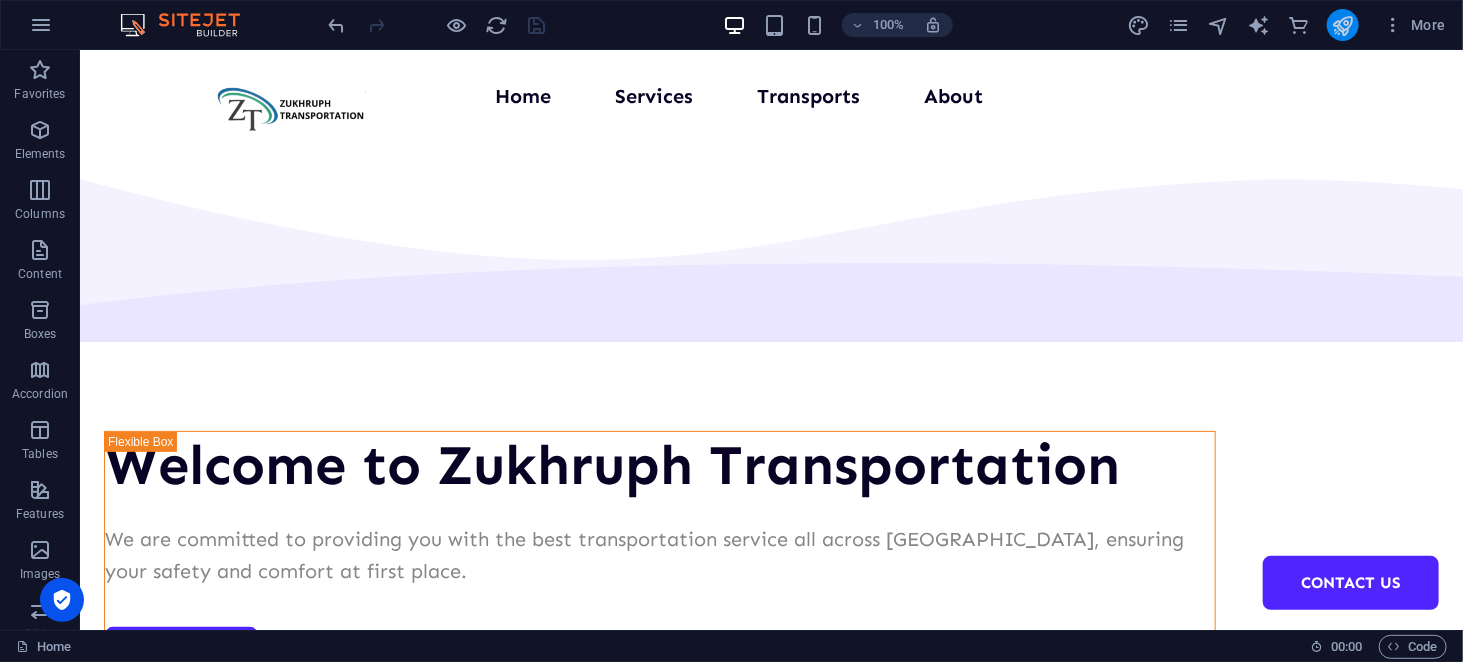 click at bounding box center [1343, 25] 